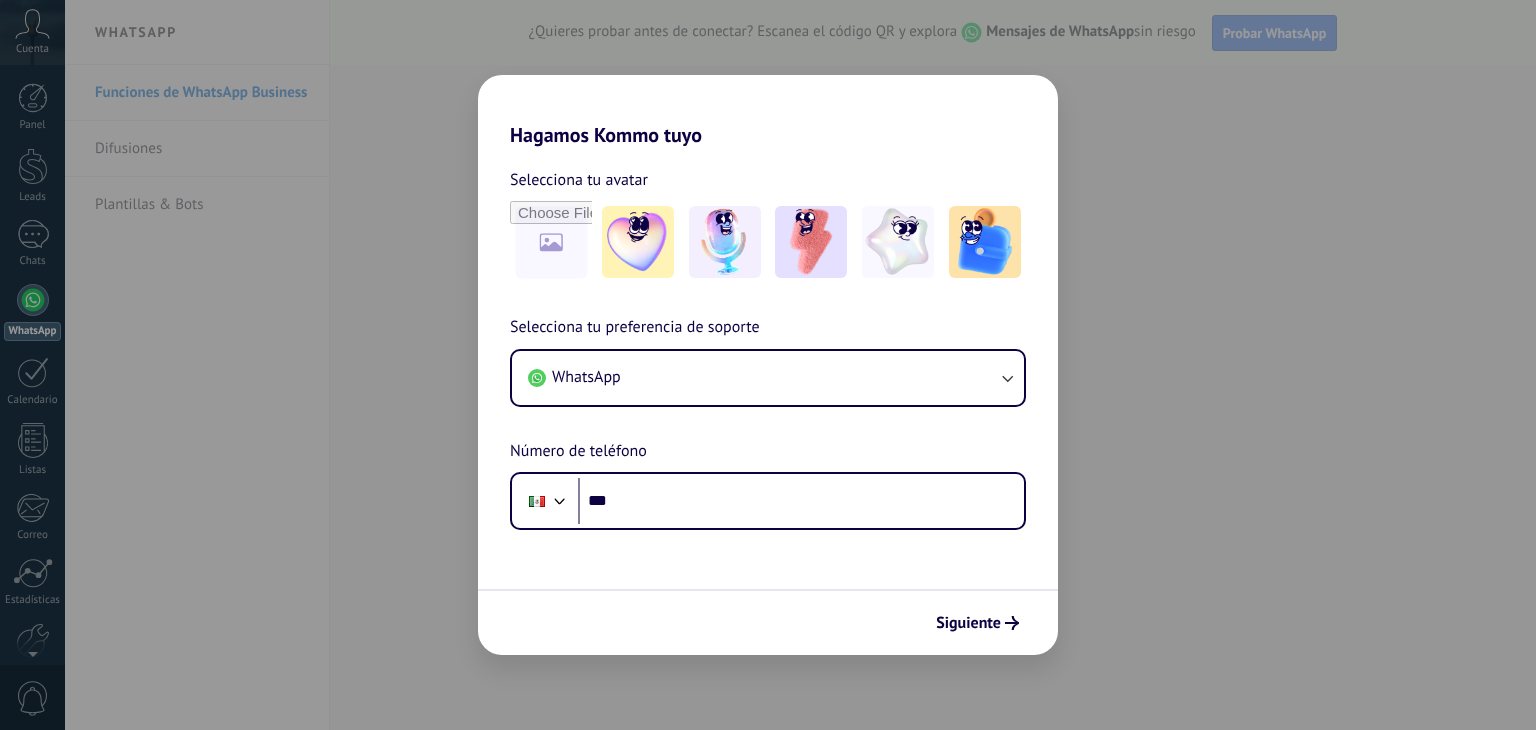 scroll, scrollTop: 0, scrollLeft: 0, axis: both 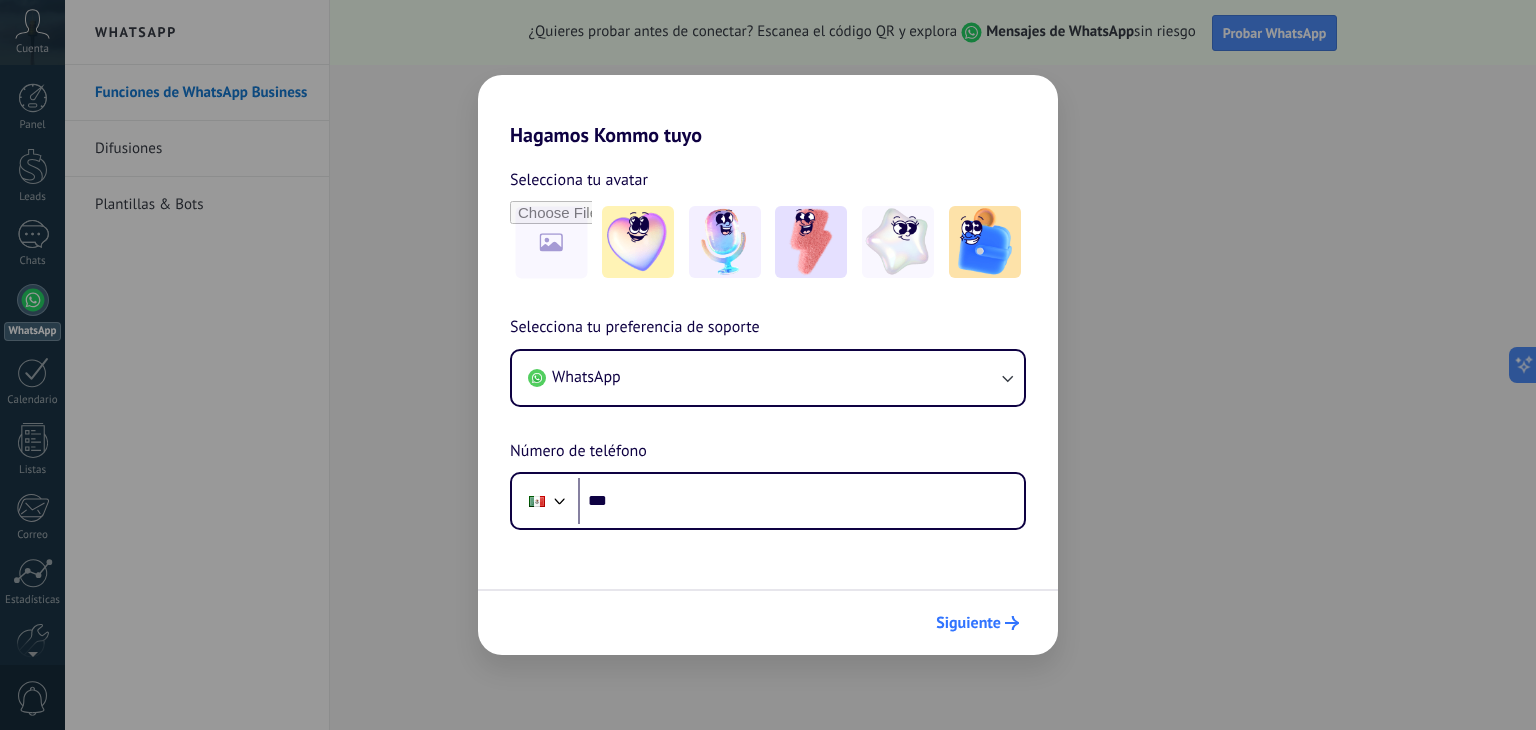 click on "Siguiente" at bounding box center [968, 623] 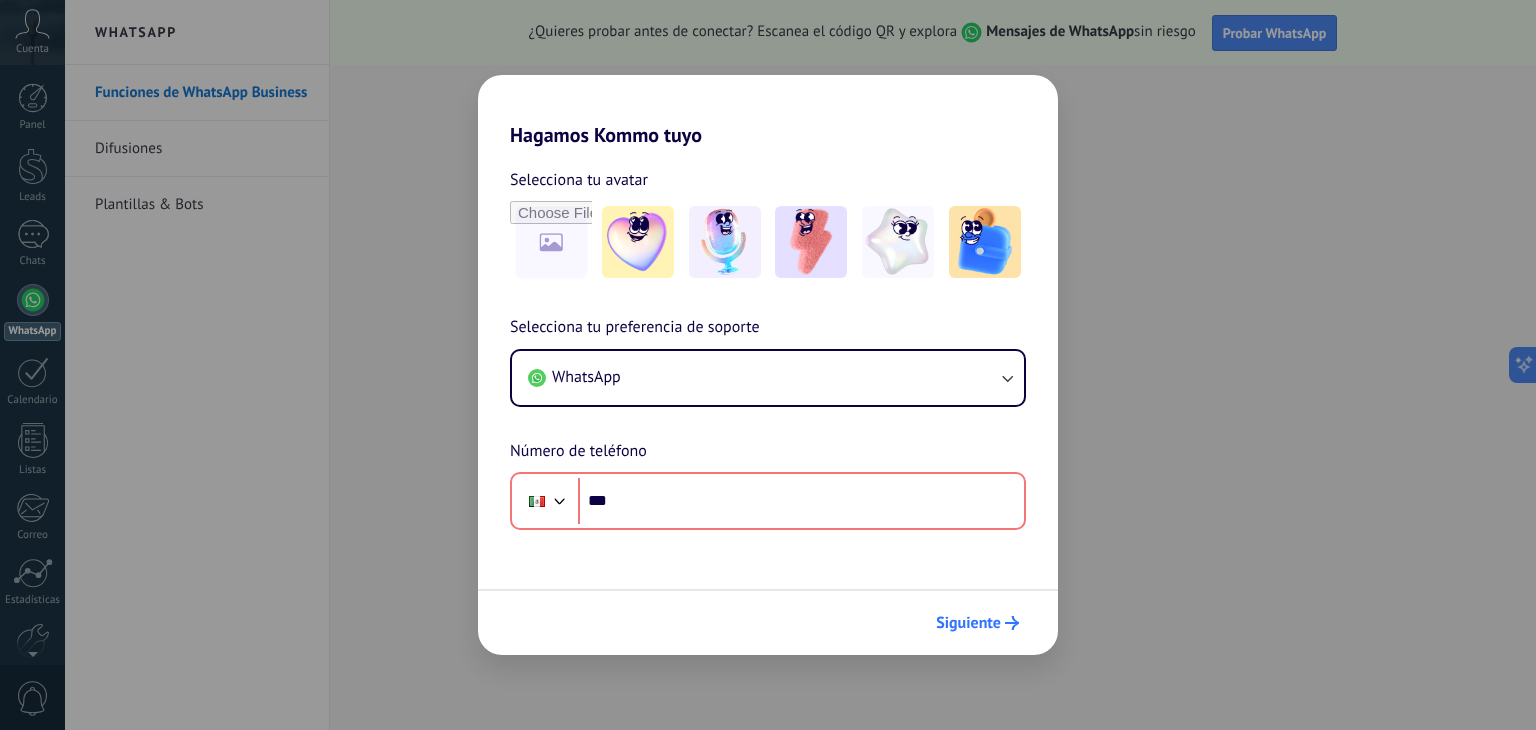 click on "Siguiente" at bounding box center (968, 623) 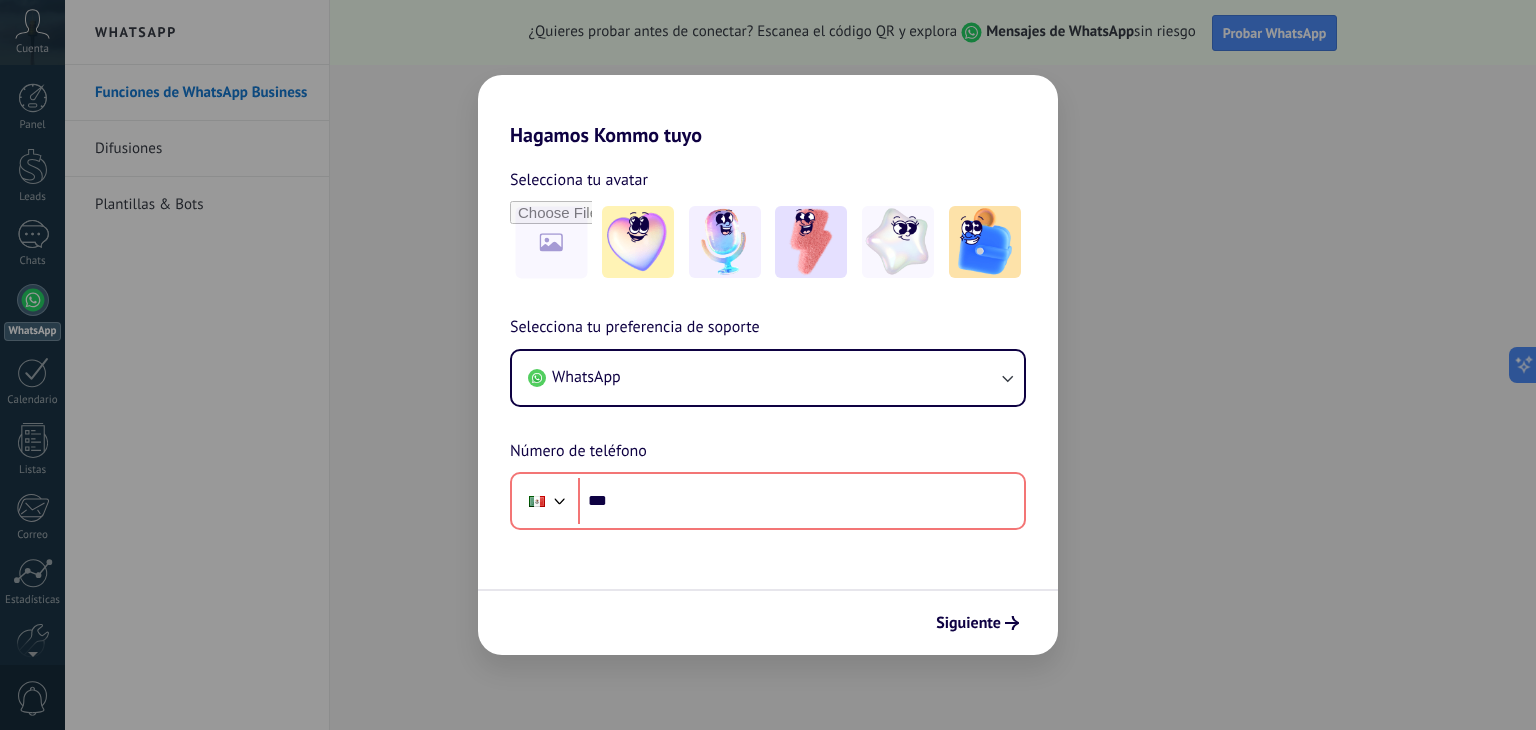 click on "Hagamos Kommo tuyo" at bounding box center (768, 111) 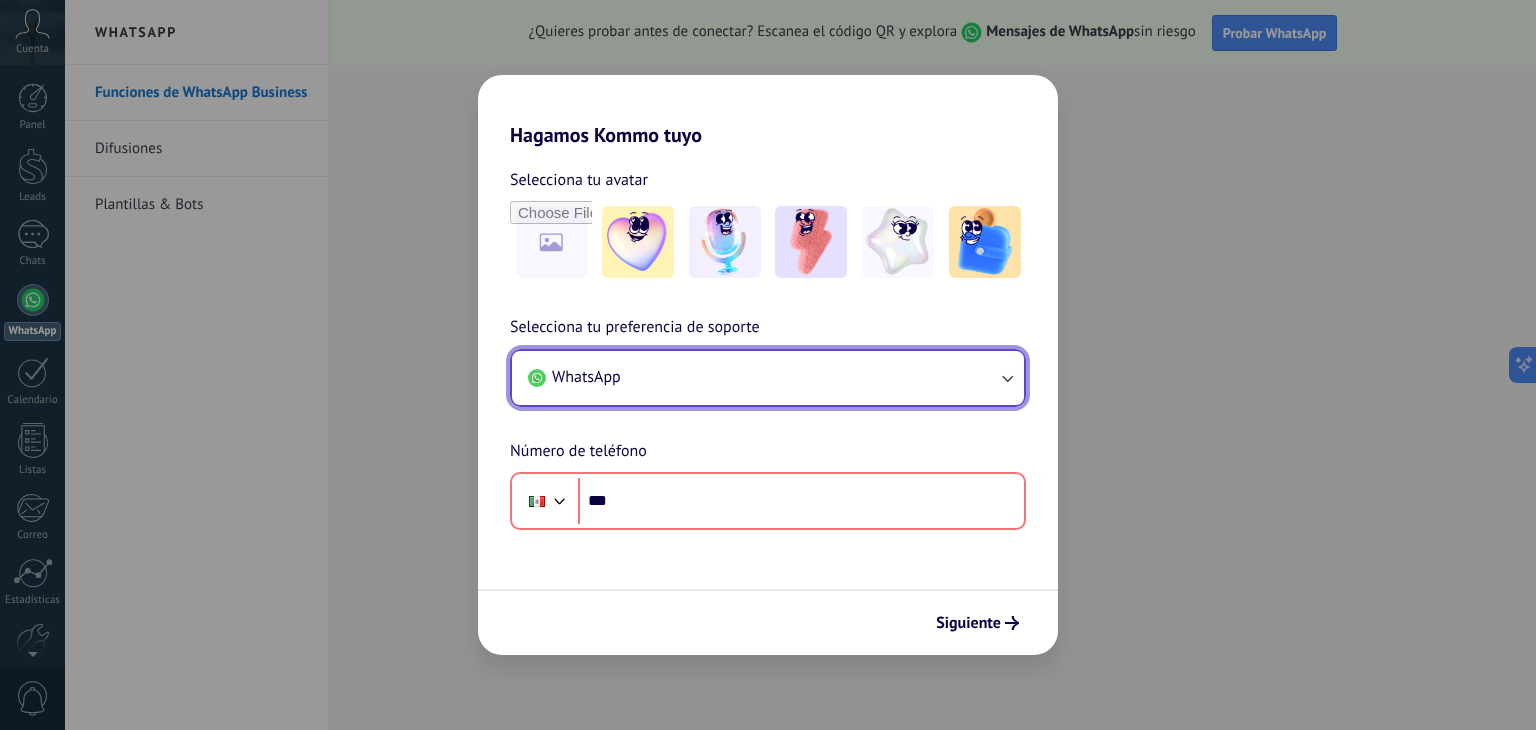 click on "WhatsApp" at bounding box center [768, 378] 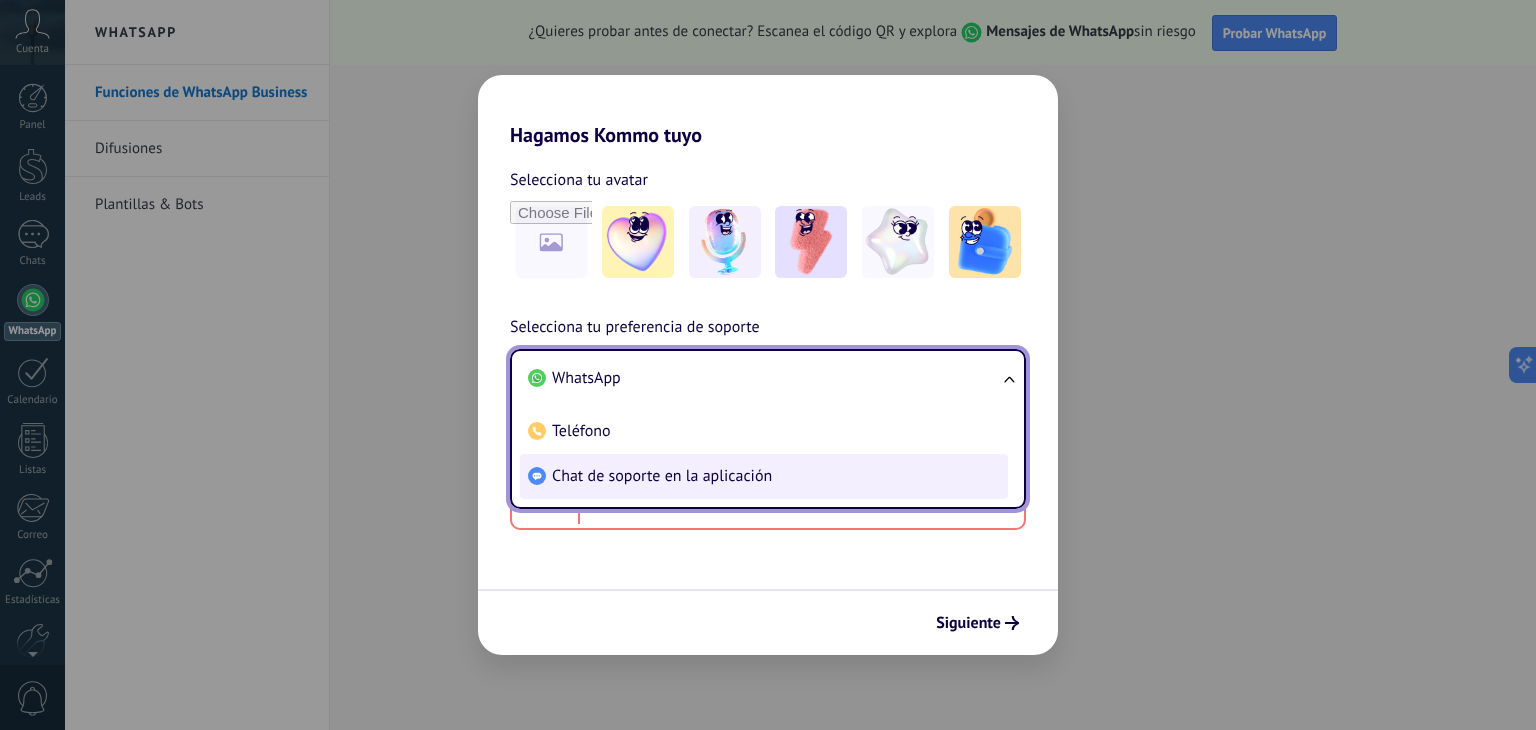 click on "Chat de soporte en la aplicación" at bounding box center [586, 378] 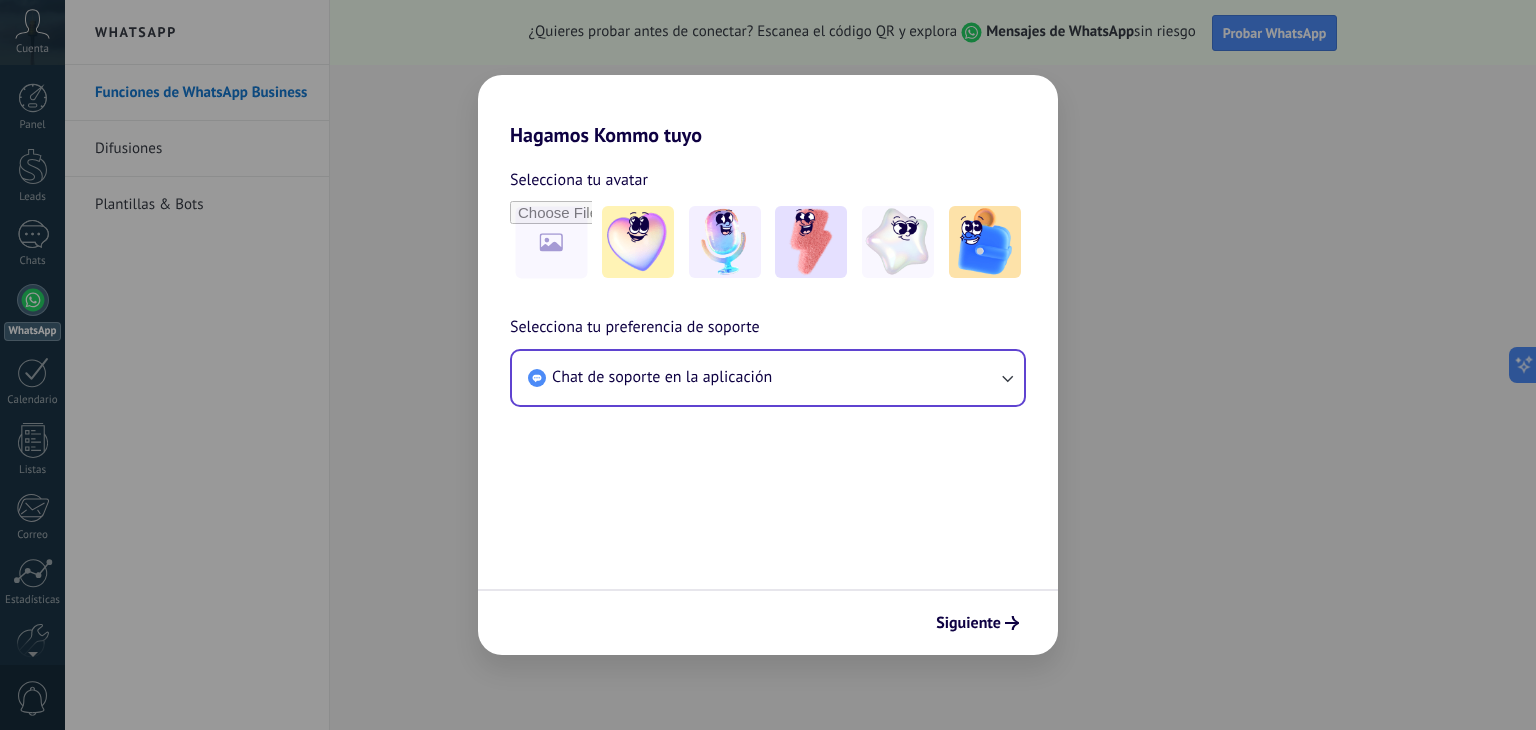 click on "Selecciona tu avatar Selecciona tu preferencia de soporte Chat de soporte en la aplicación Siguiente" at bounding box center (768, 401) 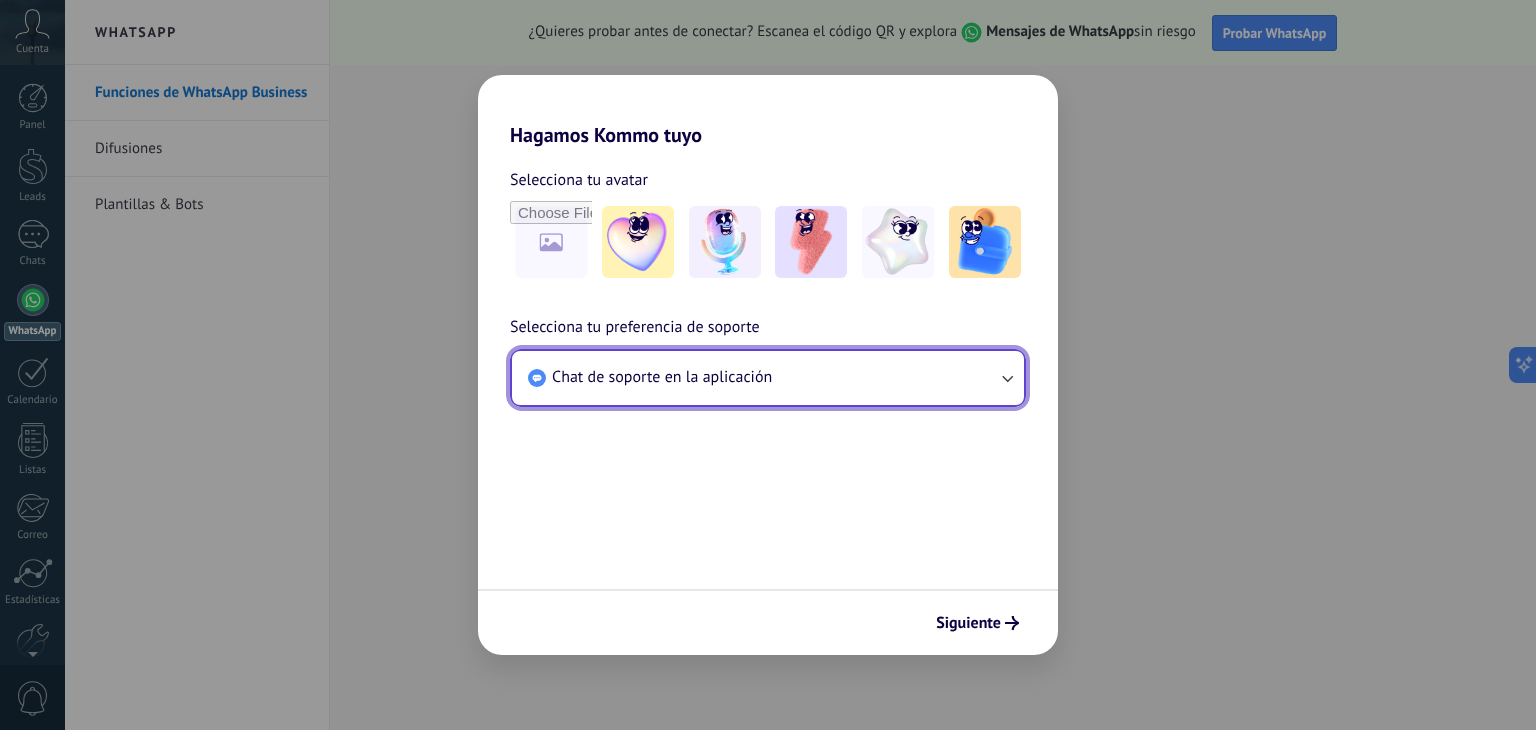 click on "Chat de soporte en la aplicación" at bounding box center (662, 377) 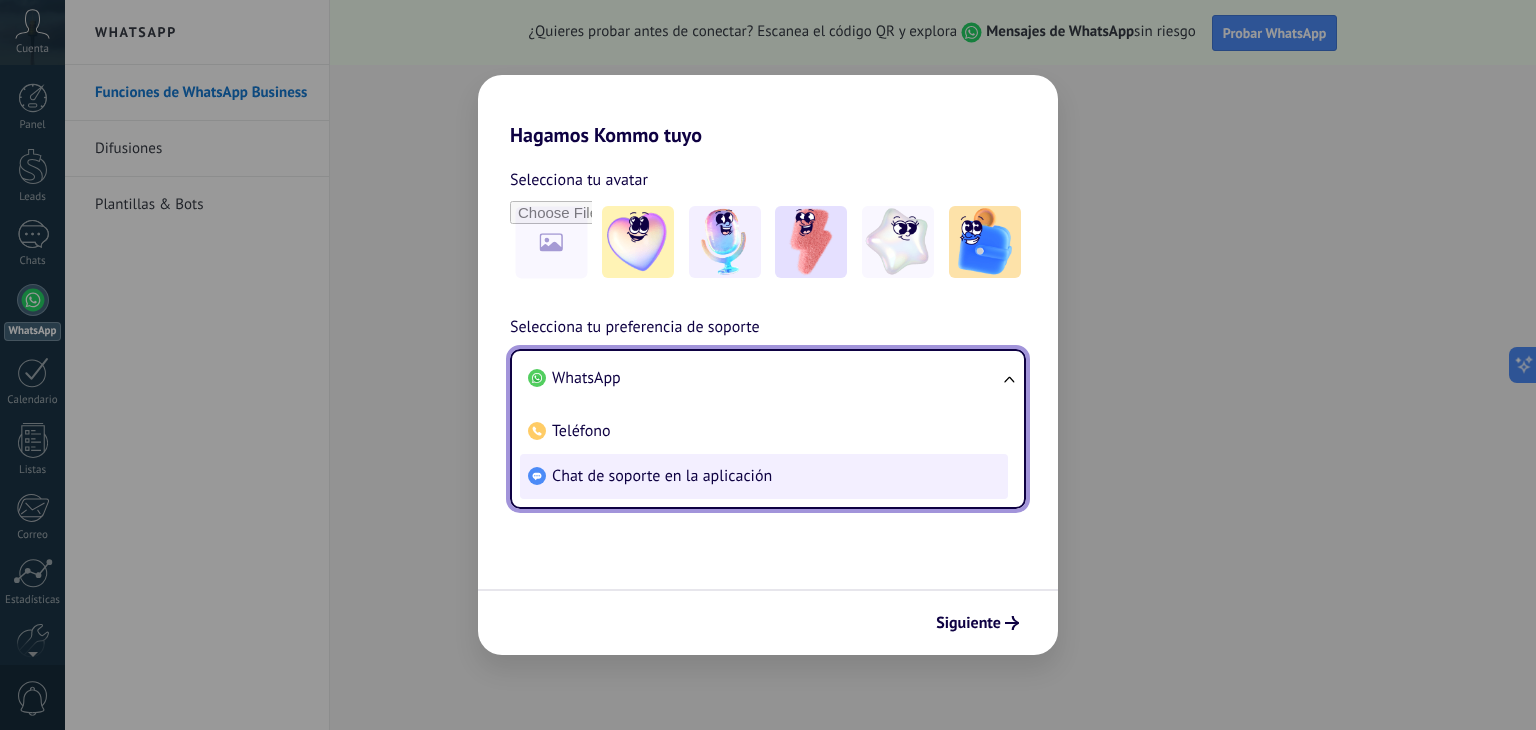 click on "Chat de soporte en la aplicación" at bounding box center [662, 476] 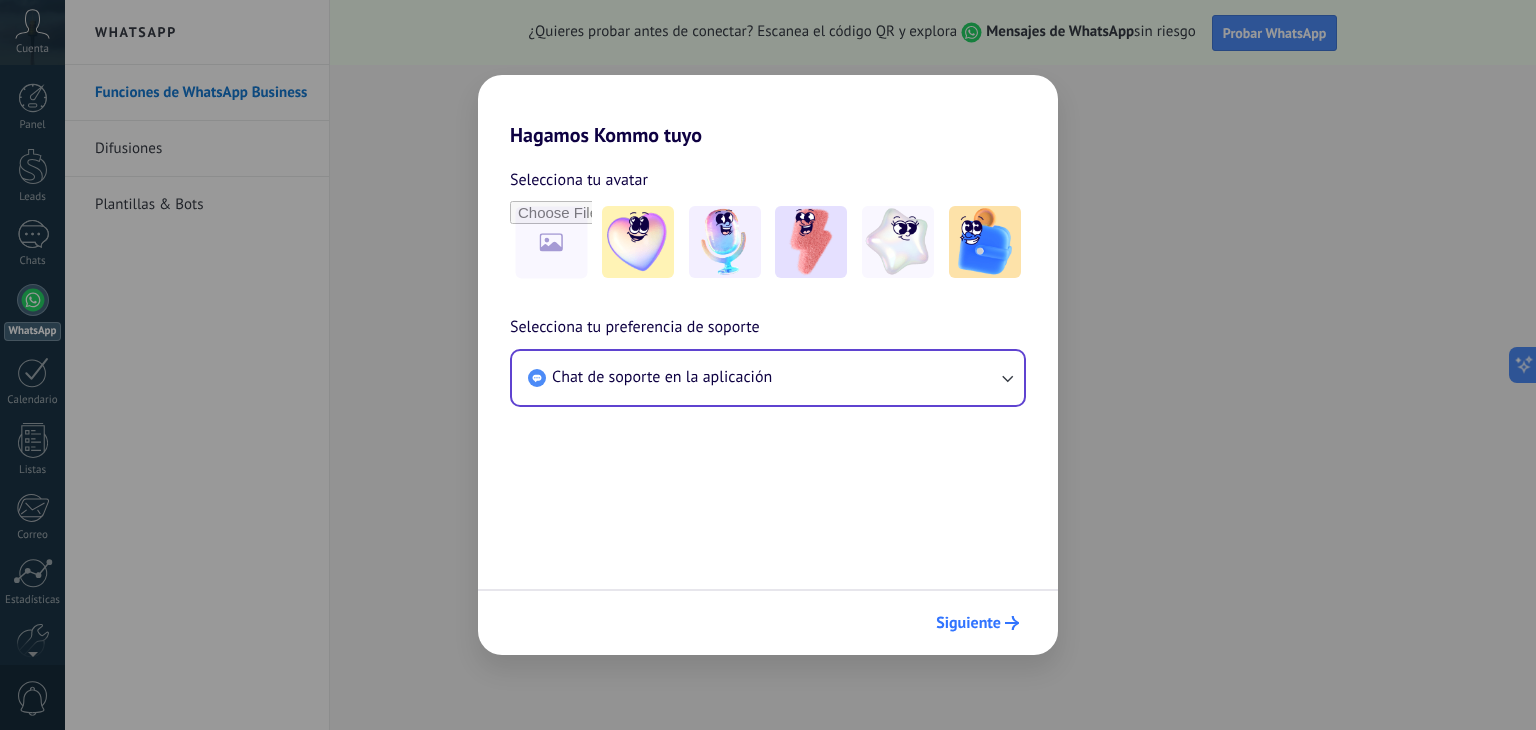 click on "Siguiente" at bounding box center [977, 623] 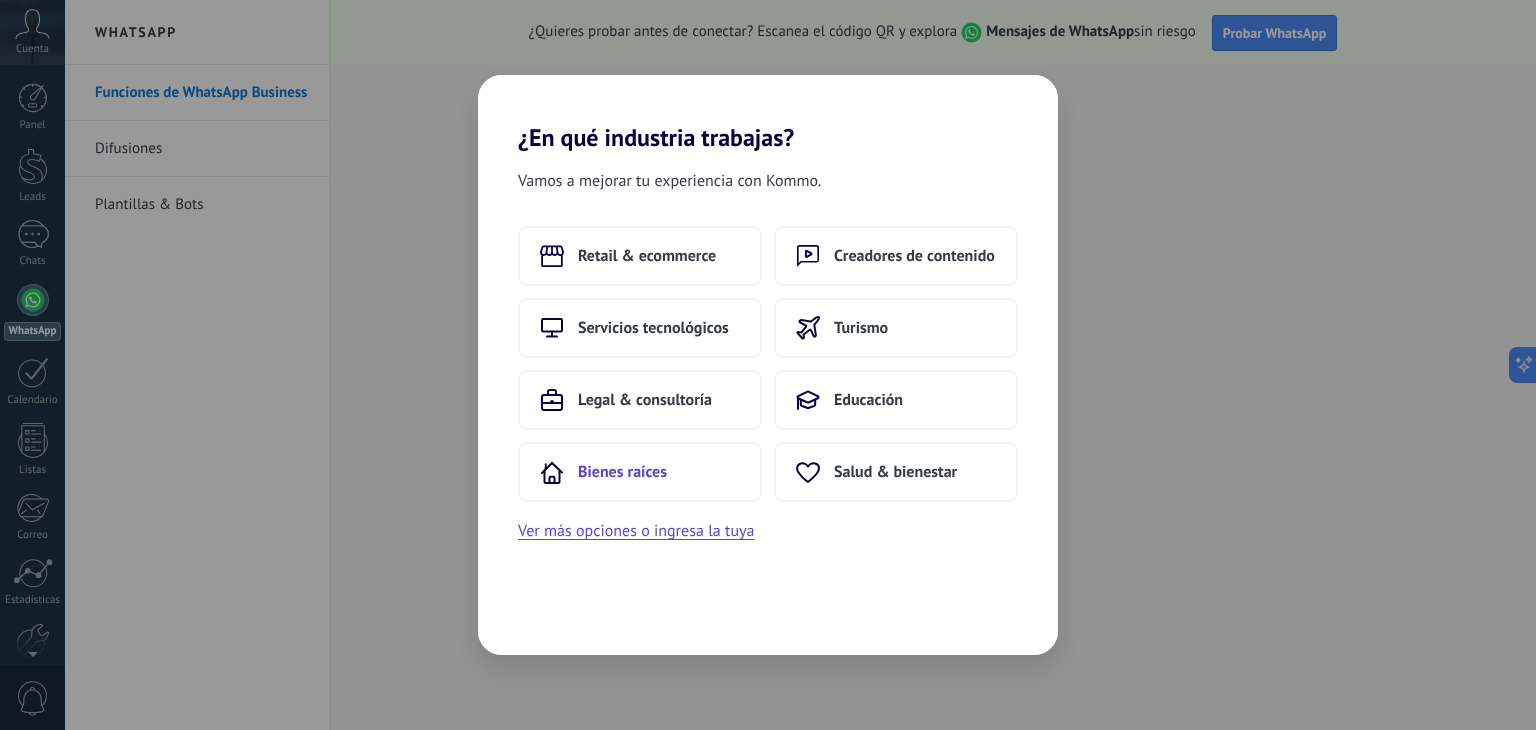 click on "Bienes raíces" at bounding box center (640, 472) 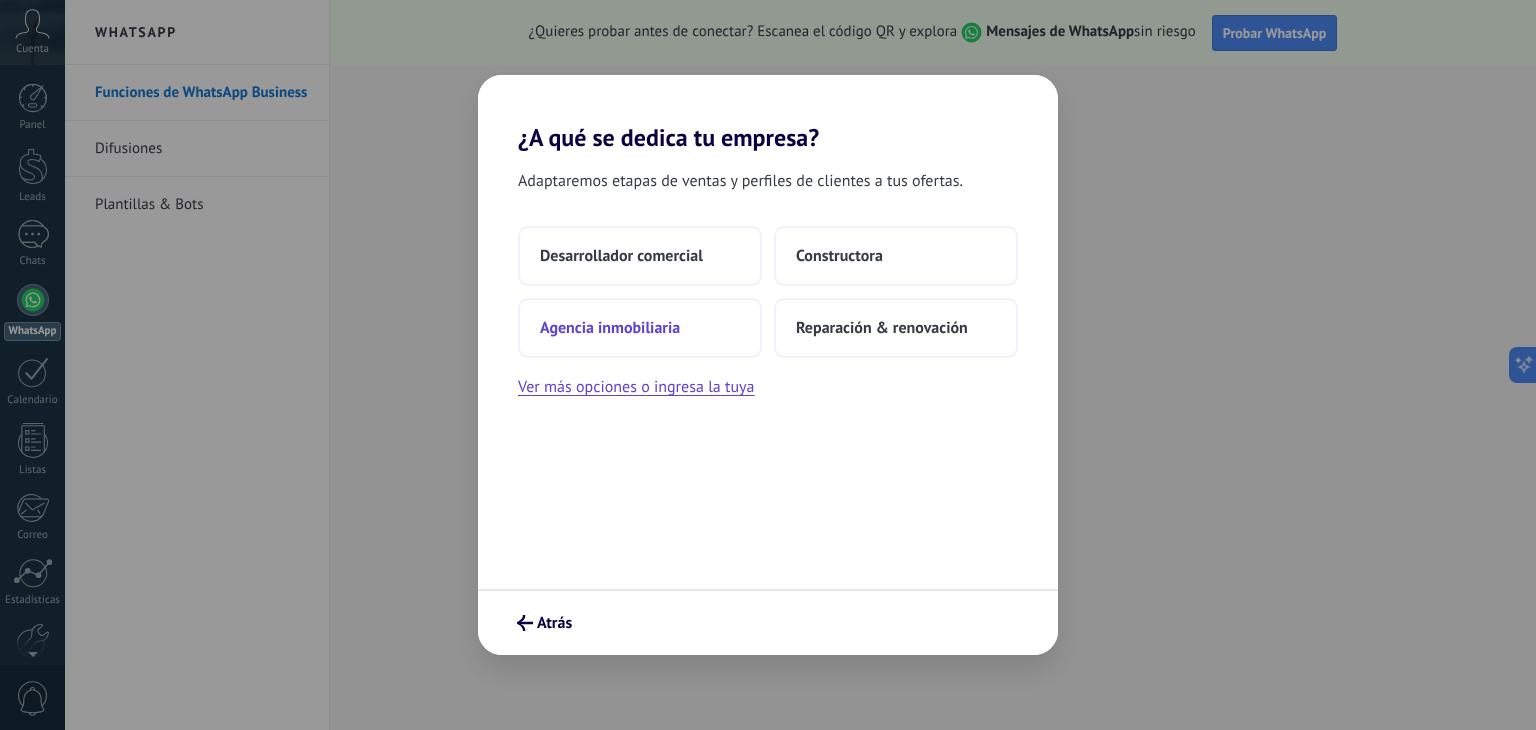 click on "Agencia inmobiliaria" at bounding box center (621, 256) 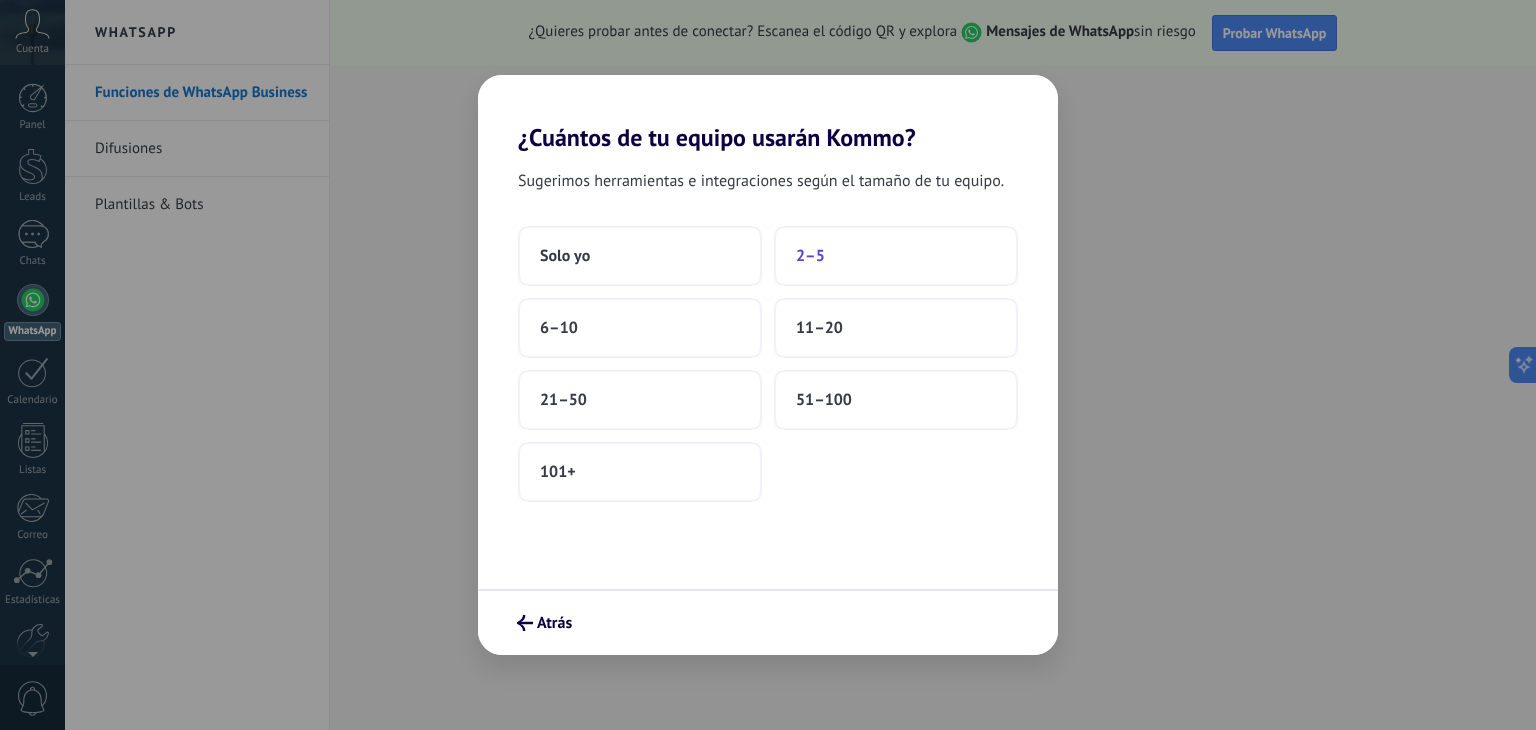 click on "2–5" at bounding box center (896, 256) 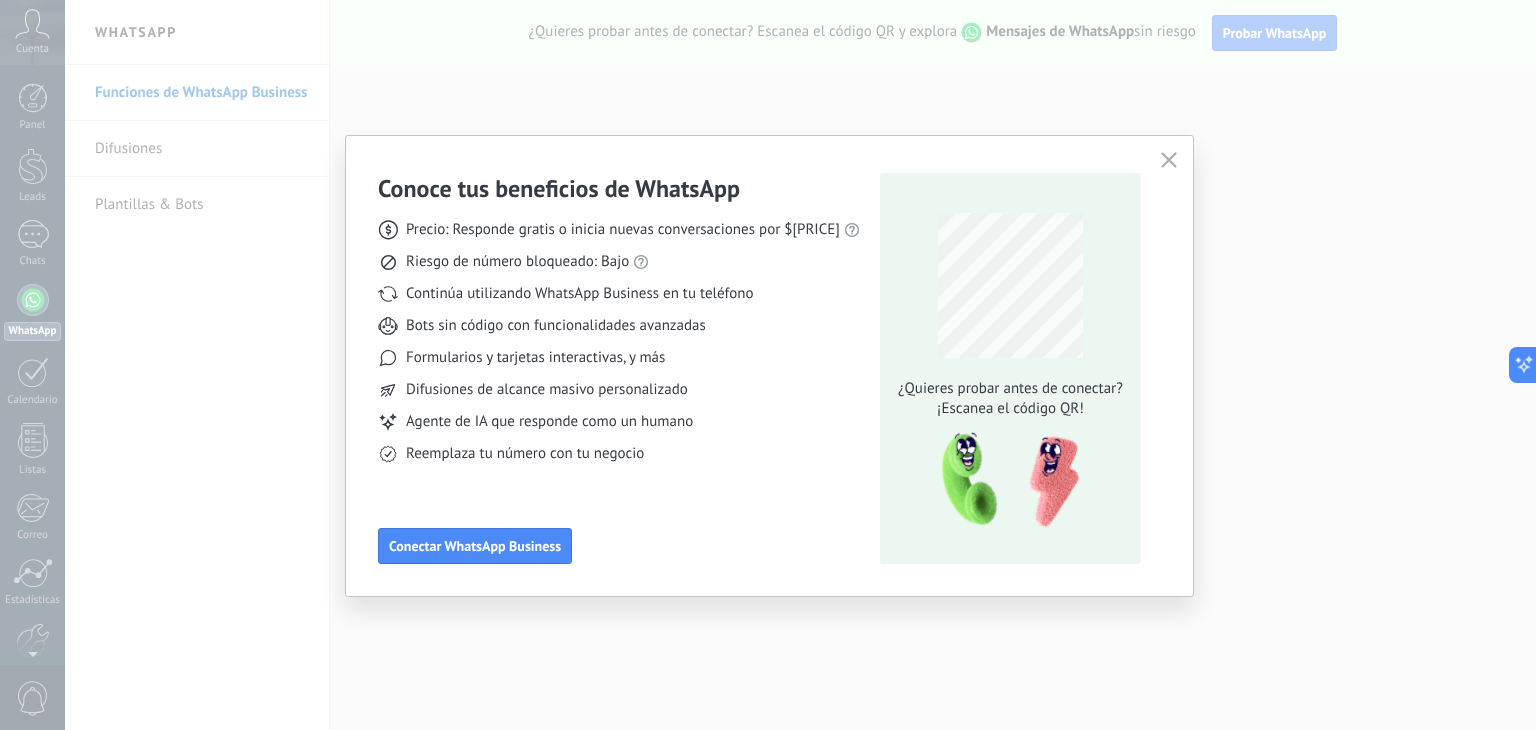 click at bounding box center (1169, 160) 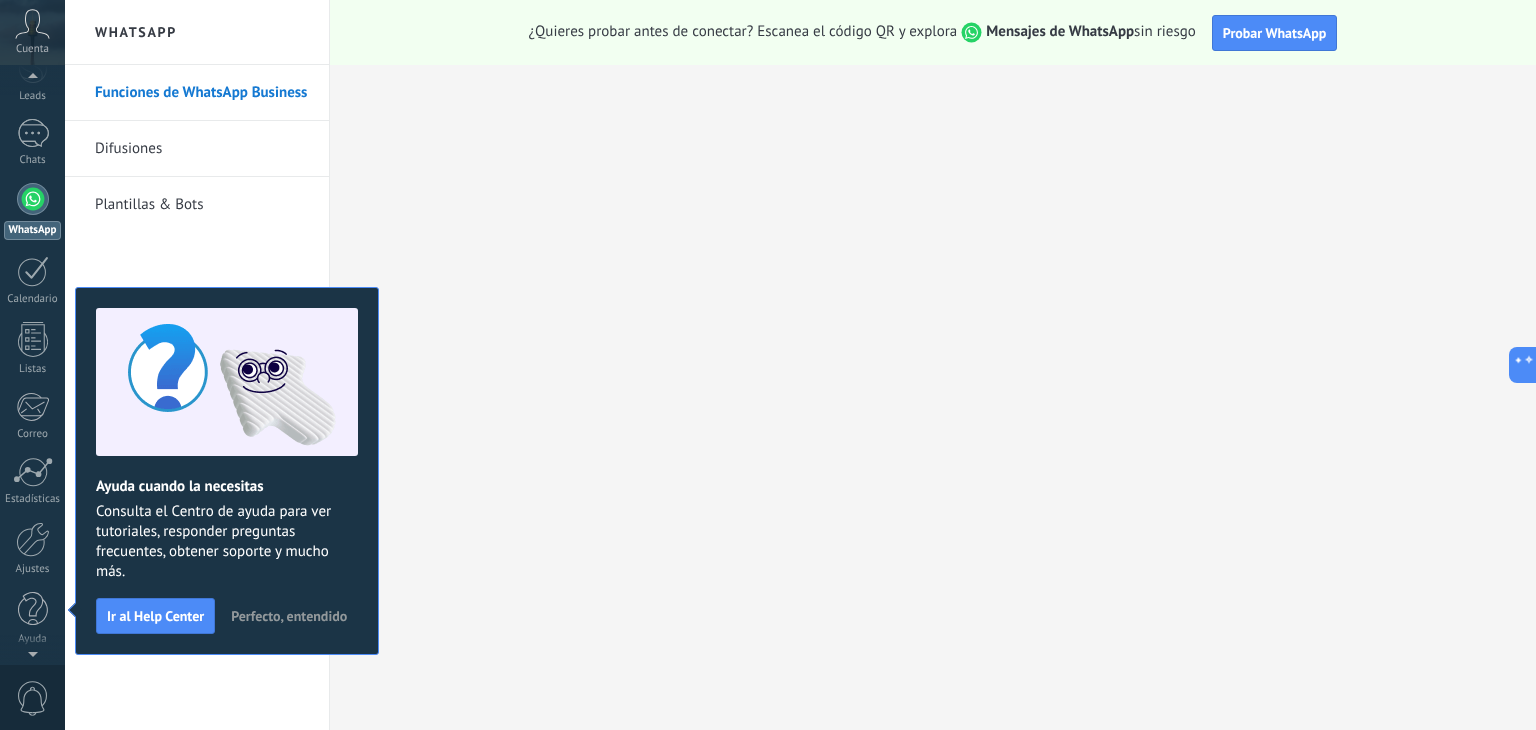 scroll, scrollTop: 0, scrollLeft: 0, axis: both 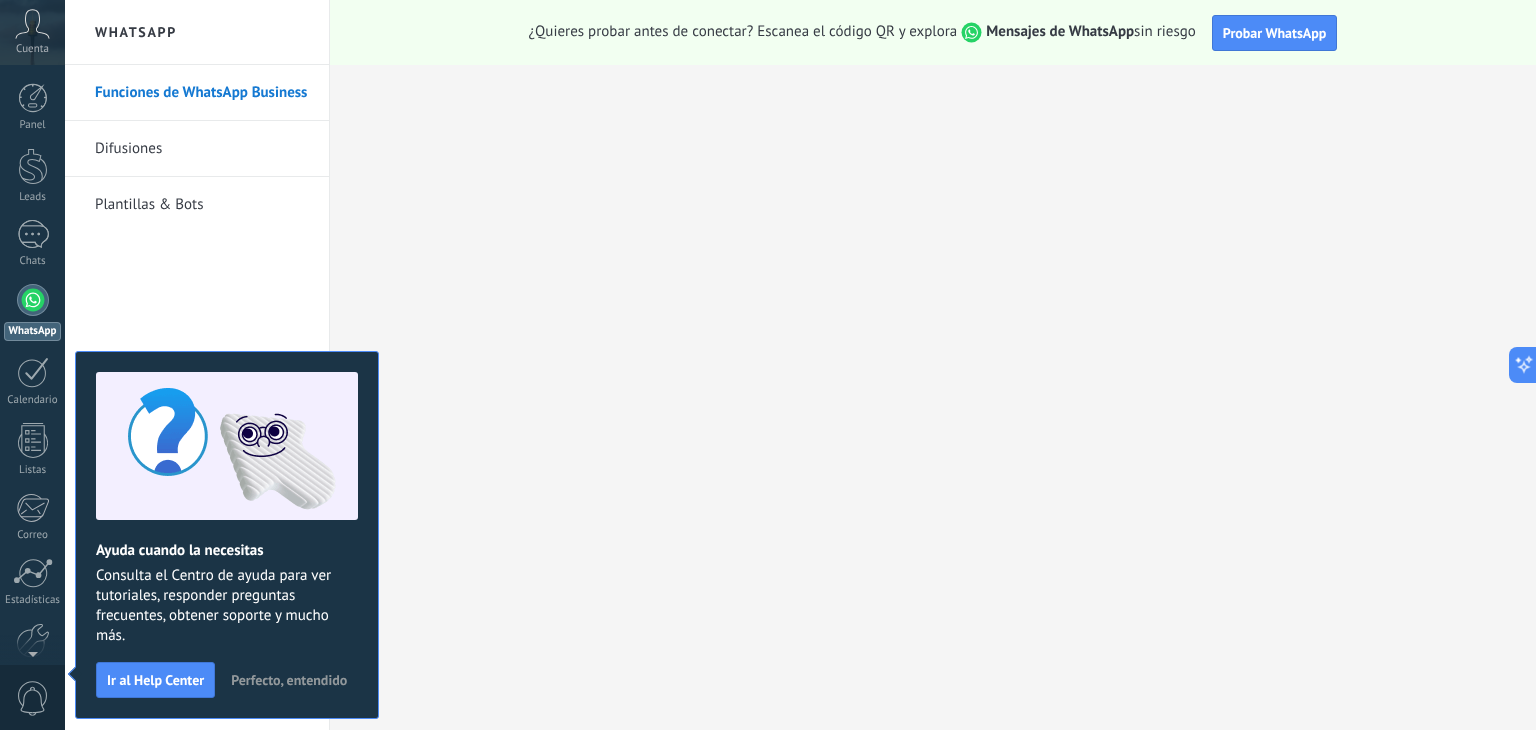 click on "Cuenta" at bounding box center (32, 32) 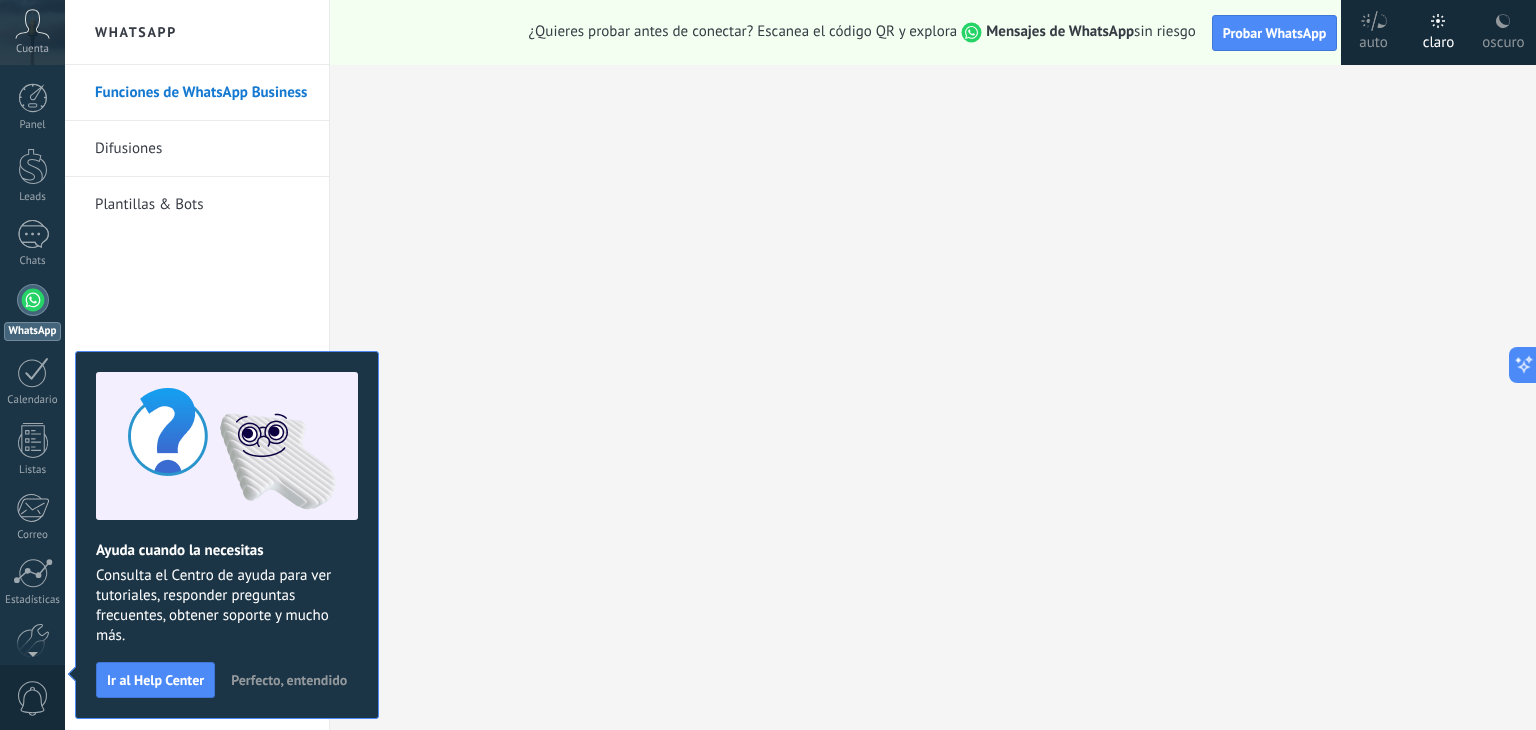 click on "Difusiones" at bounding box center [202, 149] 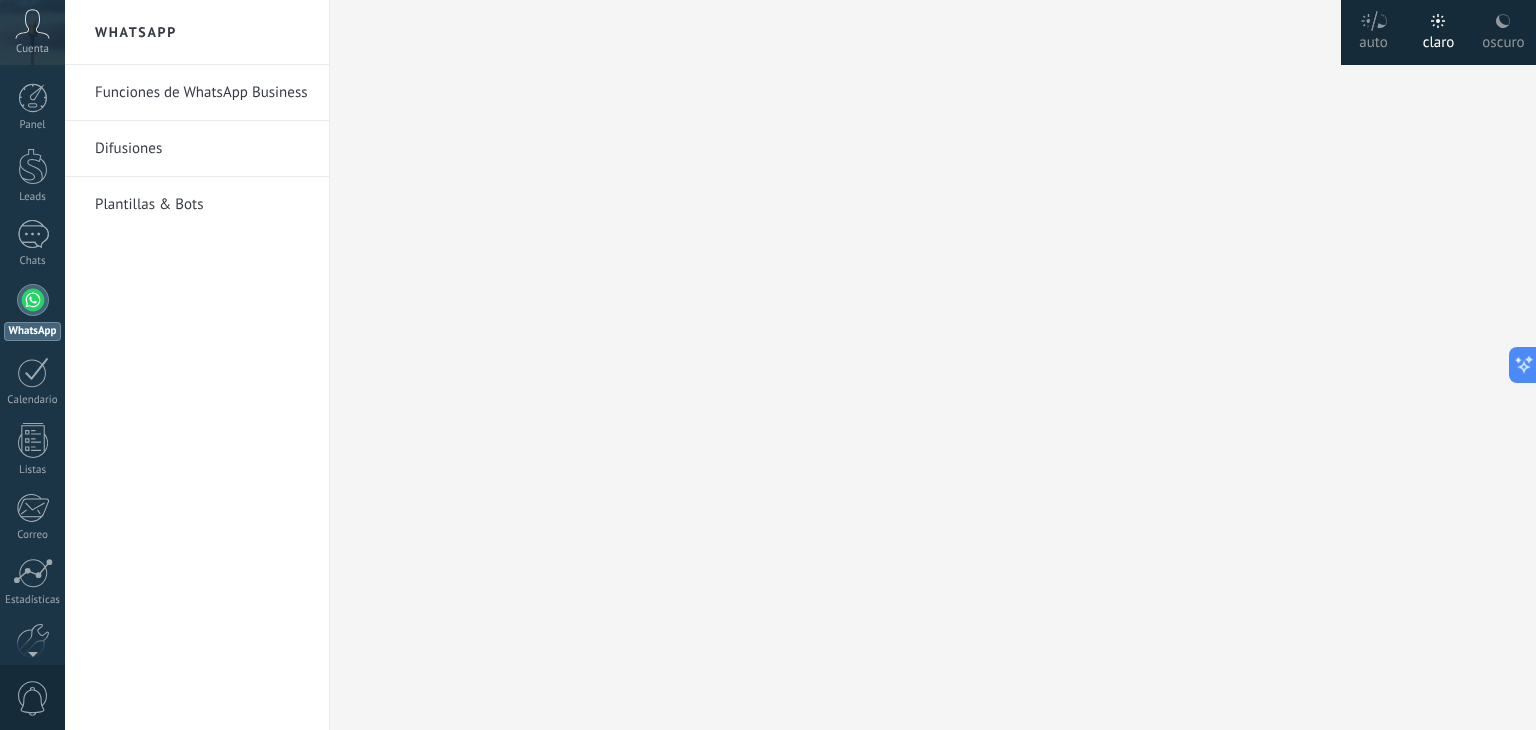 click on "Funciones de WhatsApp Business" at bounding box center [202, 93] 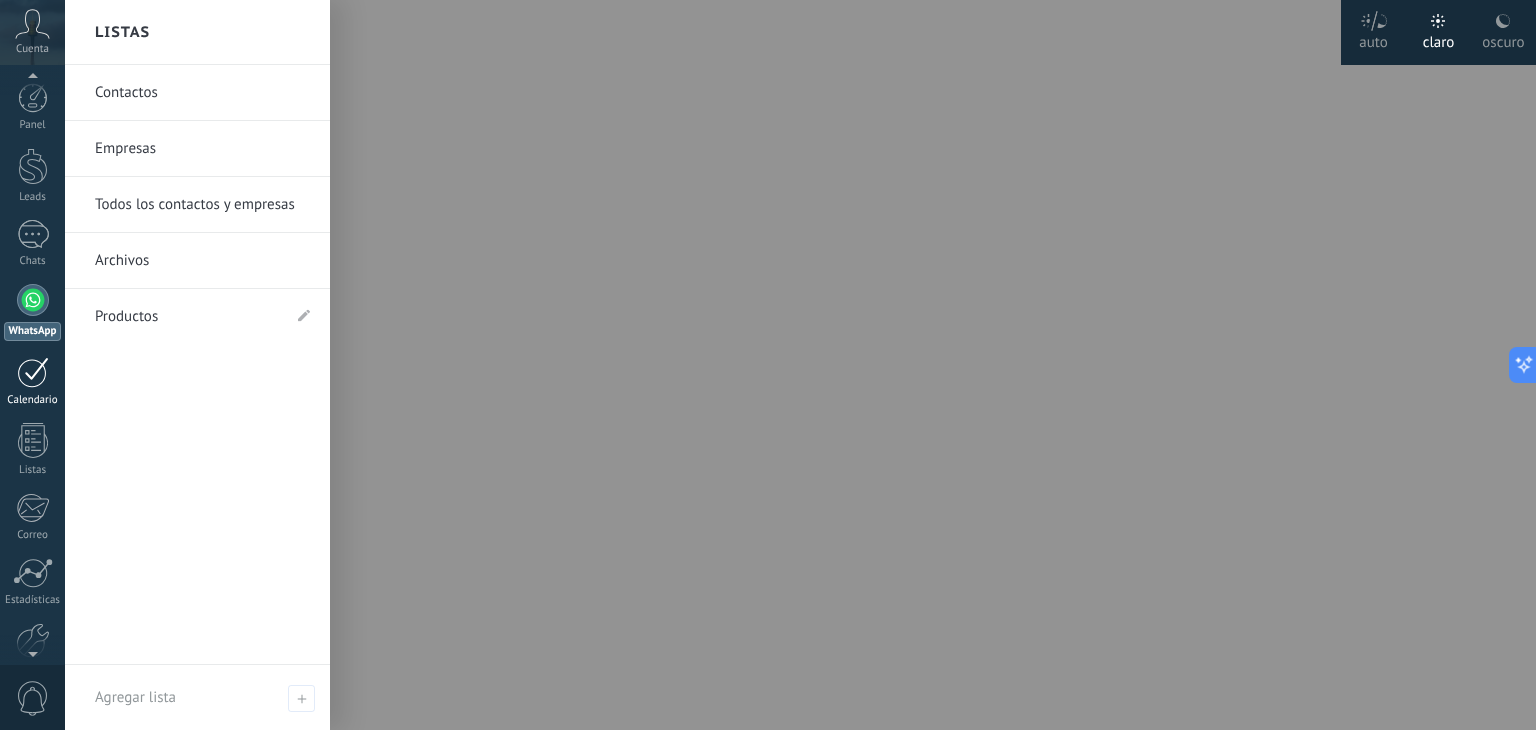 scroll, scrollTop: 0, scrollLeft: 0, axis: both 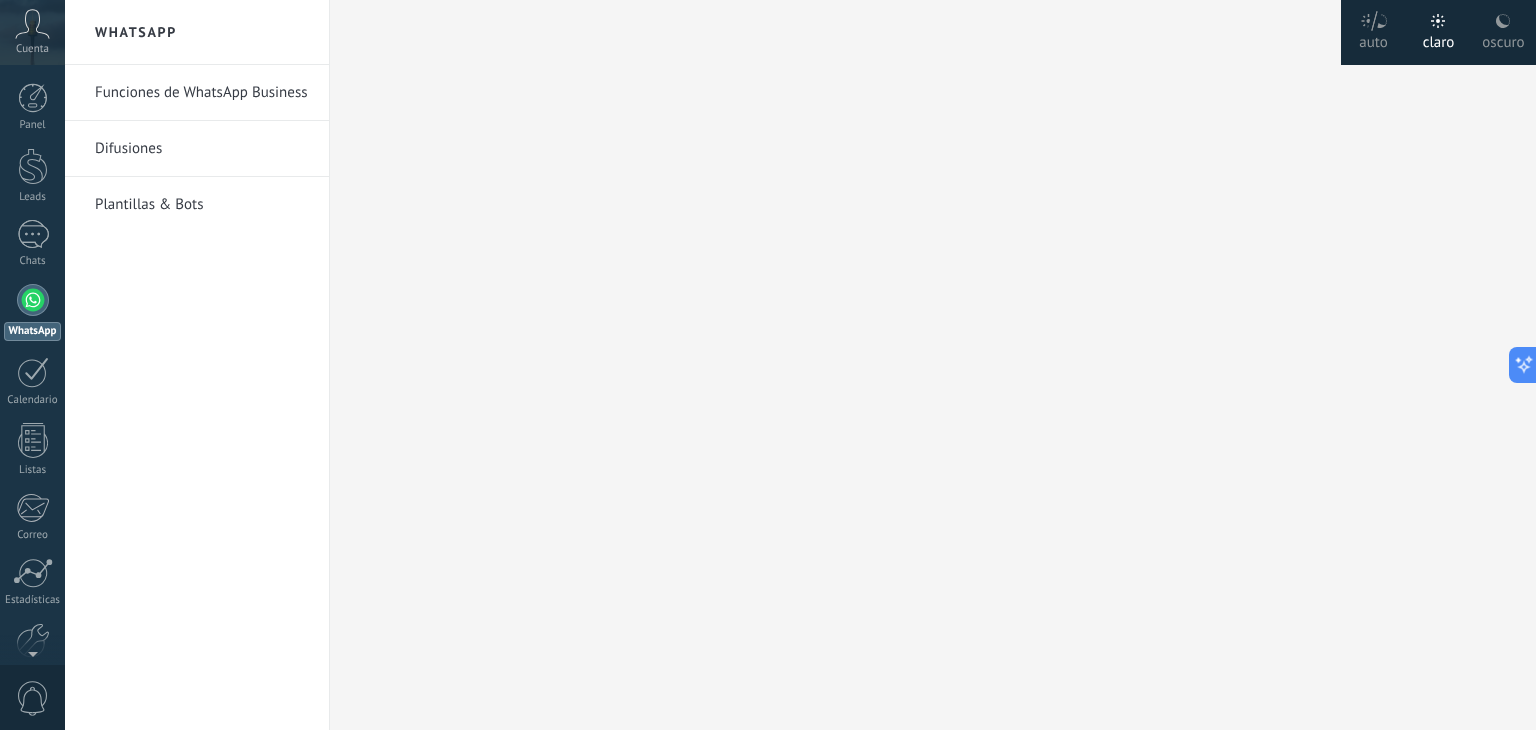click at bounding box center (32, 24) 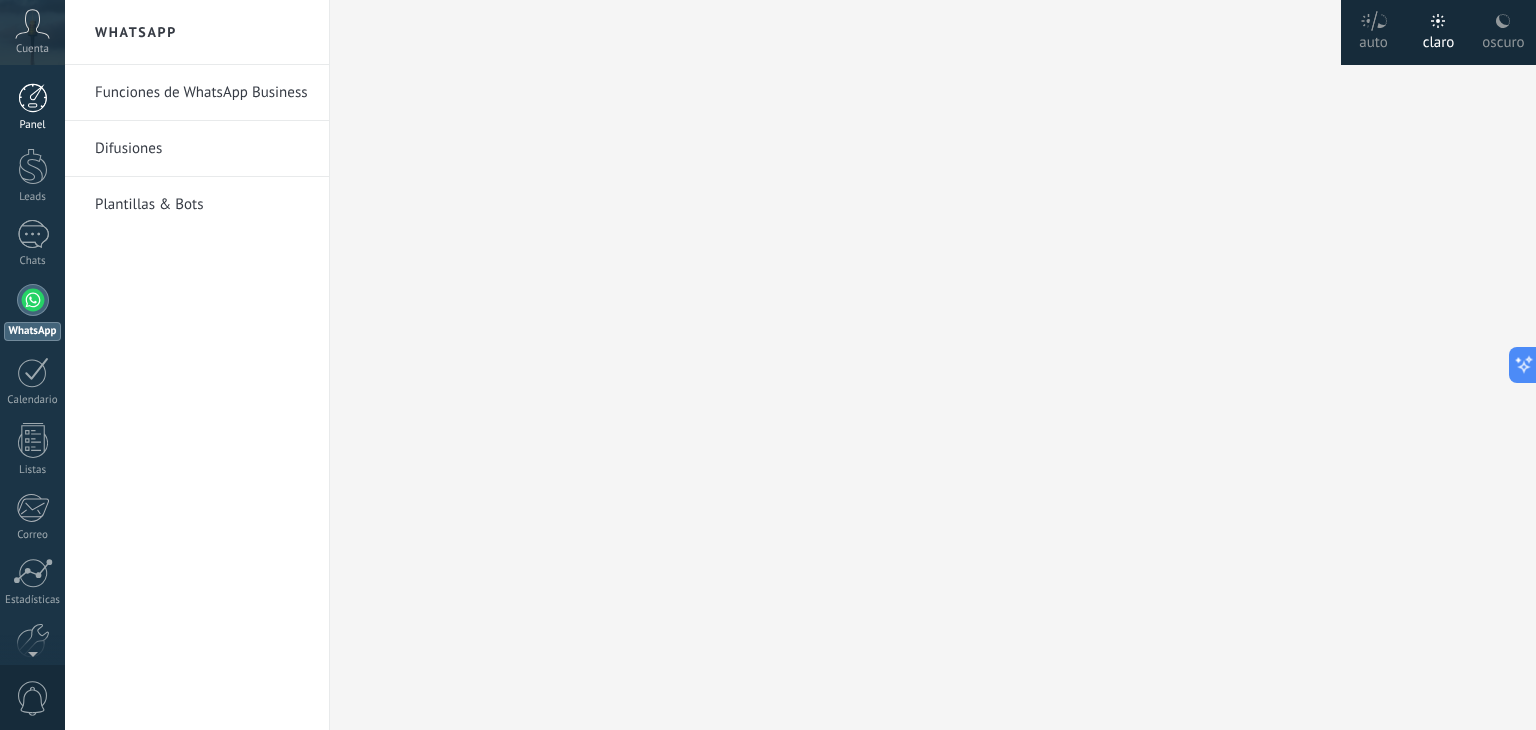 click at bounding box center [33, 98] 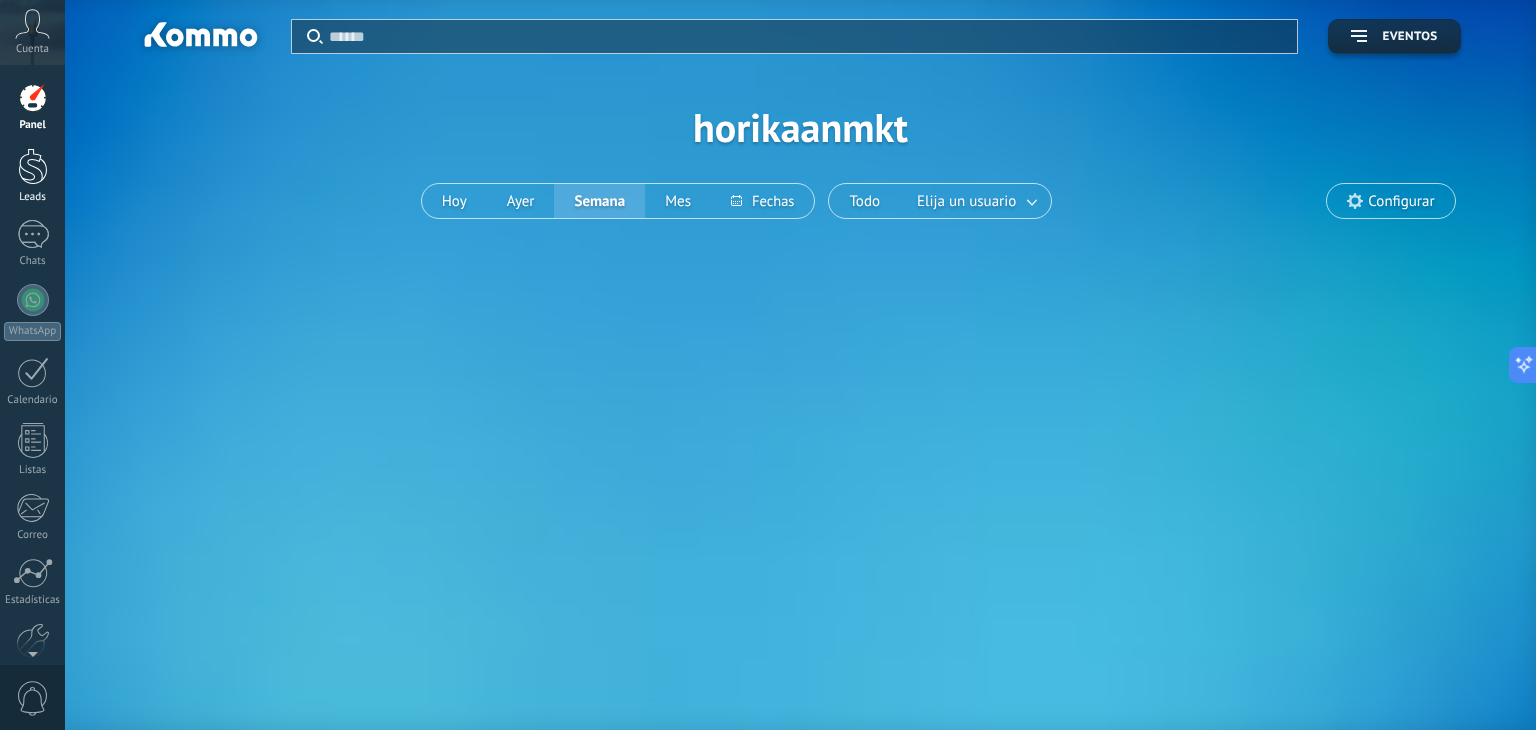 click at bounding box center [33, 166] 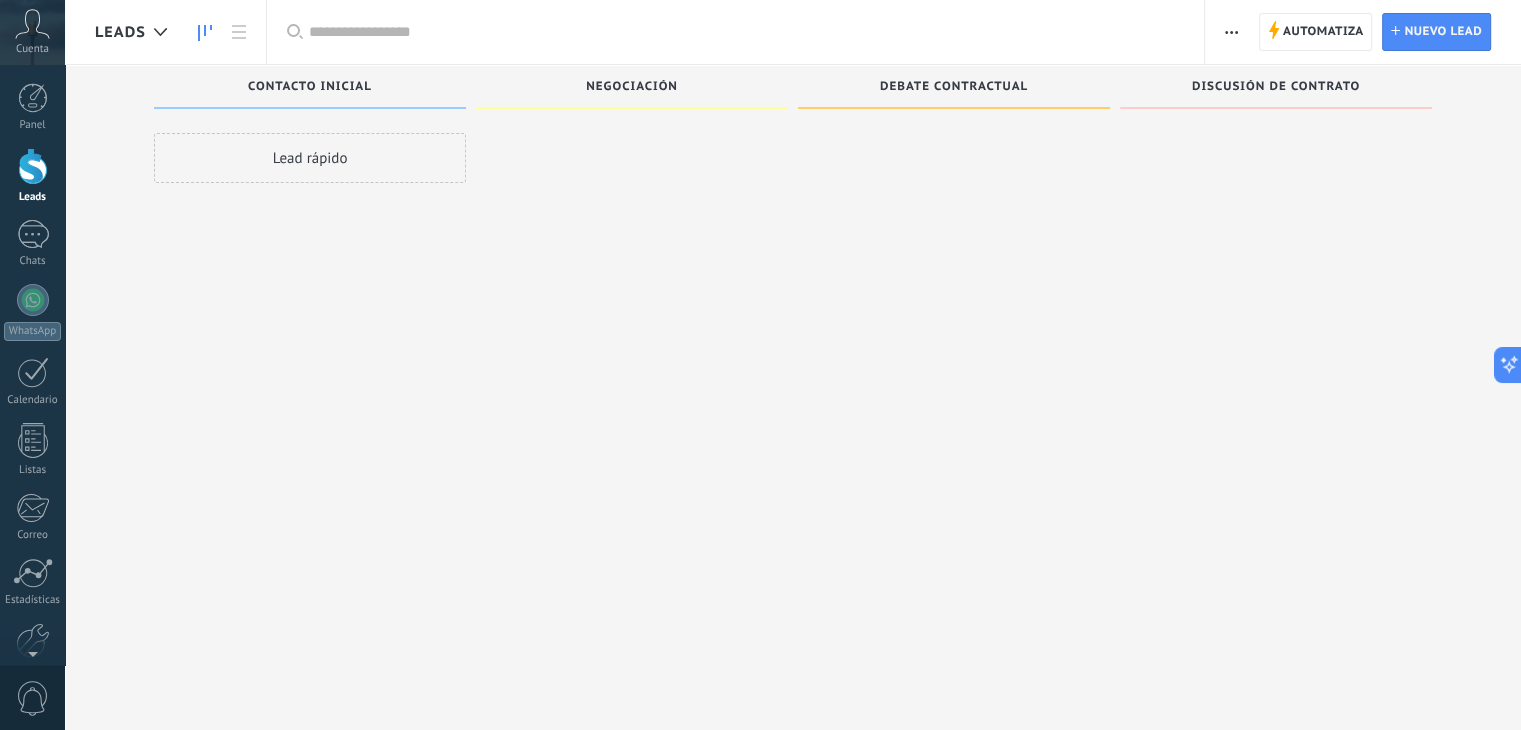 click on "Cuenta" at bounding box center (32, 32) 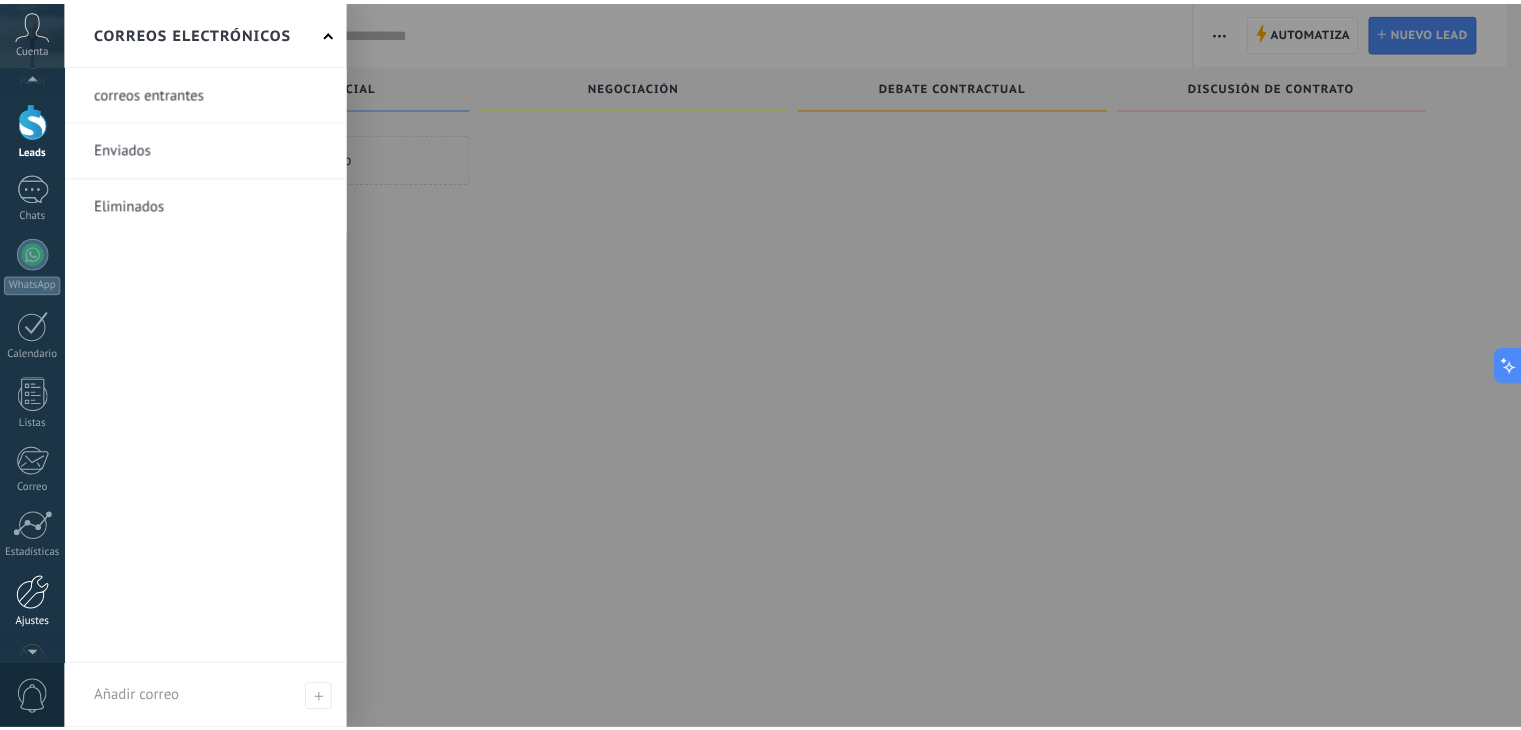 scroll, scrollTop: 101, scrollLeft: 0, axis: vertical 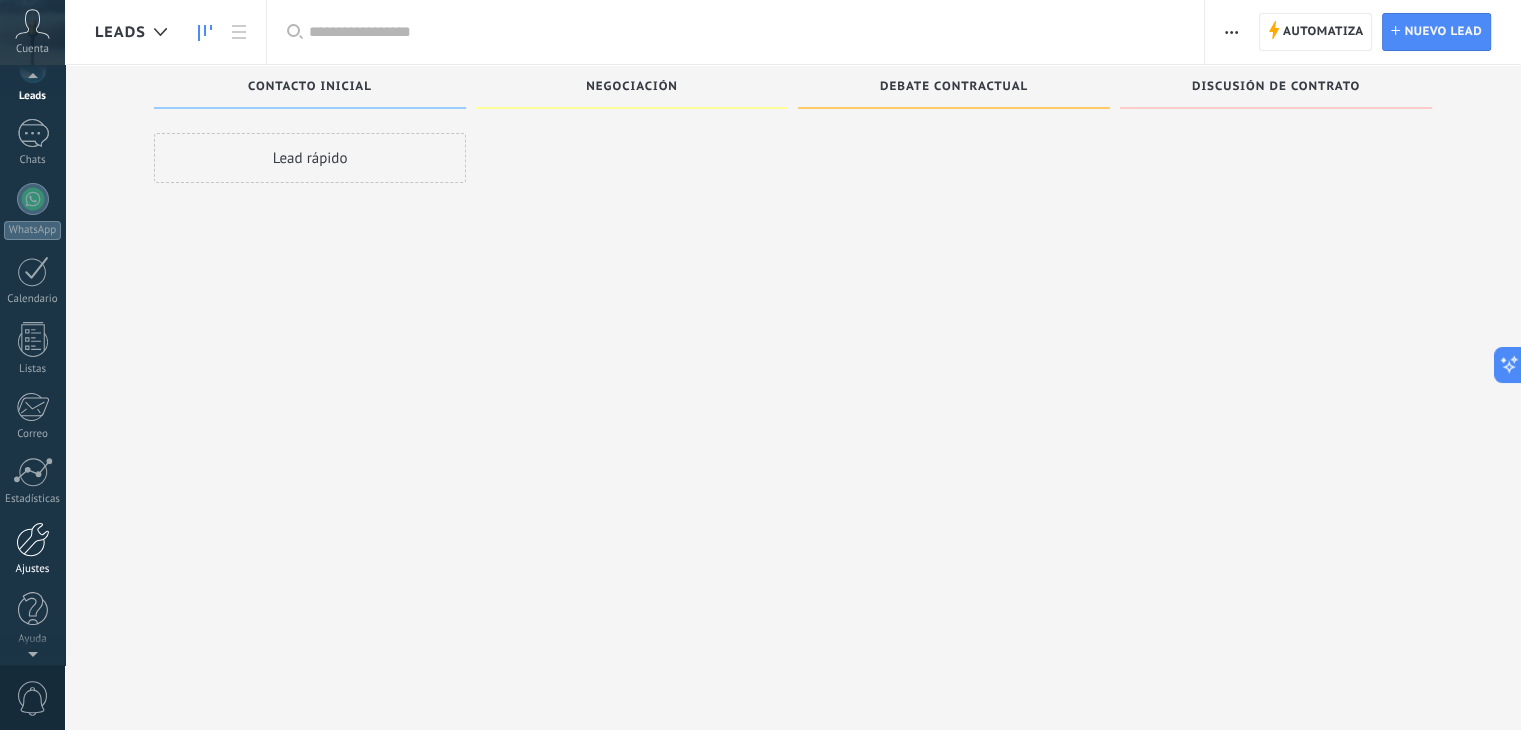 click at bounding box center (33, 539) 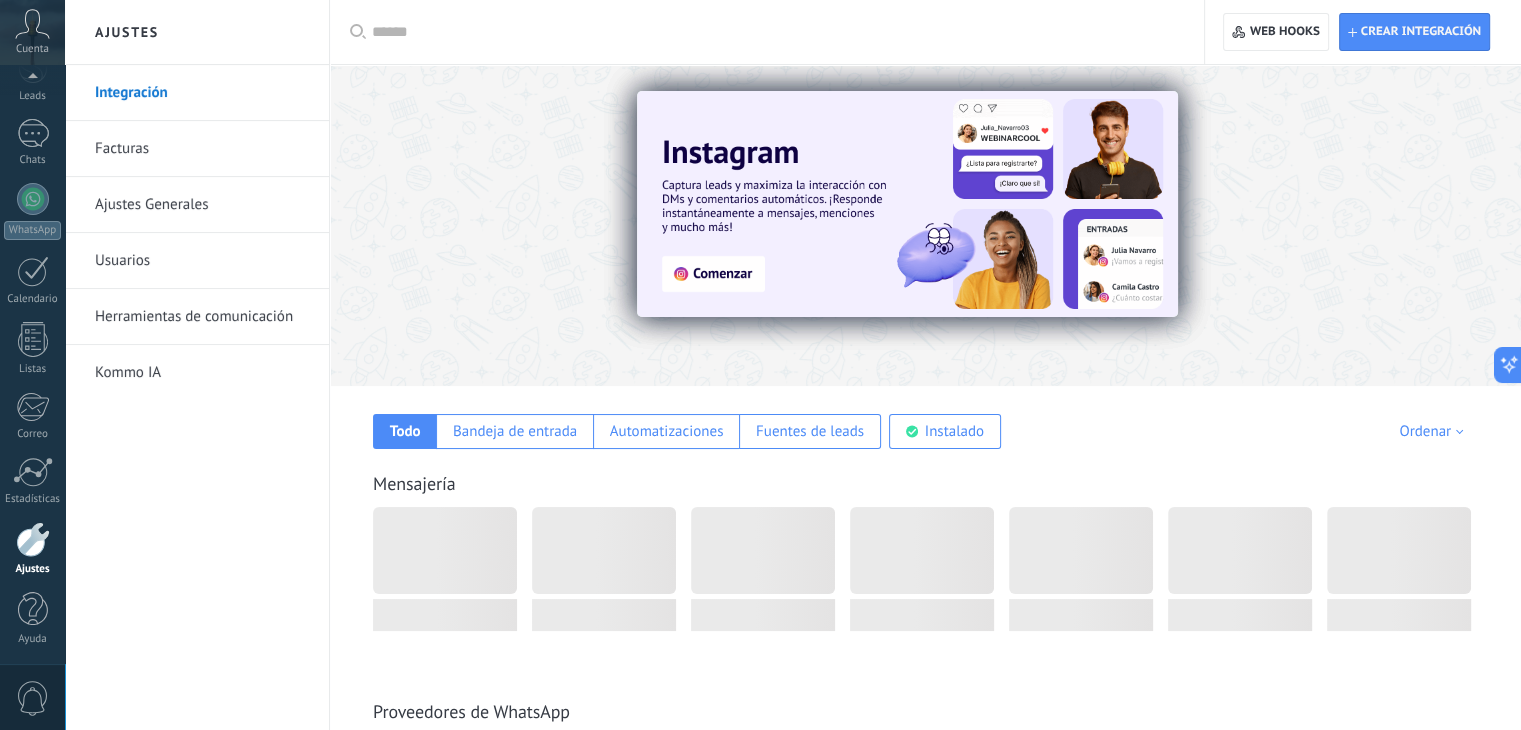 scroll, scrollTop: 0, scrollLeft: 0, axis: both 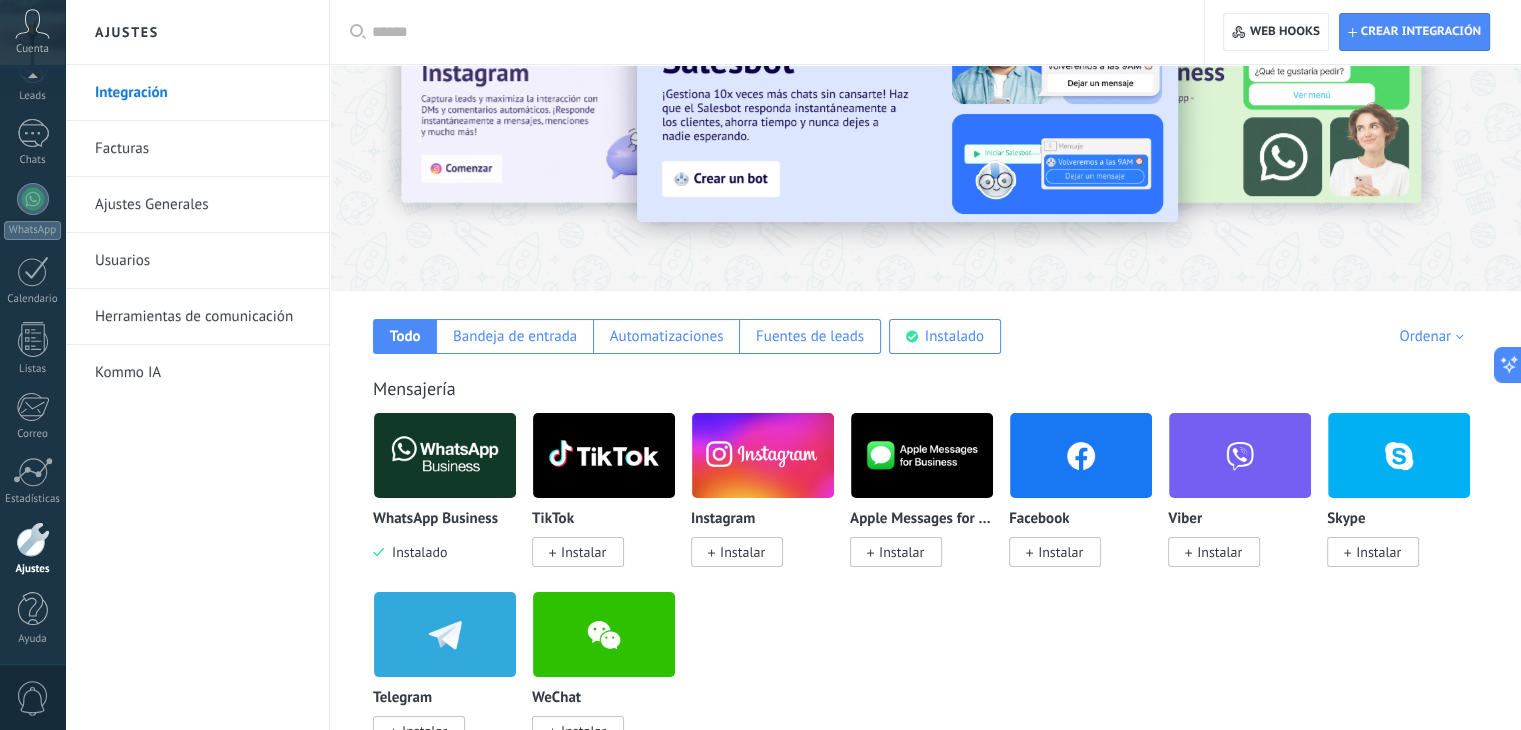 click at bounding box center [1081, 455] 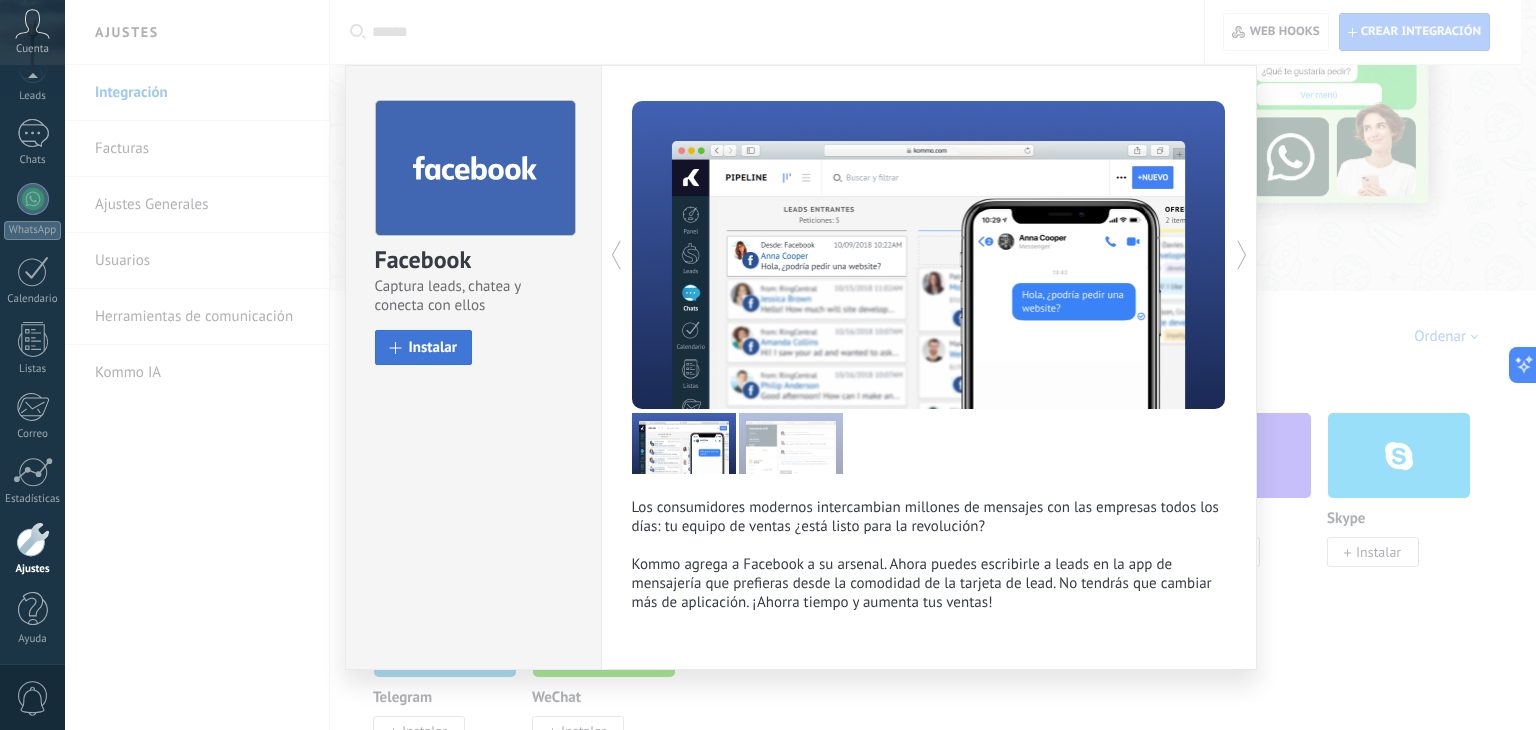 click on "Instalar" at bounding box center [424, 347] 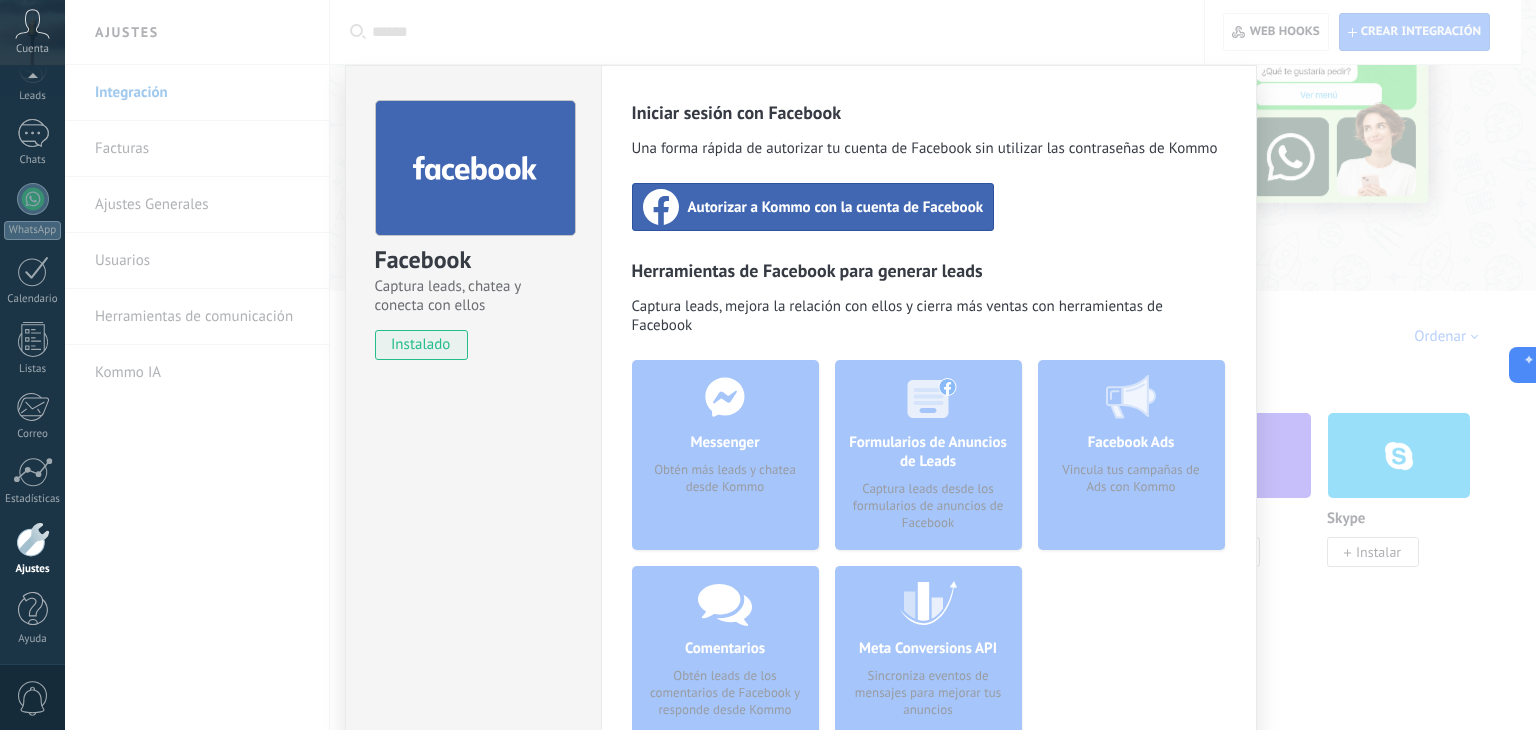 click on "Autorizar a Kommo con la cuenta de Facebook" at bounding box center [836, 207] 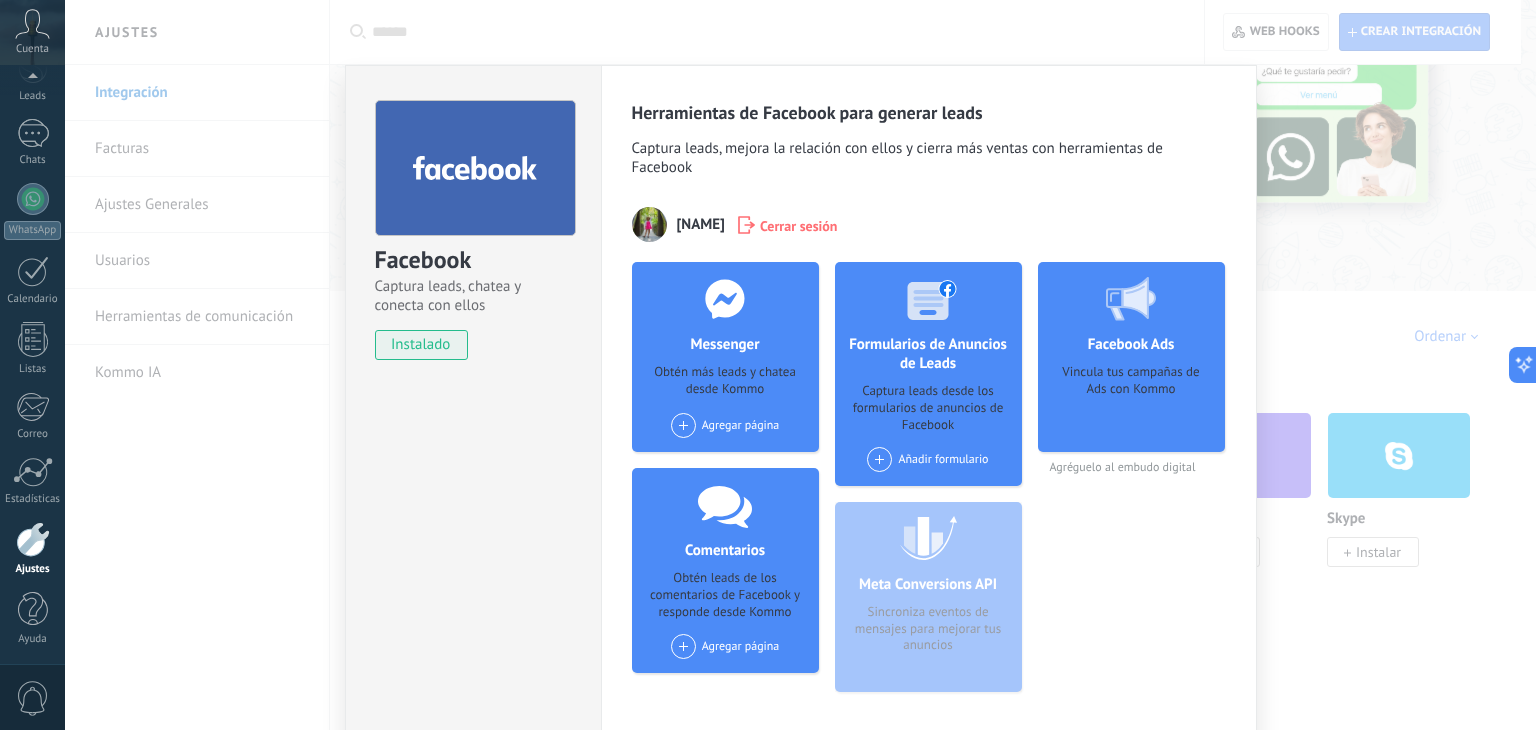 click on "Facebook Captura leads, chatea y conecta con ellos instalado Desinstalar Herramientas de Facebook para generar leads Captura leads, mejora la relación con ellos y cierra más ventas con herramientas de Facebook Vic Jiménez Cerrar sesión Messenger Obtén más leads y chatea desde Kommo Agregar página Comentarios Obtén leads de los comentarios de Facebook y responde desde Kommo Agregar página Formularios de Anuncios de Leads Captura leads desde los formularios de anuncios de Facebook Añadir formulario Meta Conversions API Sincroniza eventos de mensajes para mejorar tus anuncios Facebook Ads Vincula tus campañas de Ads con Kommo Agréguelo al embudo digital más" at bounding box center [800, 365] 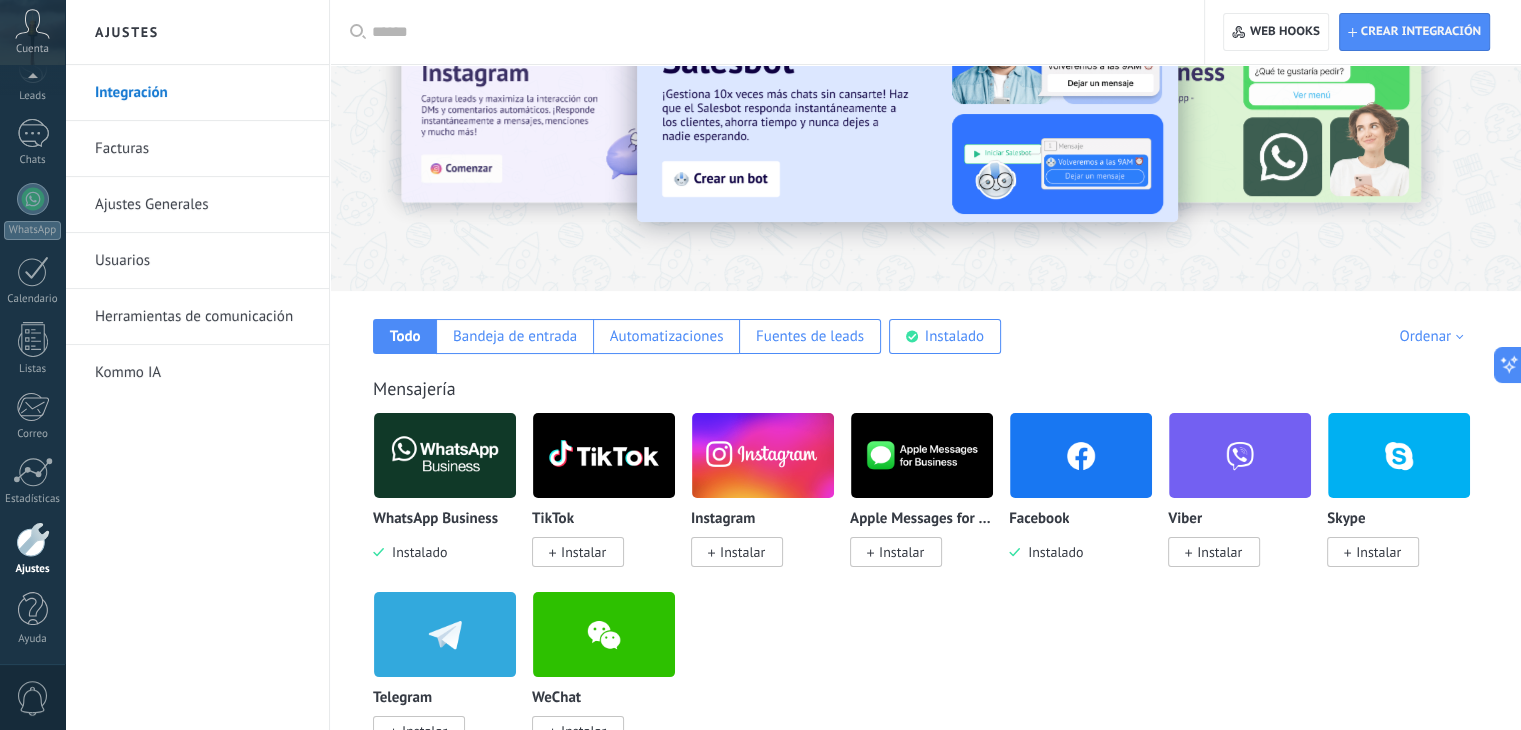click on "Instalar" at bounding box center (742, 552) 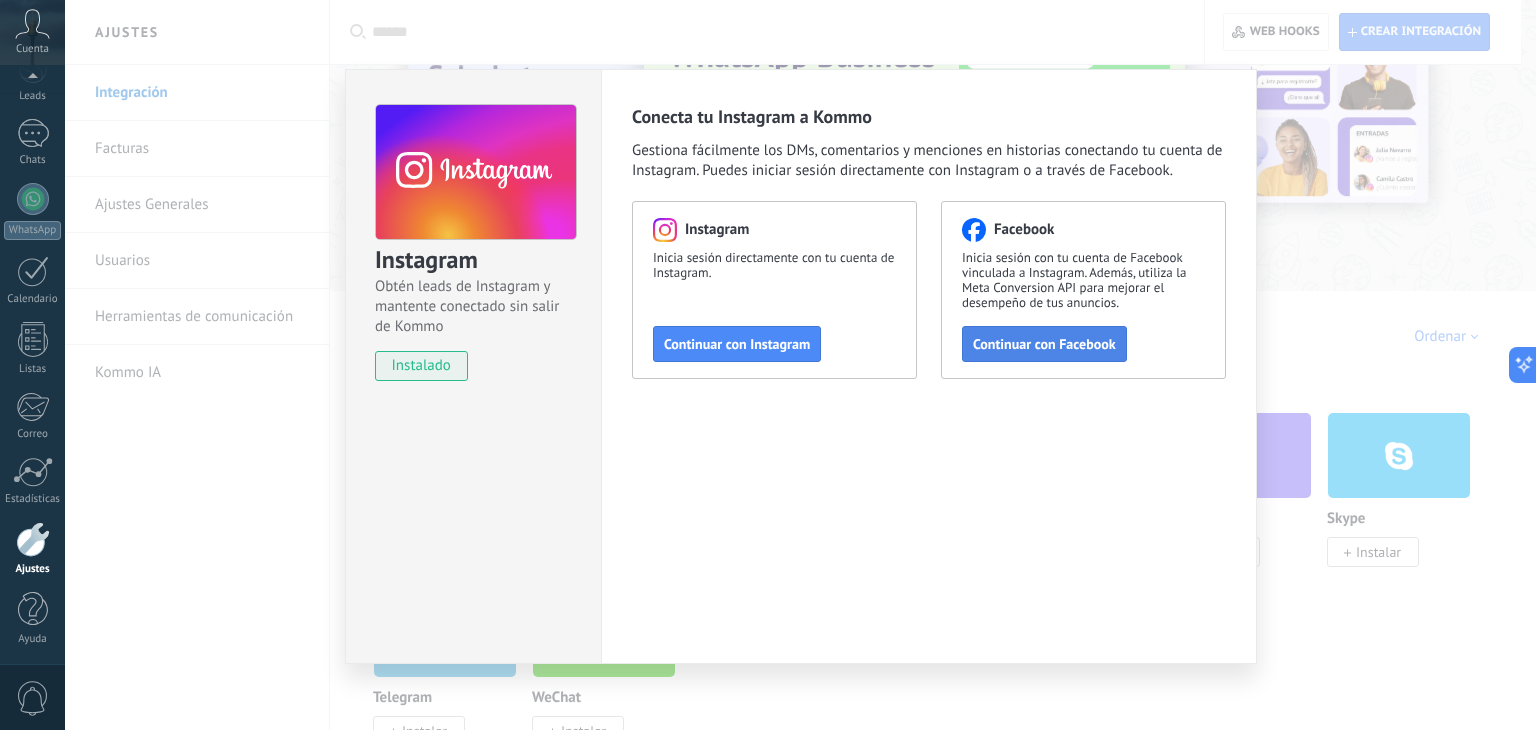 click on "Continuar con Facebook" at bounding box center (737, 344) 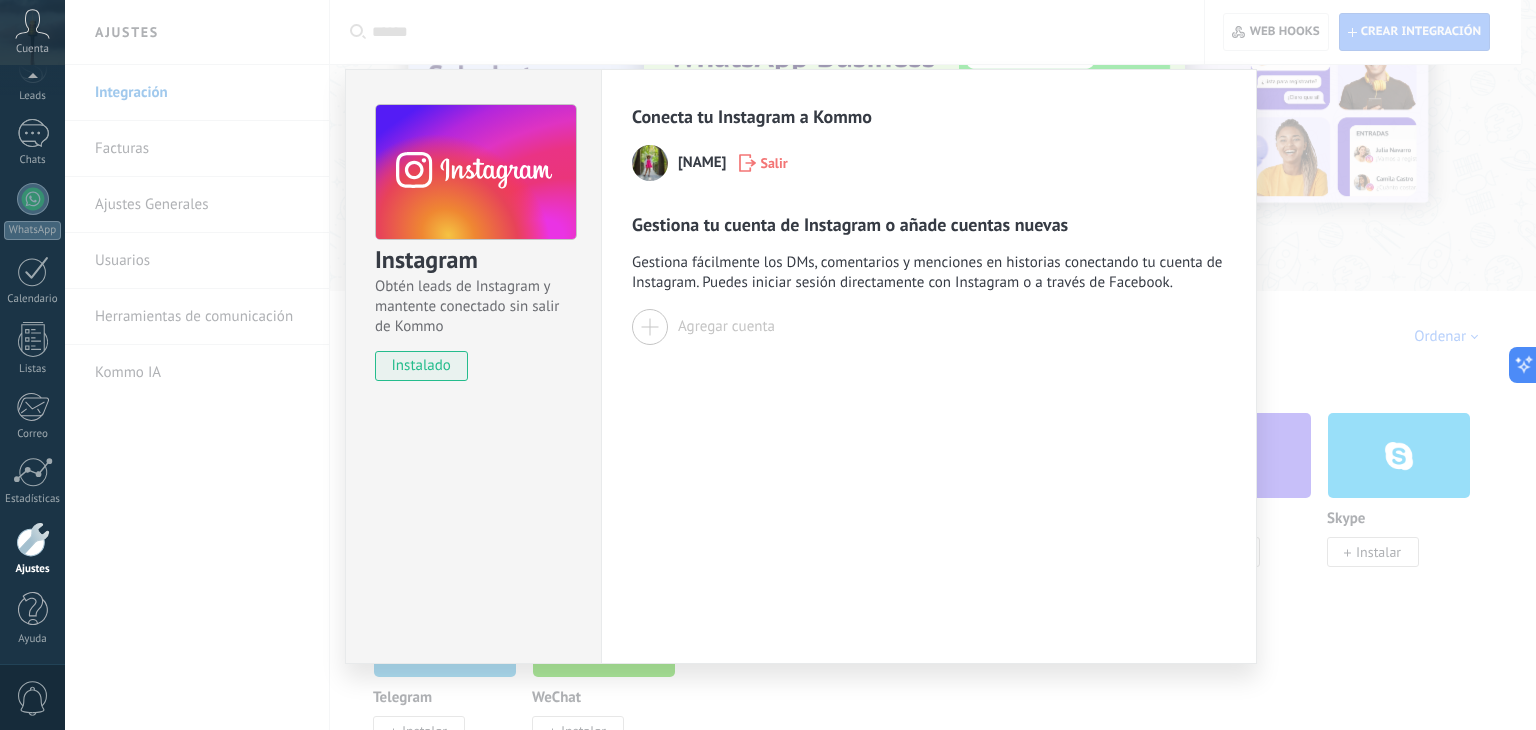click on "Instagram Obtén leads de Instagram y mantente conectado sin salir de Kommo instalado Conecta tu Instagram a Kommo Vic Jiménez Salir Gestiona tu cuenta de Instagram o añade cuentas nuevas Gestiona fácilmente los DMs, comentarios y menciones en historias conectando tu cuenta de Instagram. Puedes iniciar sesión directamente con Instagram o a través de Facebook. Agregar cuenta" at bounding box center (800, 365) 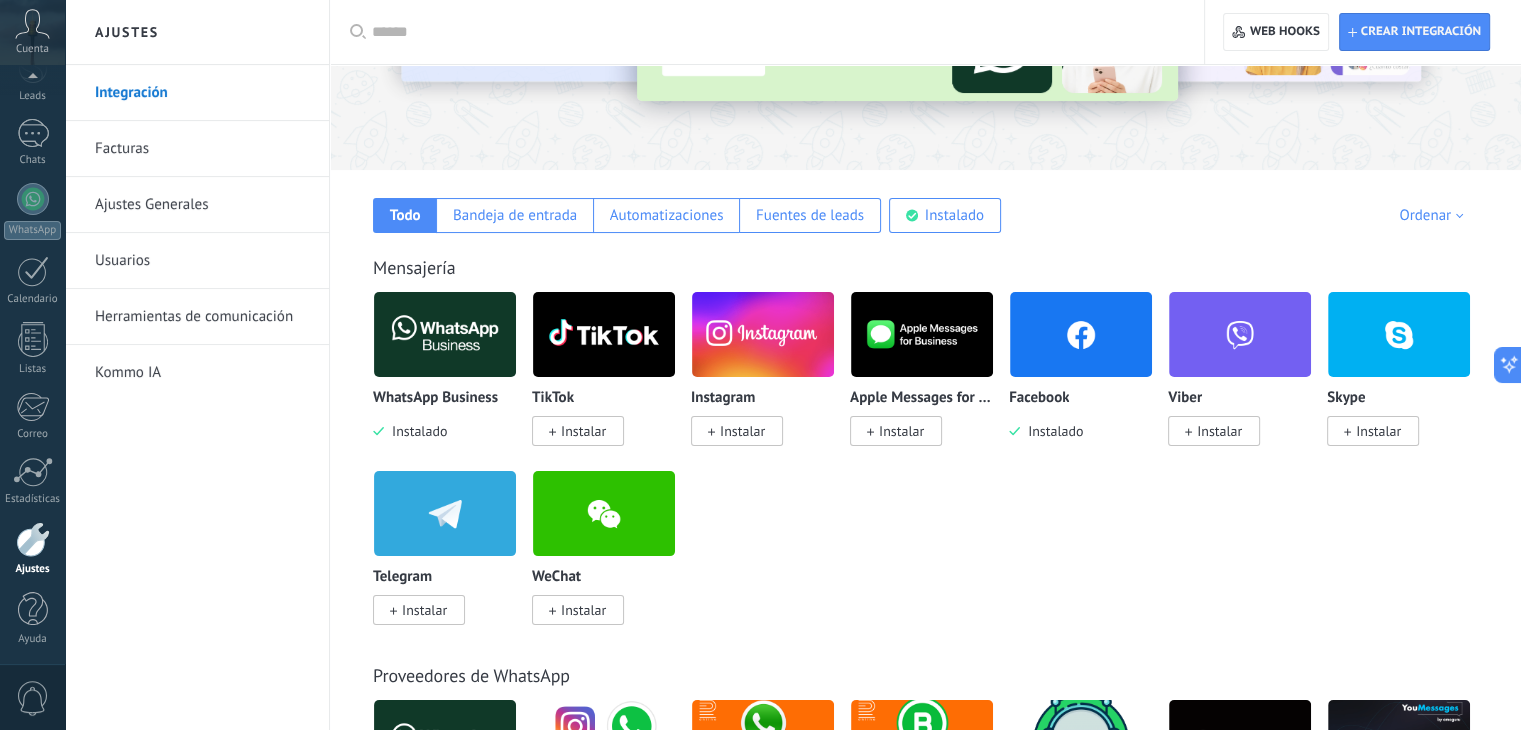 scroll, scrollTop: 100, scrollLeft: 0, axis: vertical 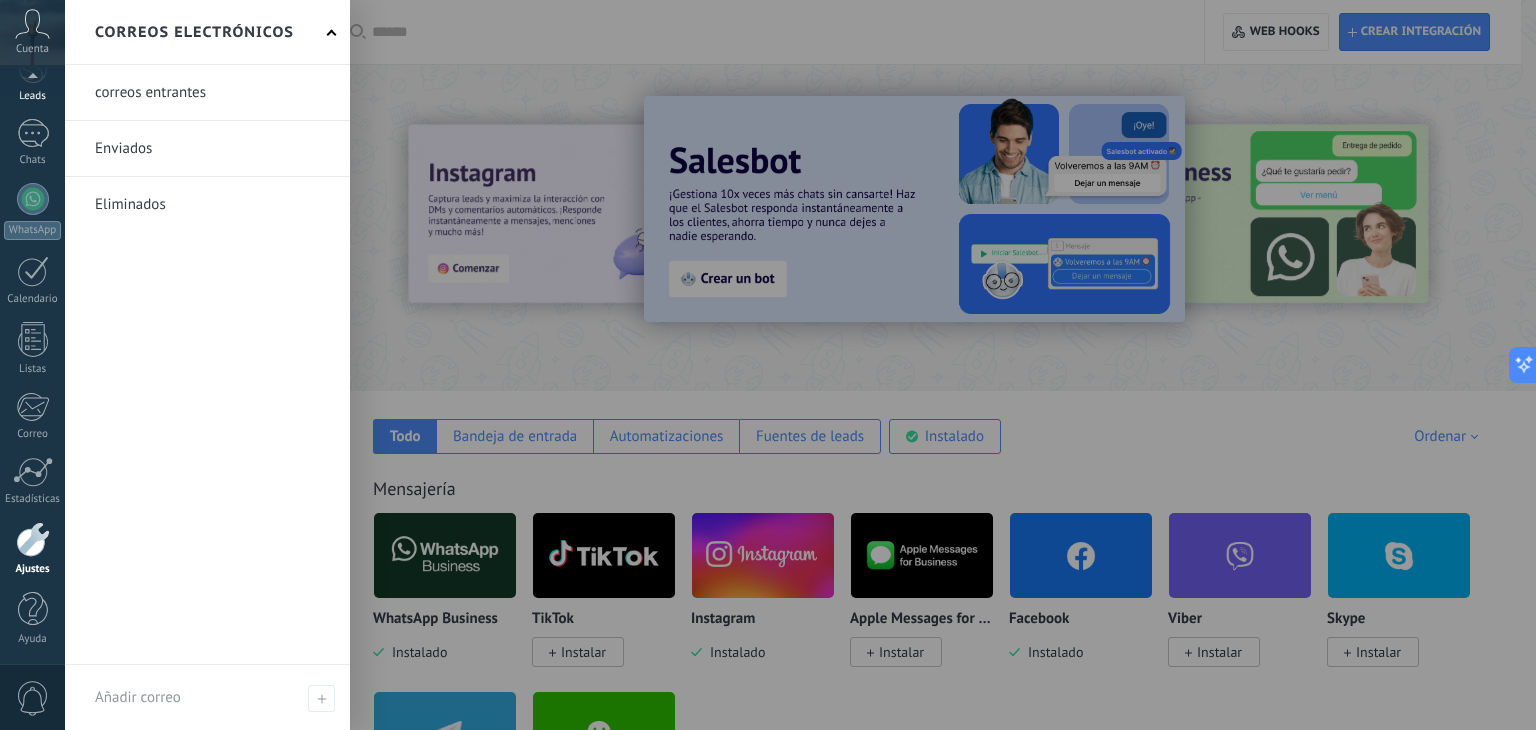 click on "Leads" at bounding box center [33, 96] 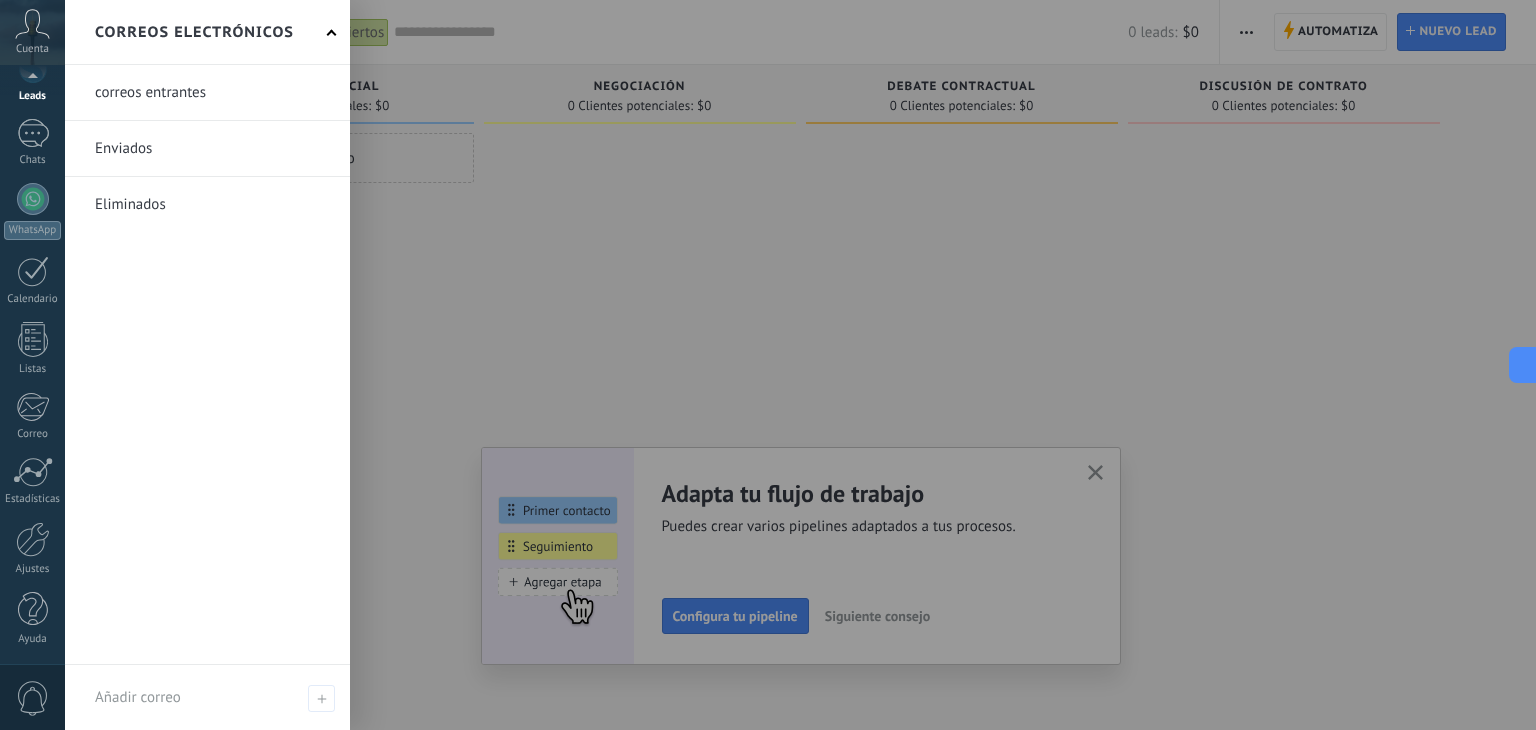 click at bounding box center [833, 365] 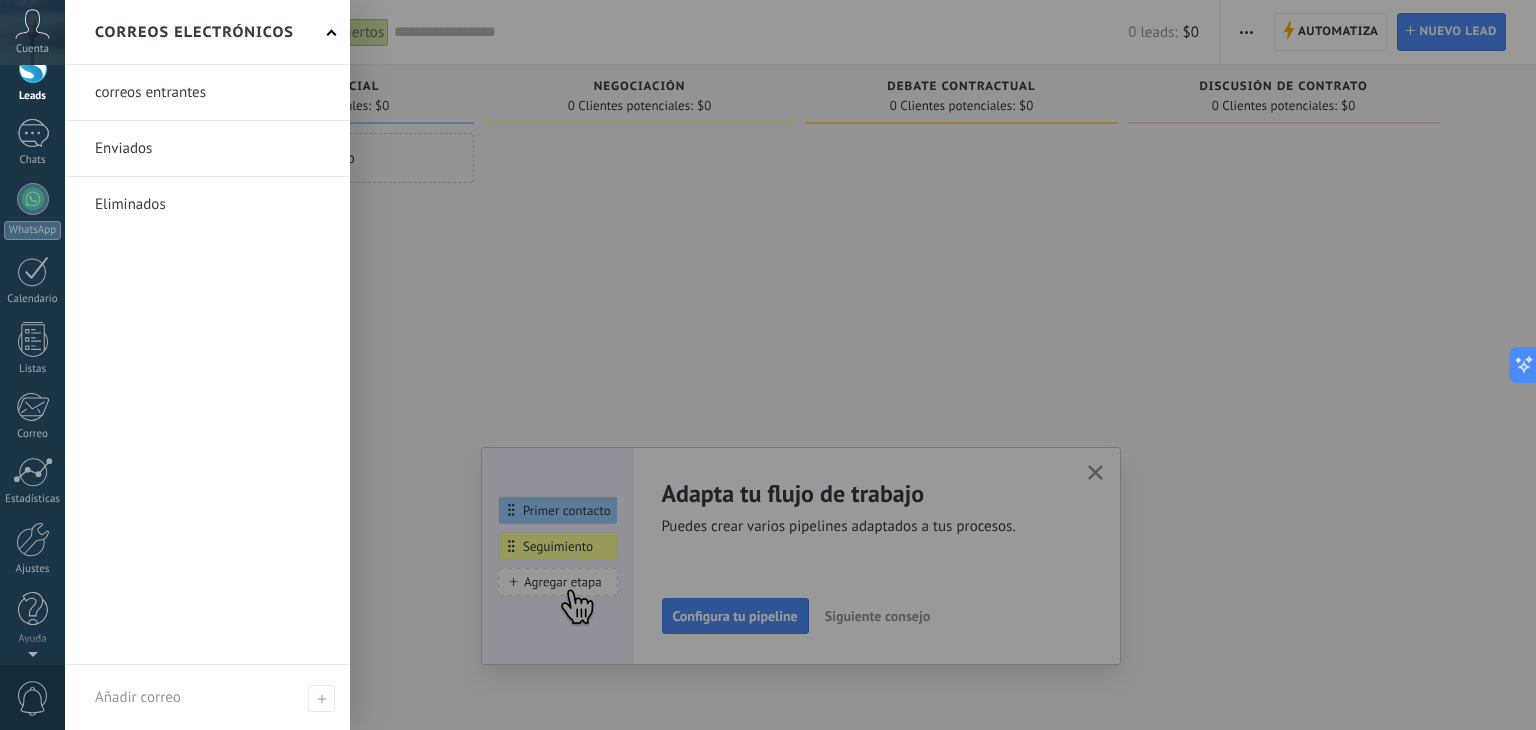 scroll, scrollTop: 0, scrollLeft: 0, axis: both 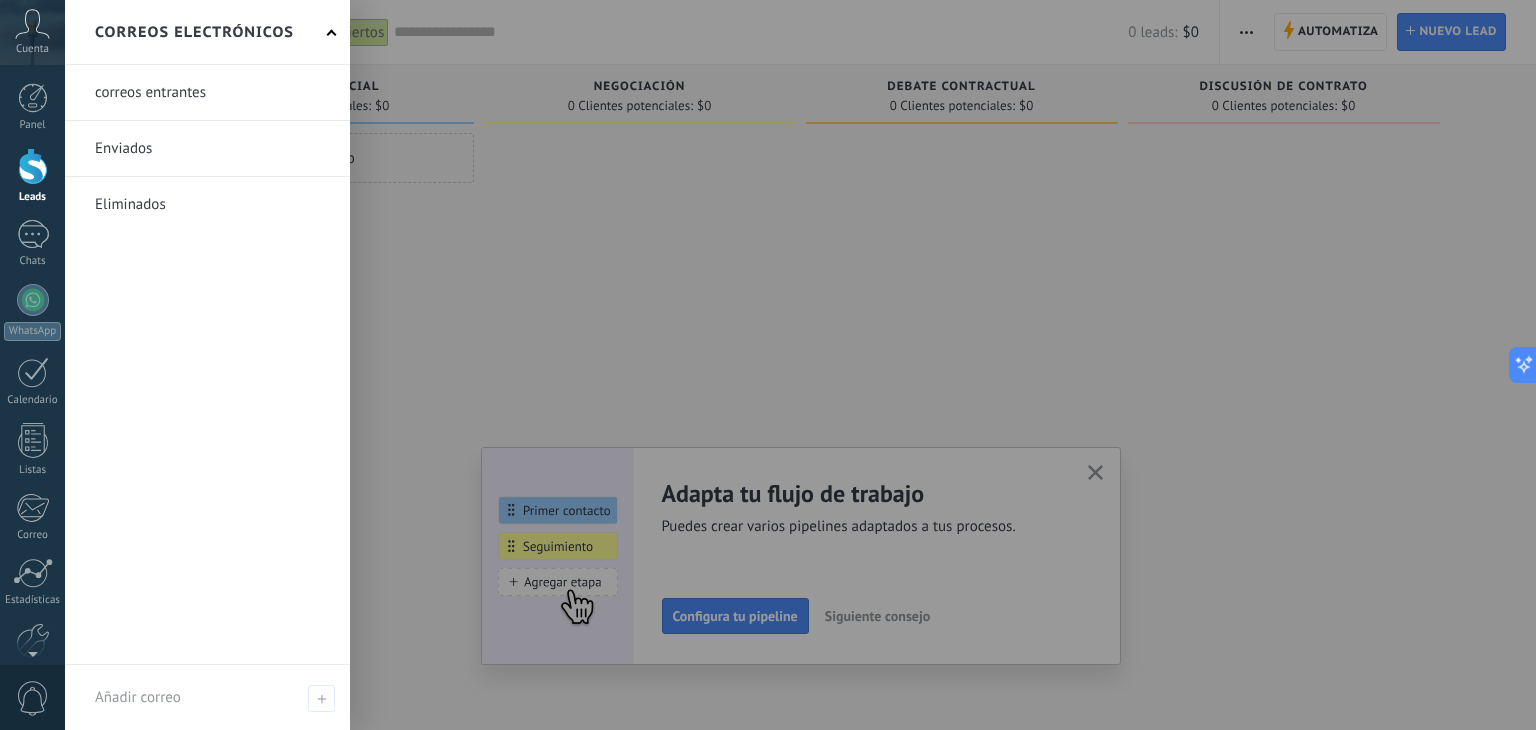 click at bounding box center (207, 92) 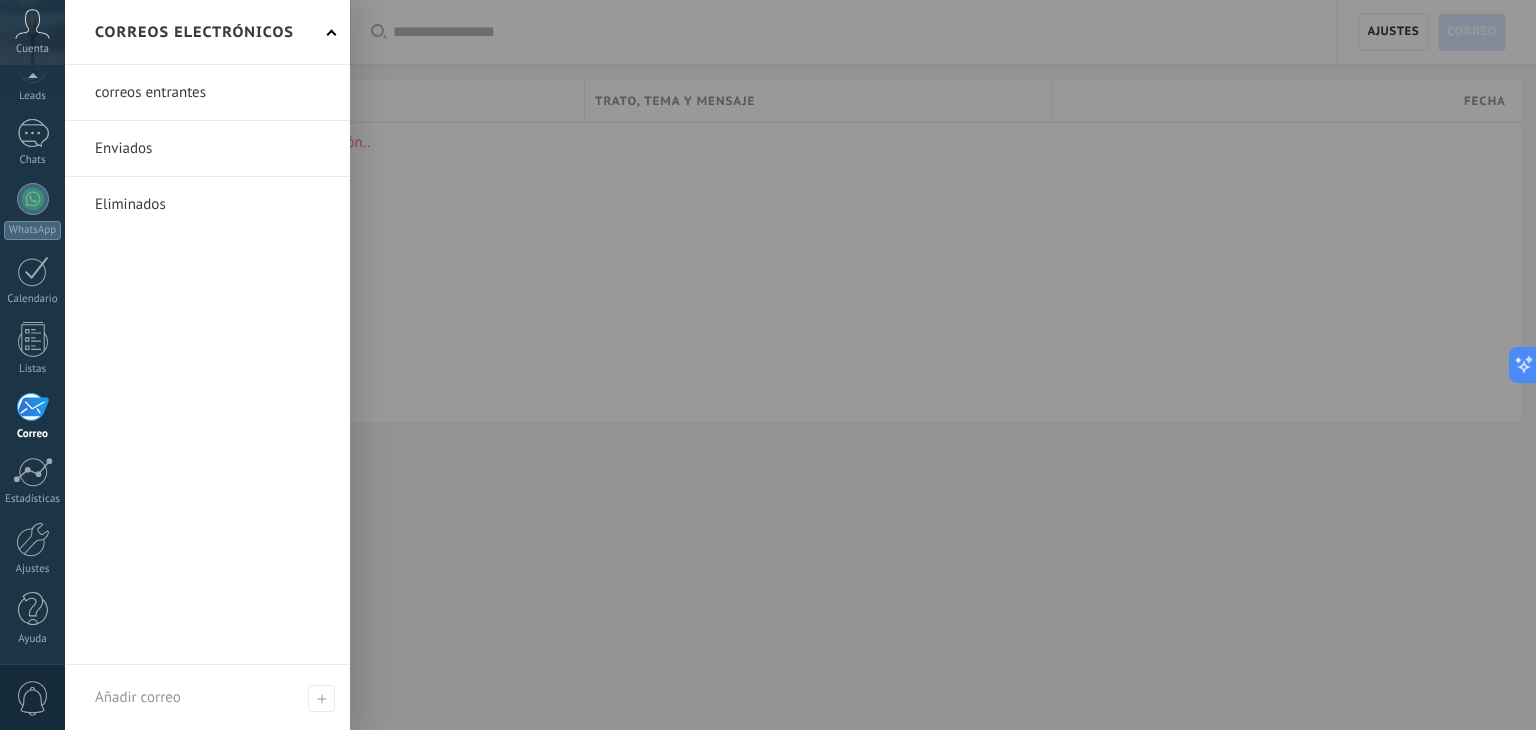 scroll, scrollTop: 95, scrollLeft: 0, axis: vertical 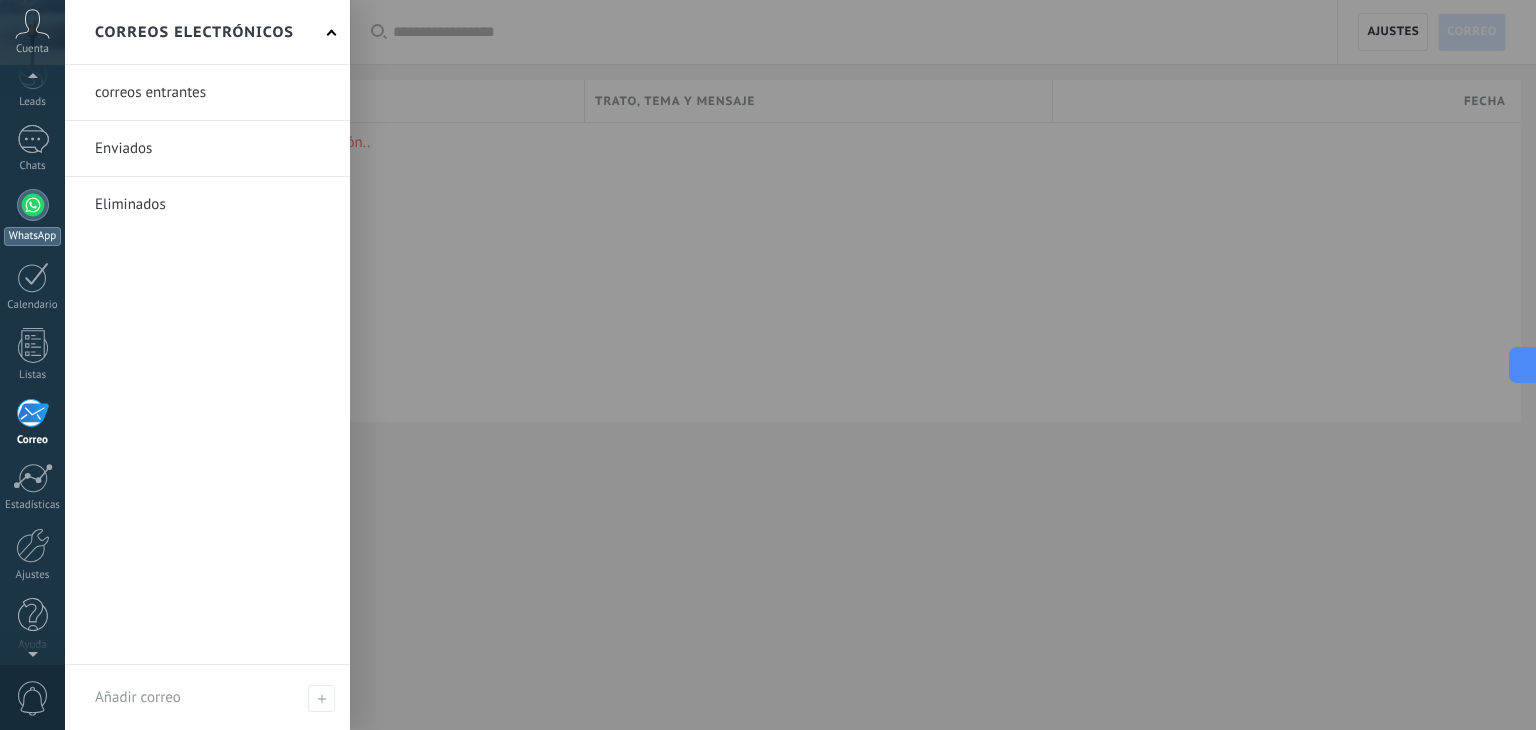 click at bounding box center [33, 205] 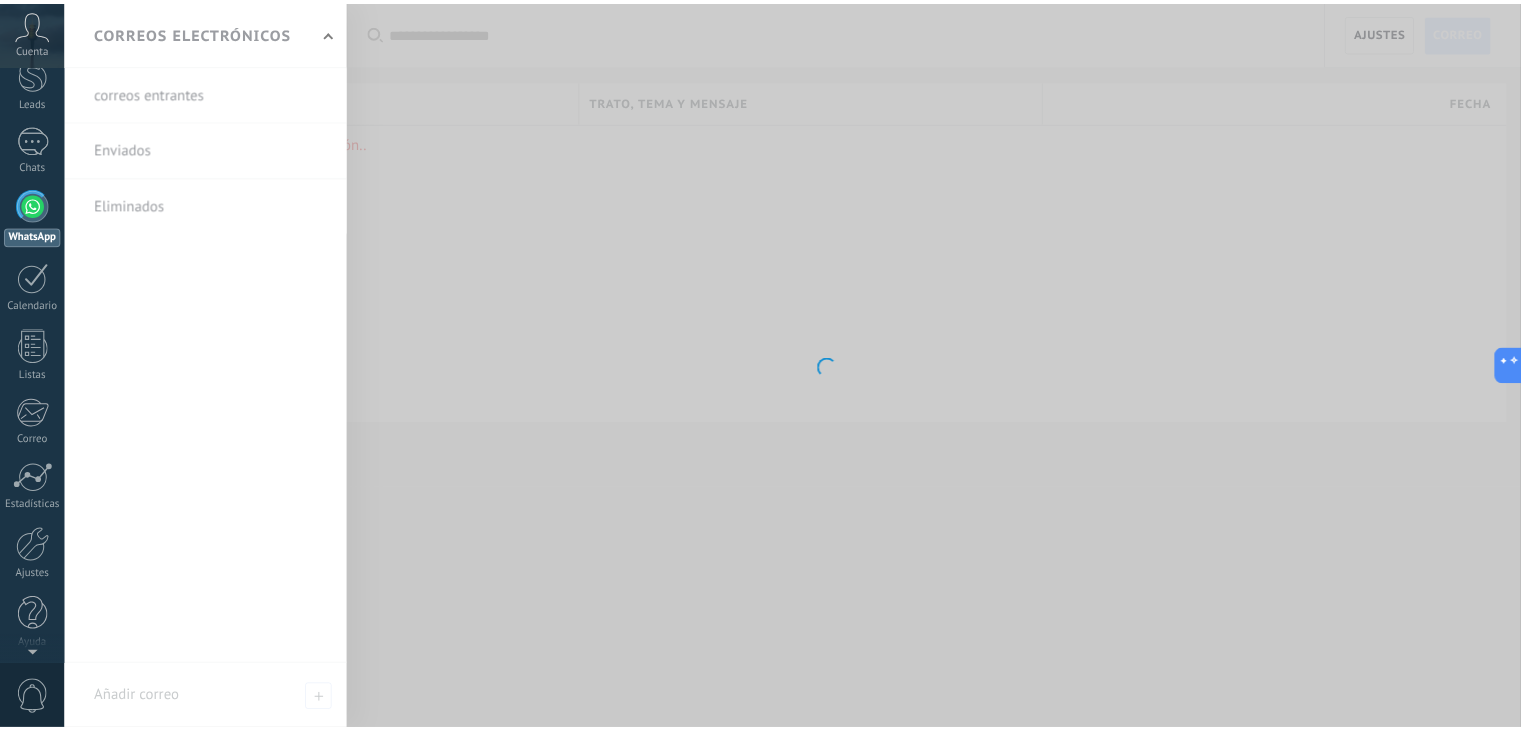 scroll, scrollTop: 0, scrollLeft: 0, axis: both 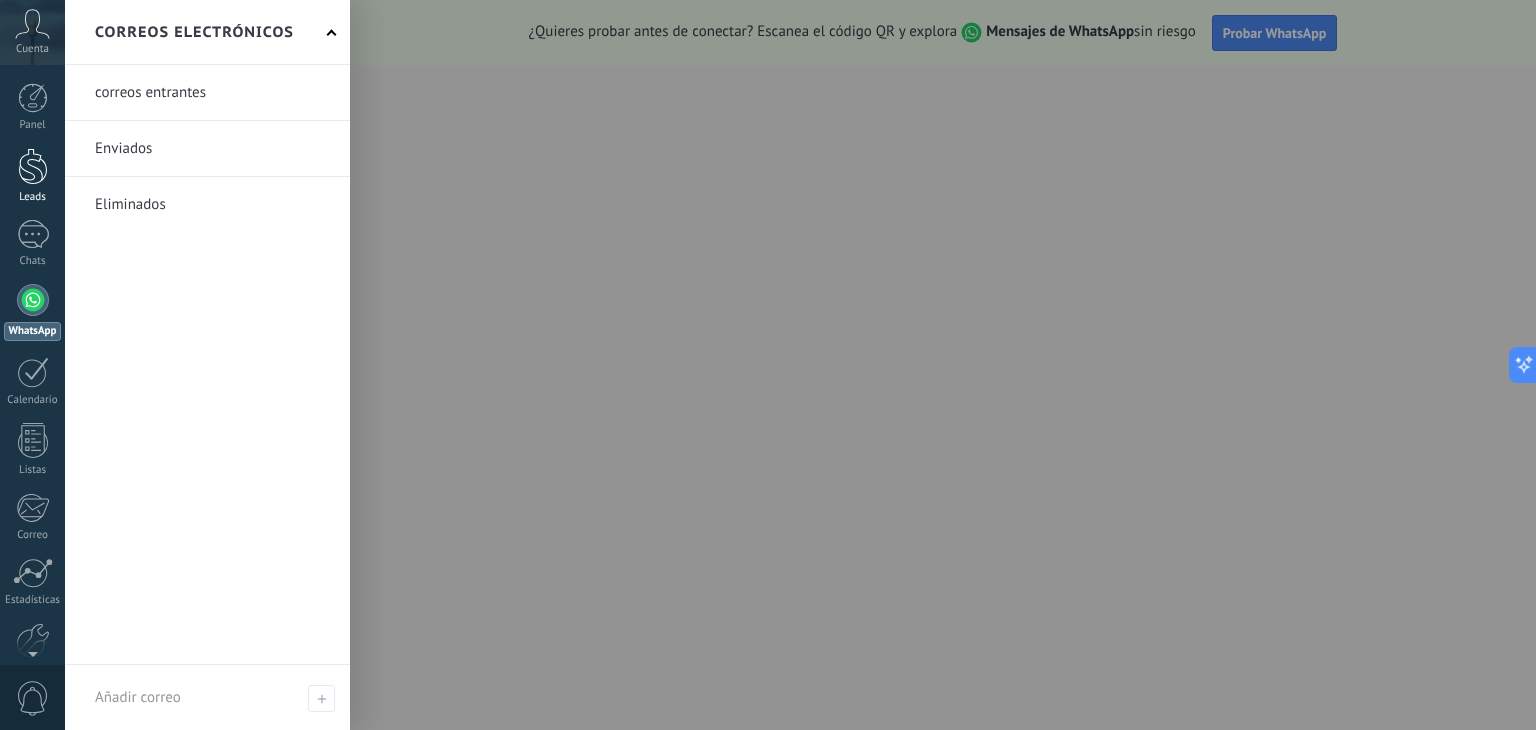 click at bounding box center (33, 166) 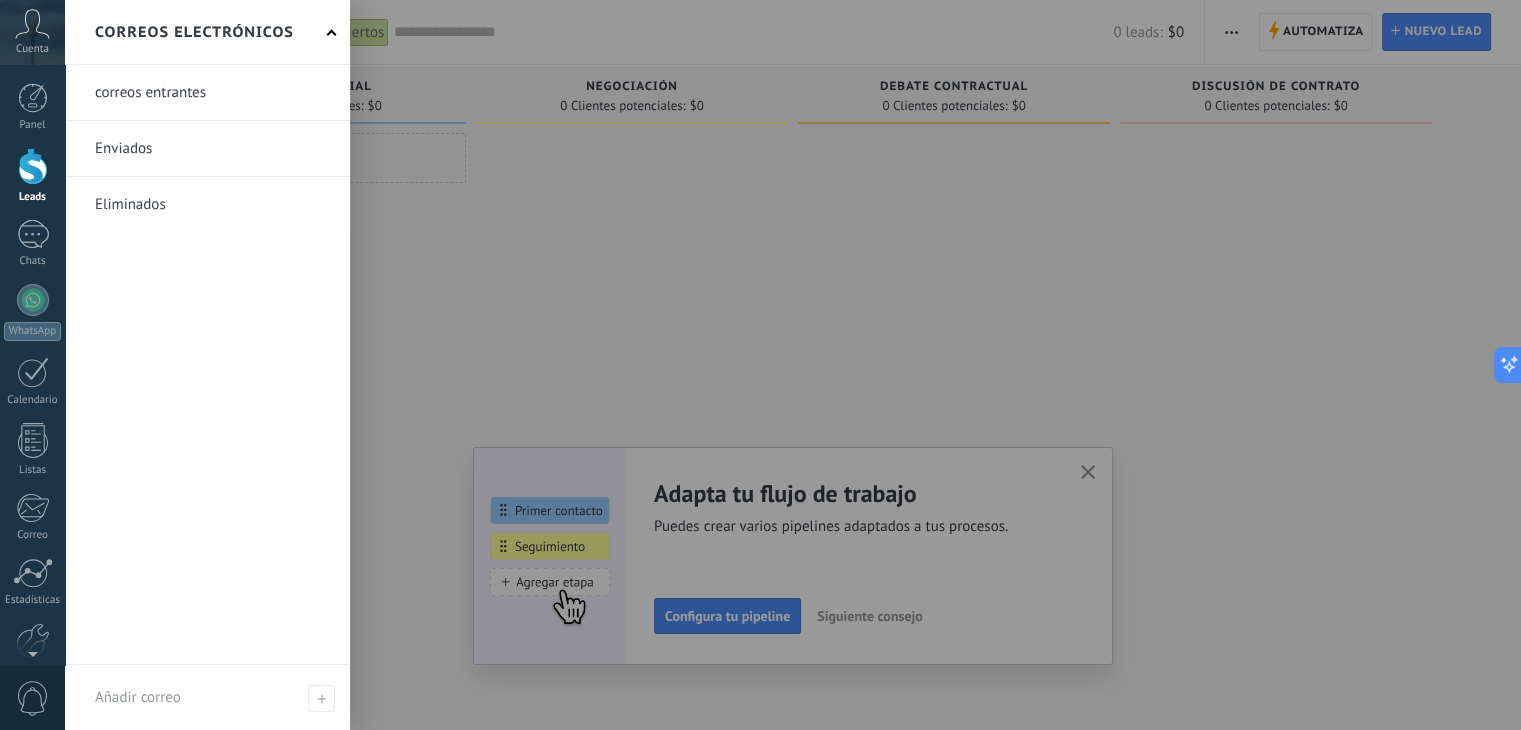 click at bounding box center [825, 365] 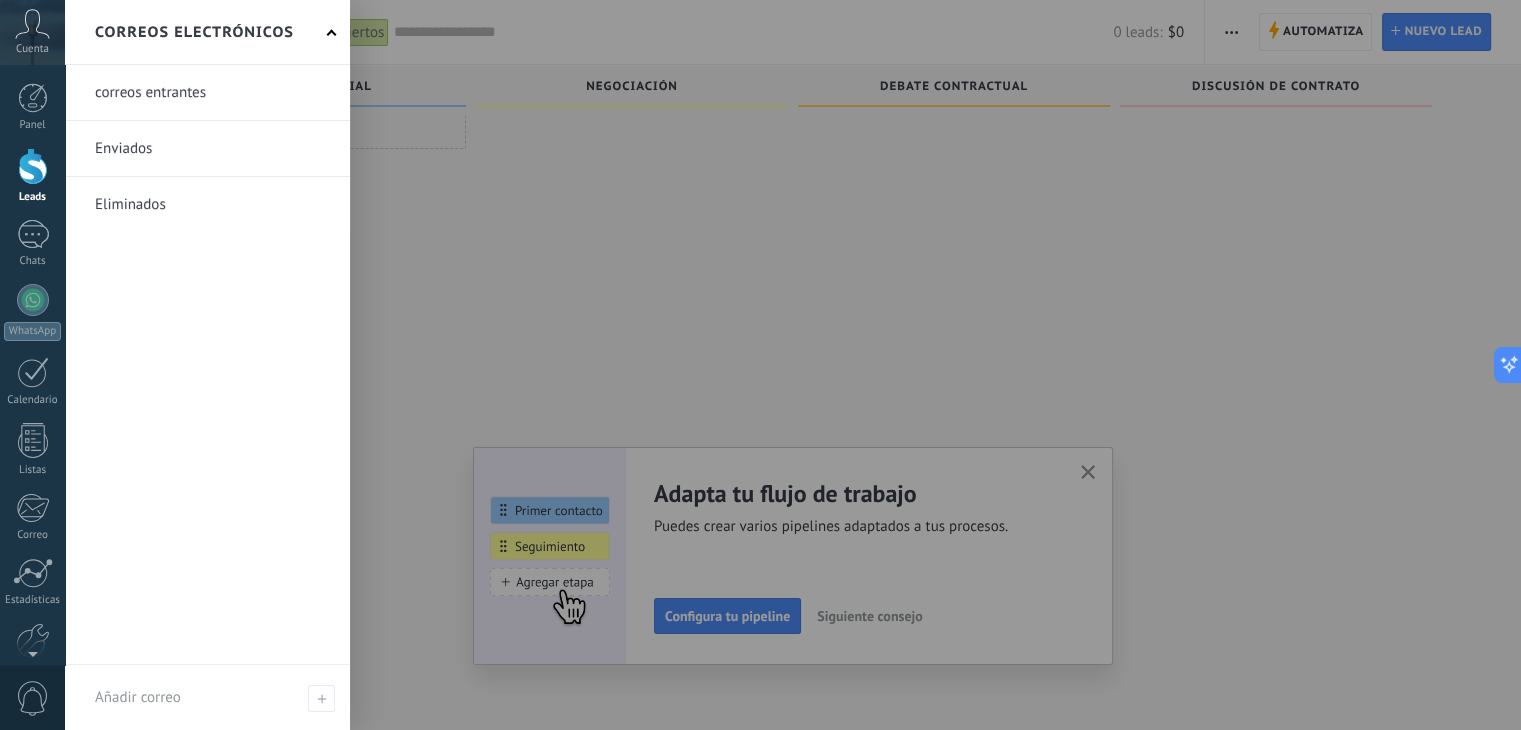 scroll, scrollTop: 0, scrollLeft: 0, axis: both 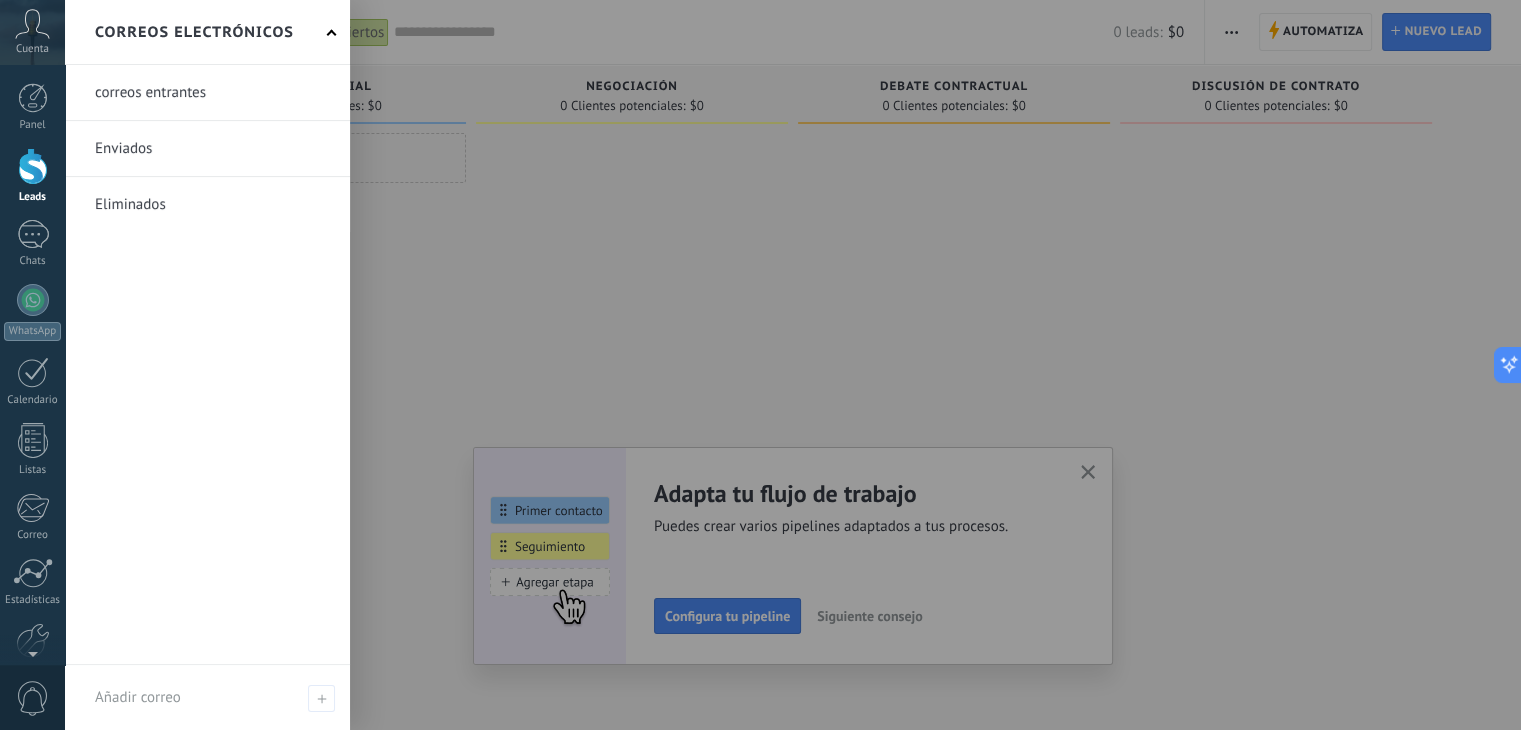 click at bounding box center [332, 34] 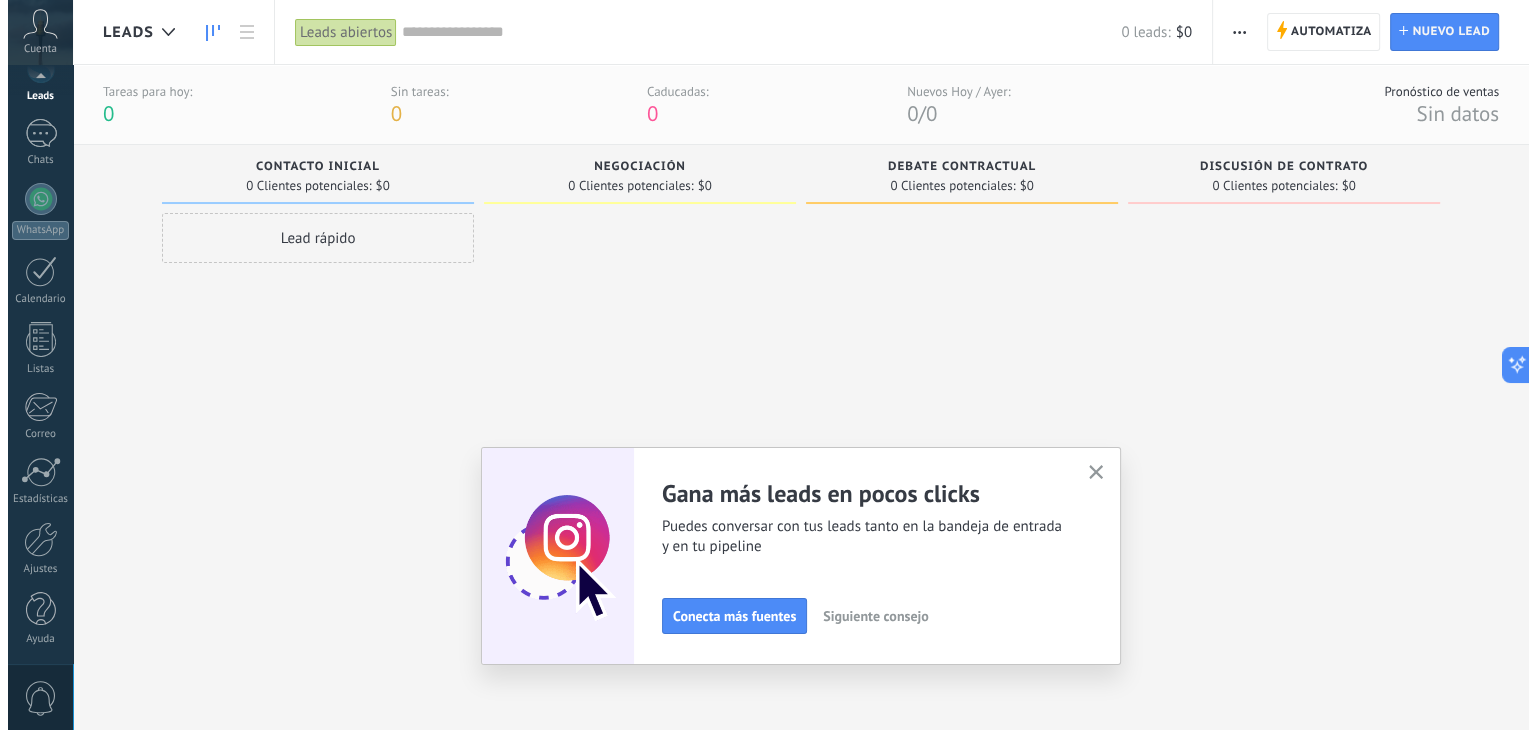 scroll, scrollTop: 0, scrollLeft: 0, axis: both 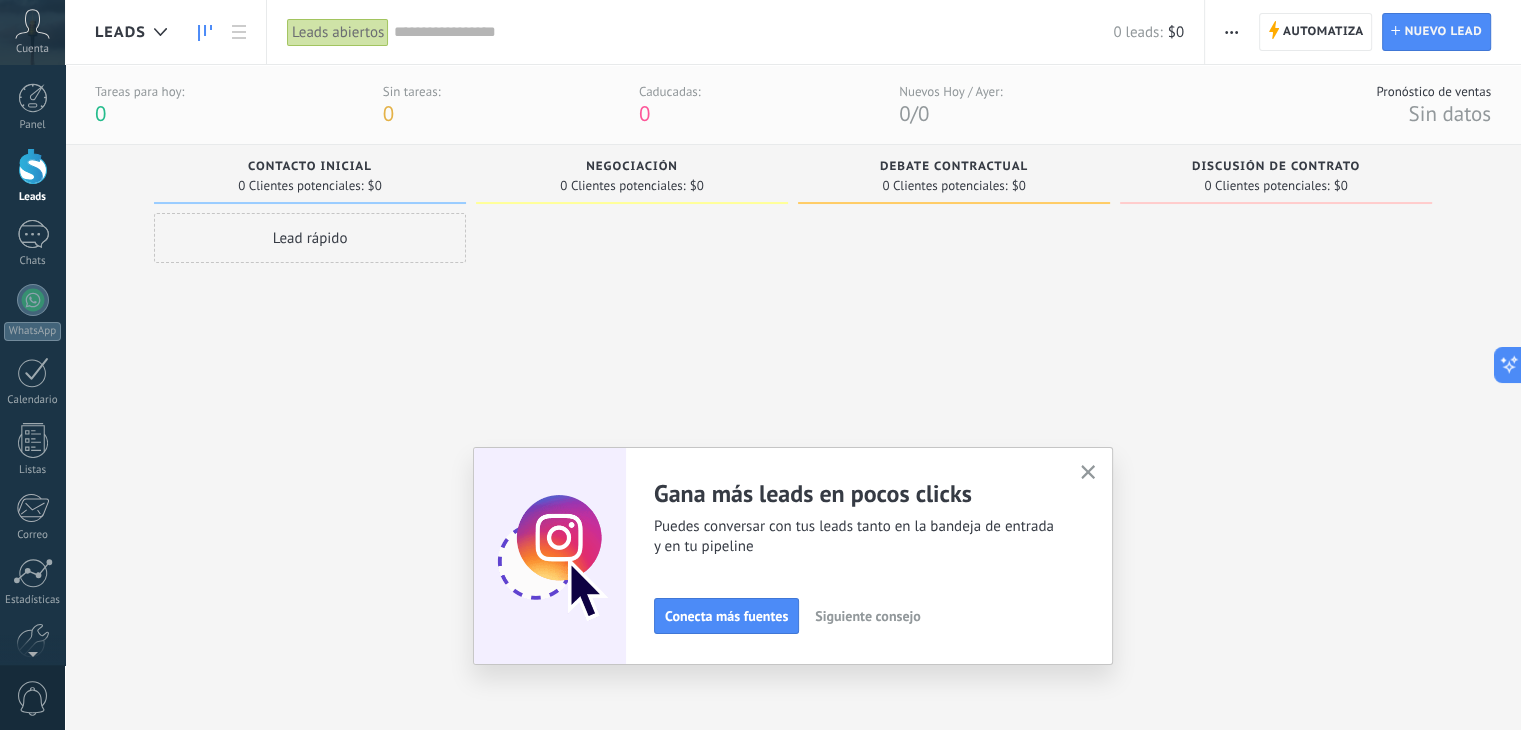 click on "Cuenta" at bounding box center (32, 49) 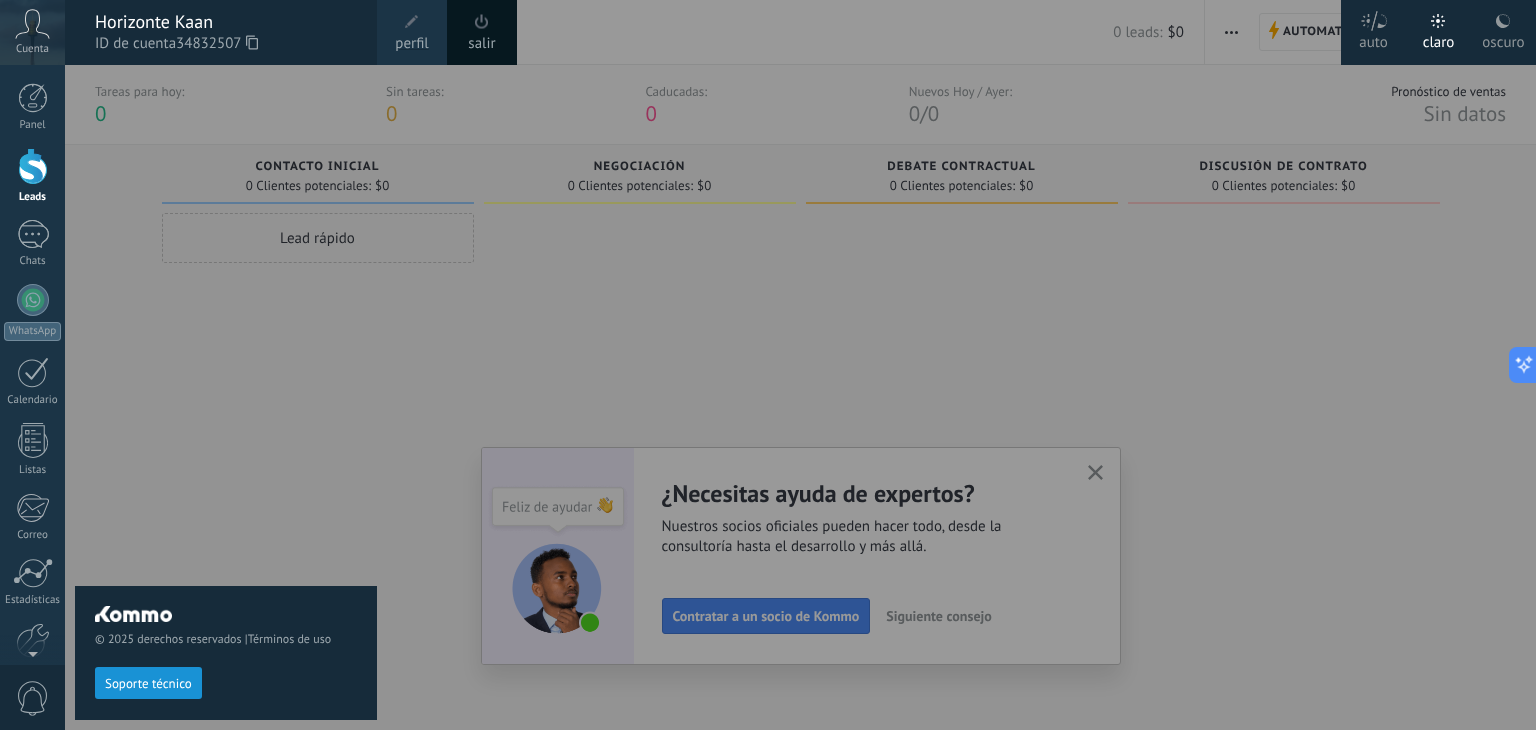 click at bounding box center (833, 365) 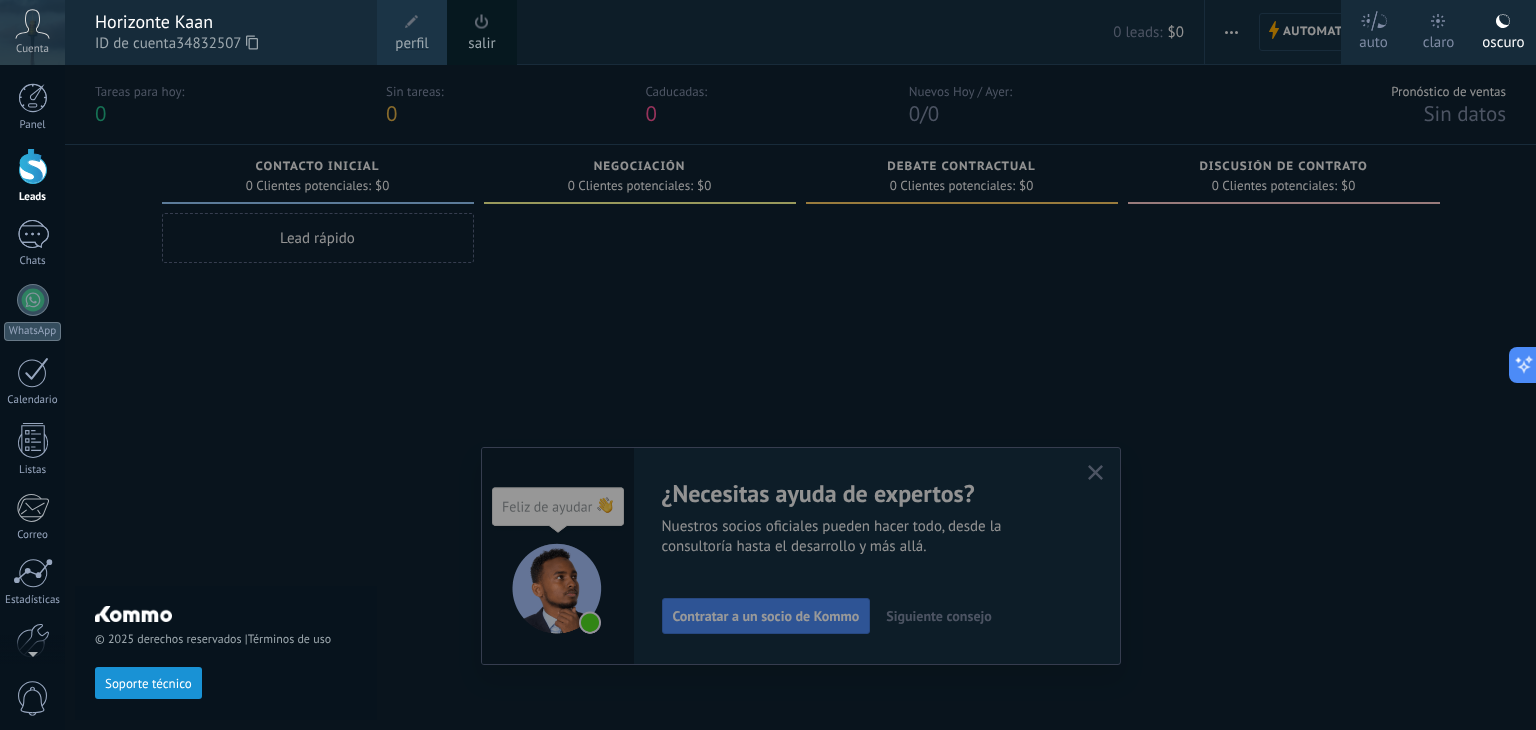 click at bounding box center [833, 365] 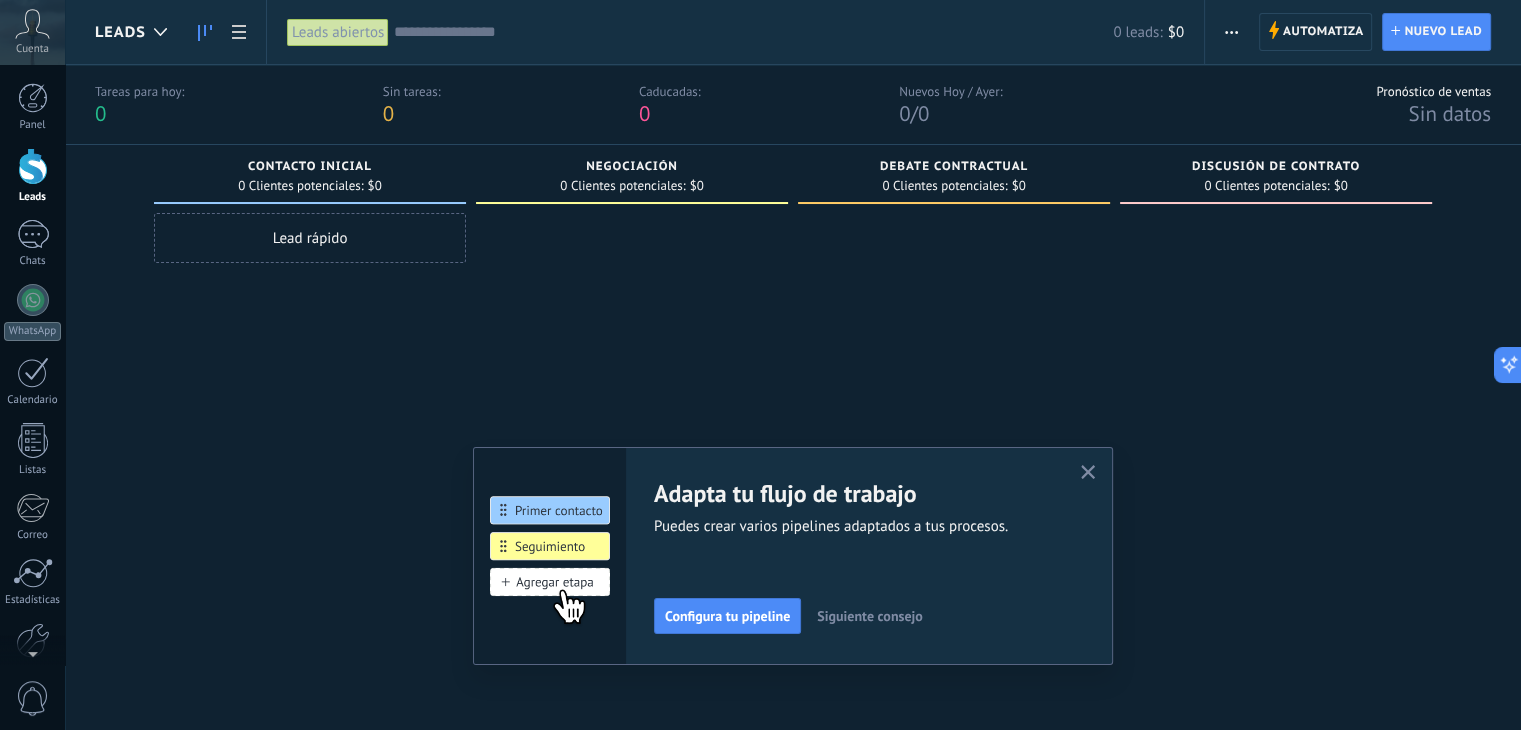 click on "Panel
Leads
Chats
WhatsApp
Clientes" at bounding box center (32, 425) 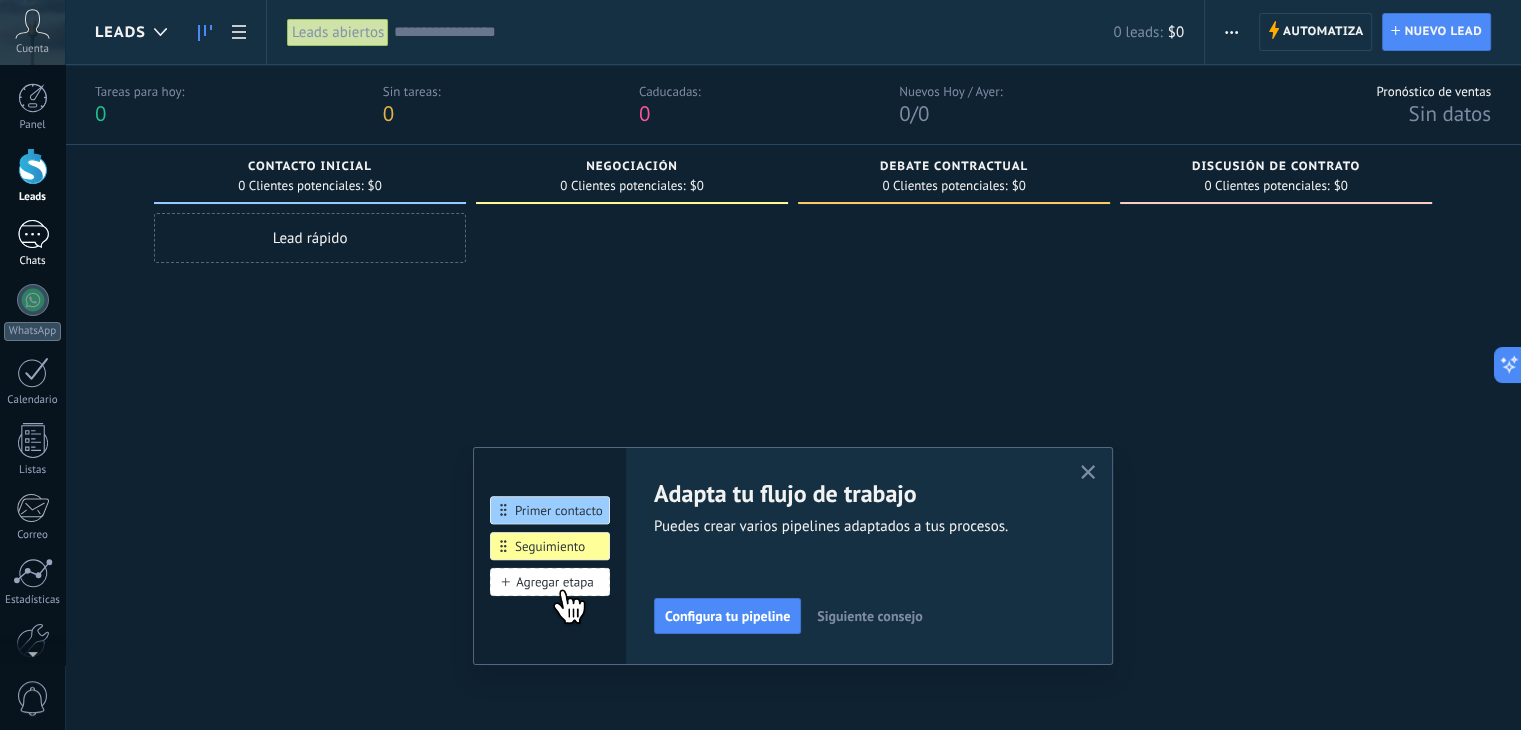 click at bounding box center [33, 234] 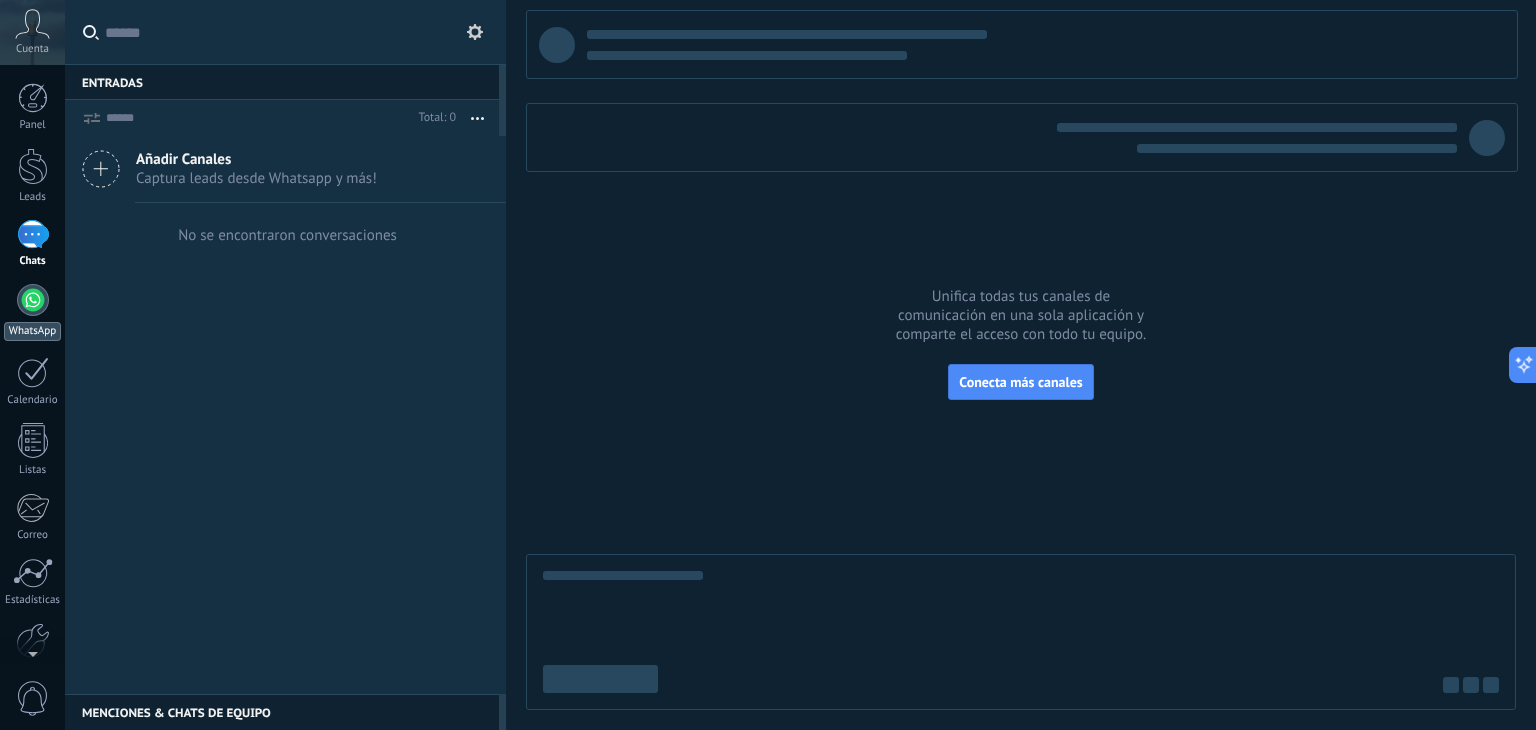 click at bounding box center [33, 300] 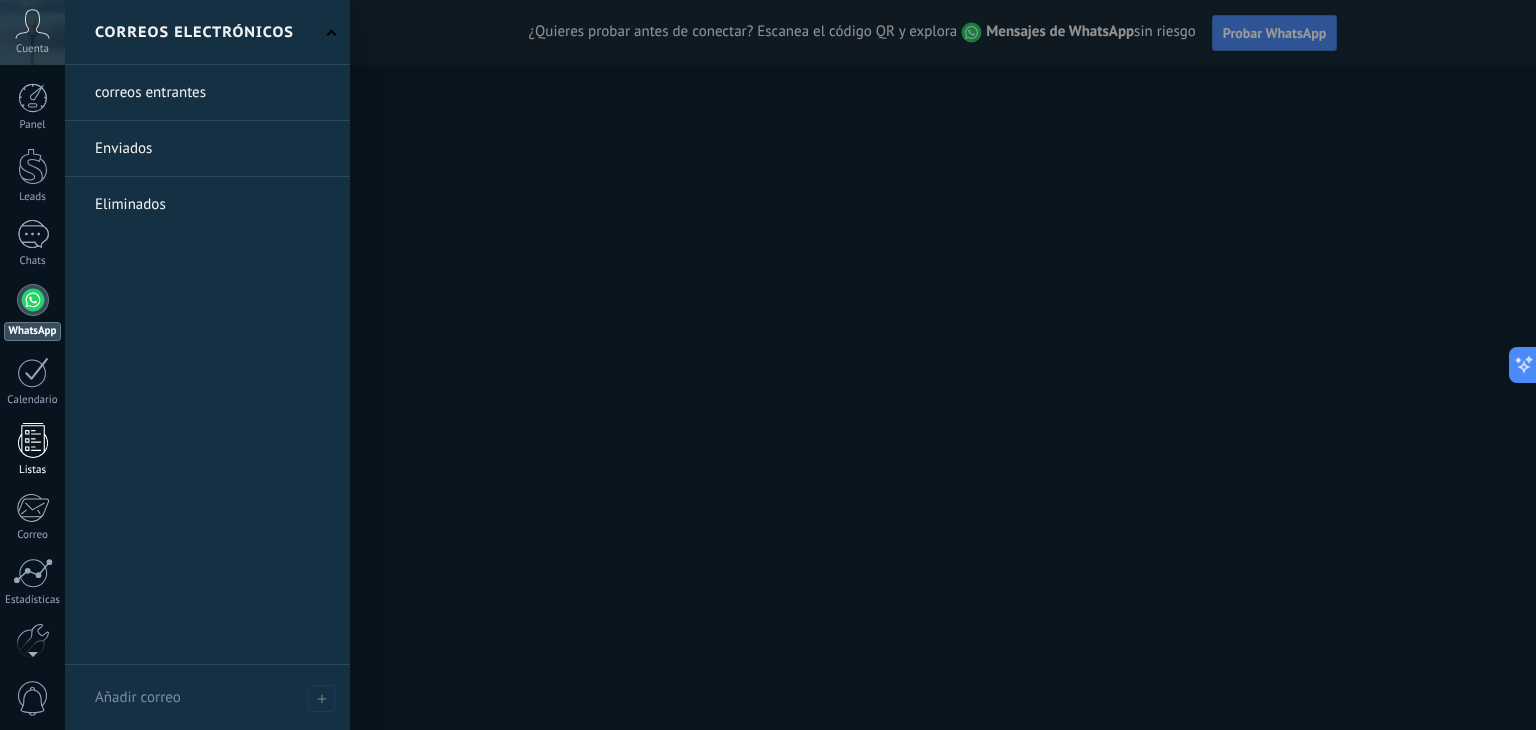 click at bounding box center (33, 440) 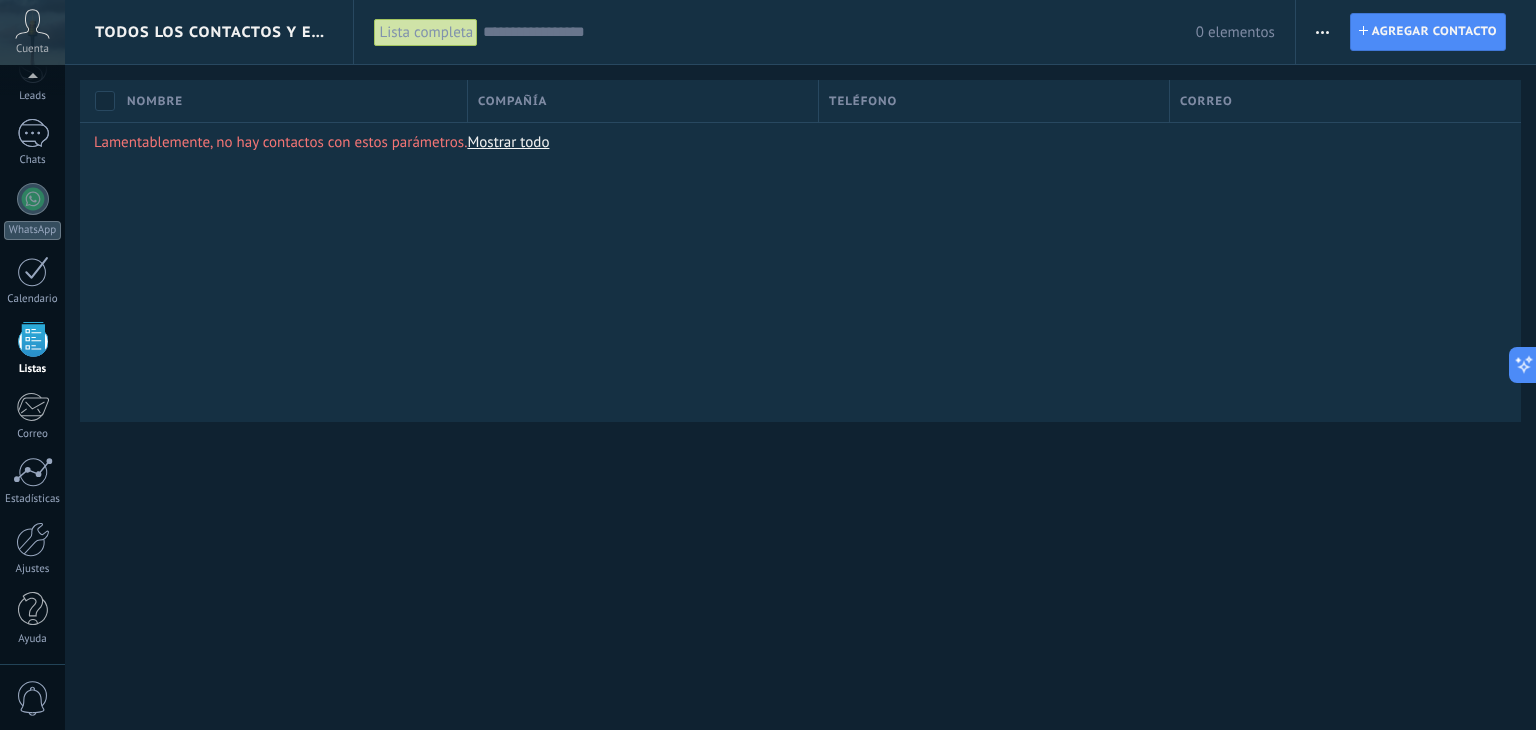 scroll, scrollTop: 100, scrollLeft: 0, axis: vertical 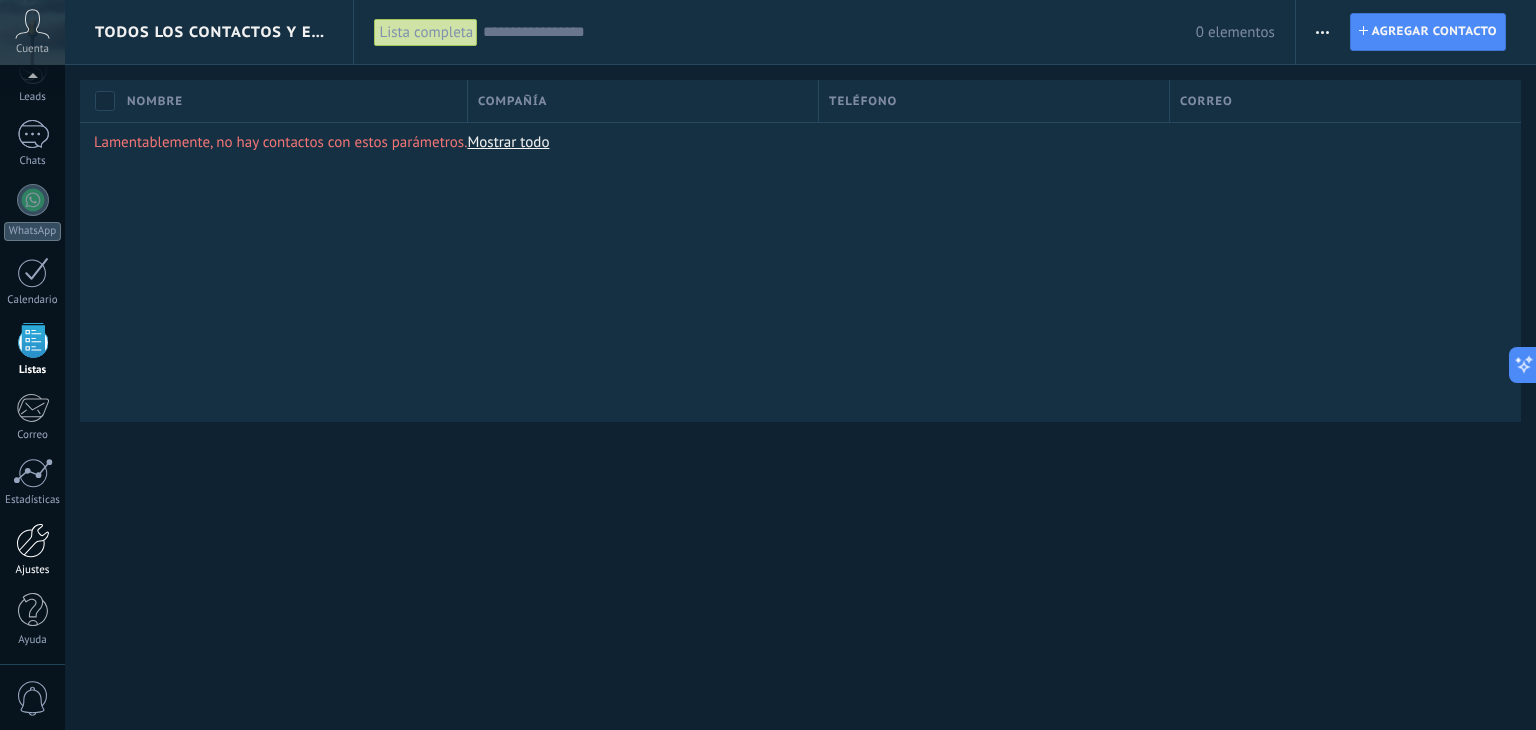 click at bounding box center [33, 540] 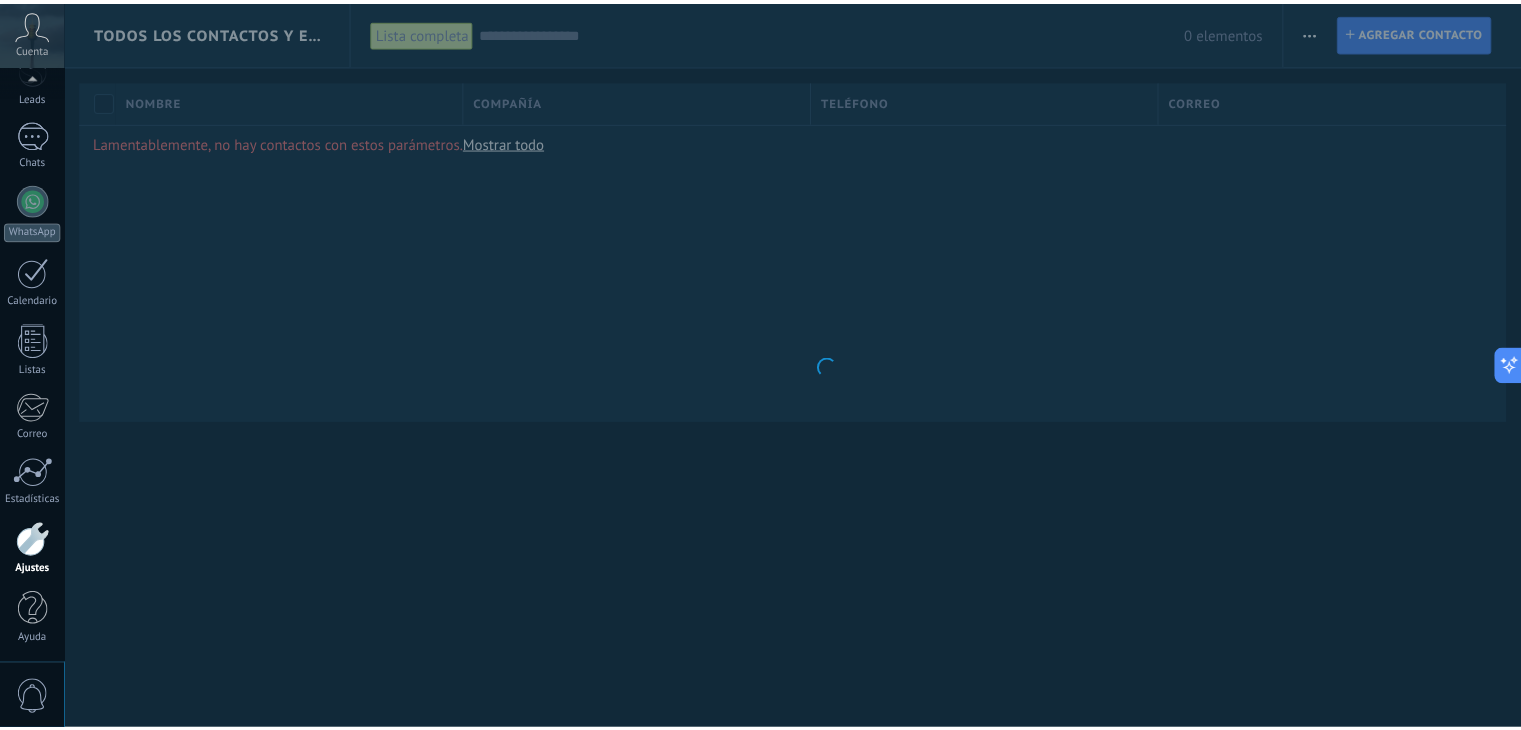 scroll, scrollTop: 101, scrollLeft: 0, axis: vertical 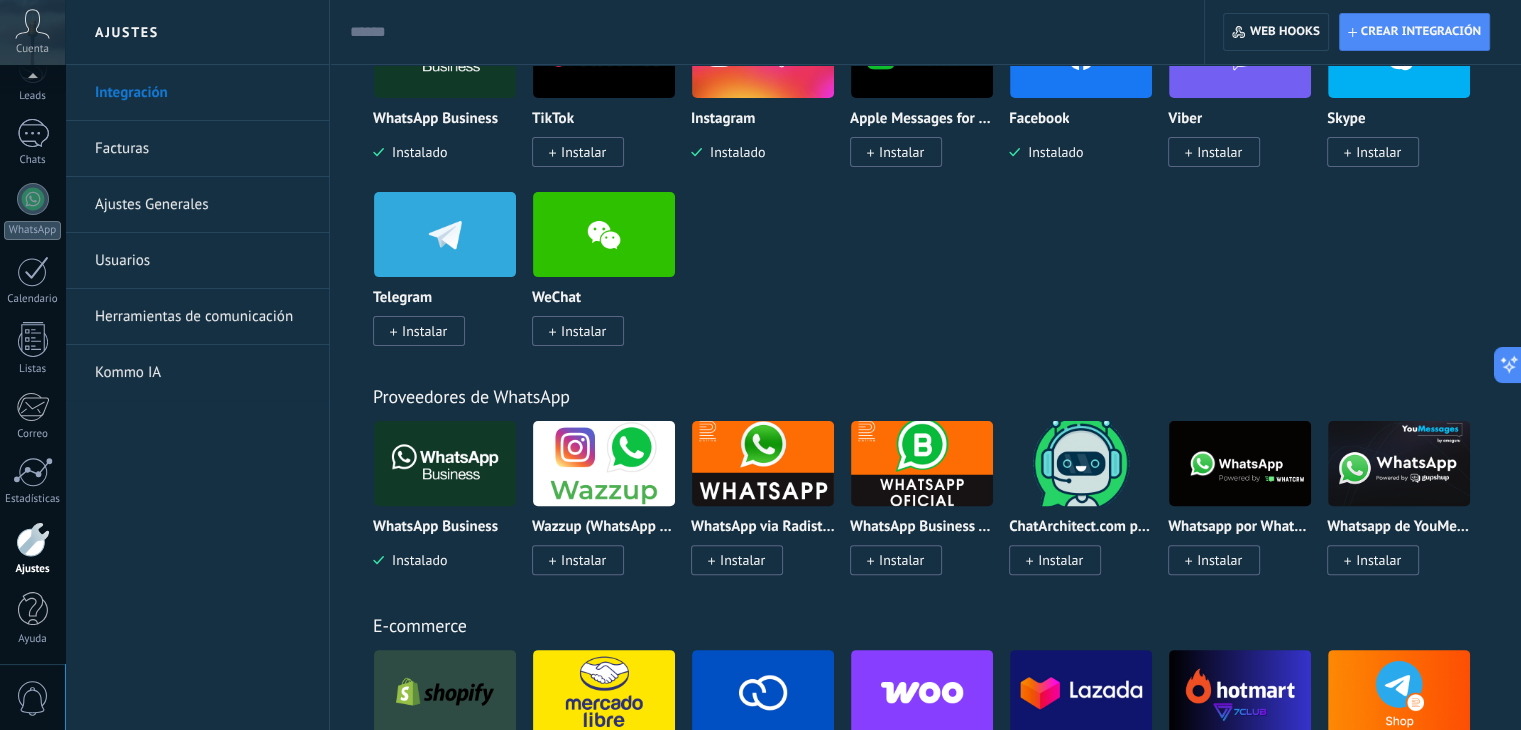 click at bounding box center [445, 463] 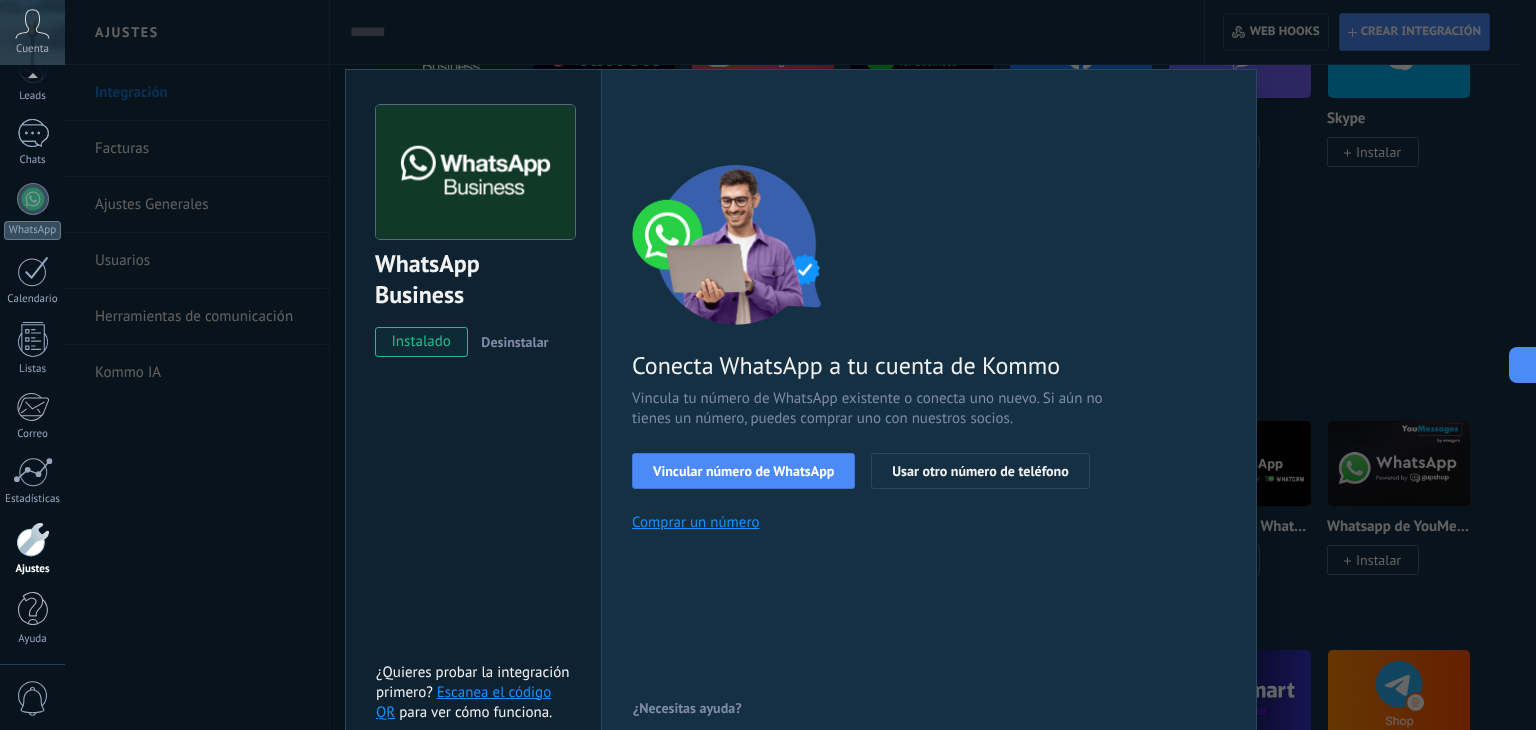 click on "WhatsApp Business instalado Desinstalar ¿Quieres probar la integración primero?   Escanea el código QR   para ver cómo funciona. Configuraciones Autorizaciones Esta pestaña registra a los usuarios que han concedido acceso a las integración a esta cuenta. Si deseas remover la posibilidad que un usuario pueda enviar solicitudes a la cuenta en nombre de esta integración, puedes revocar el acceso. Si el acceso a todos los usuarios es revocado, la integración dejará de funcionar. Esta aplicacion está instalada, pero nadie le ha dado acceso aun. WhatsApp Cloud API más _:  Guardar < Volver 1 Seleccionar aplicación 2 Conectar Facebook  3 Finalizar configuración Conecta WhatsApp a tu cuenta de Kommo Vincula tu número de WhatsApp existente o conecta uno nuevo. Si aún no tienes un número, puedes comprar uno con nuestros socios. Vincular número de WhatsApp Usar otro número de teléfono Comprar un número ¿Necesitas ayuda?" at bounding box center [800, 365] 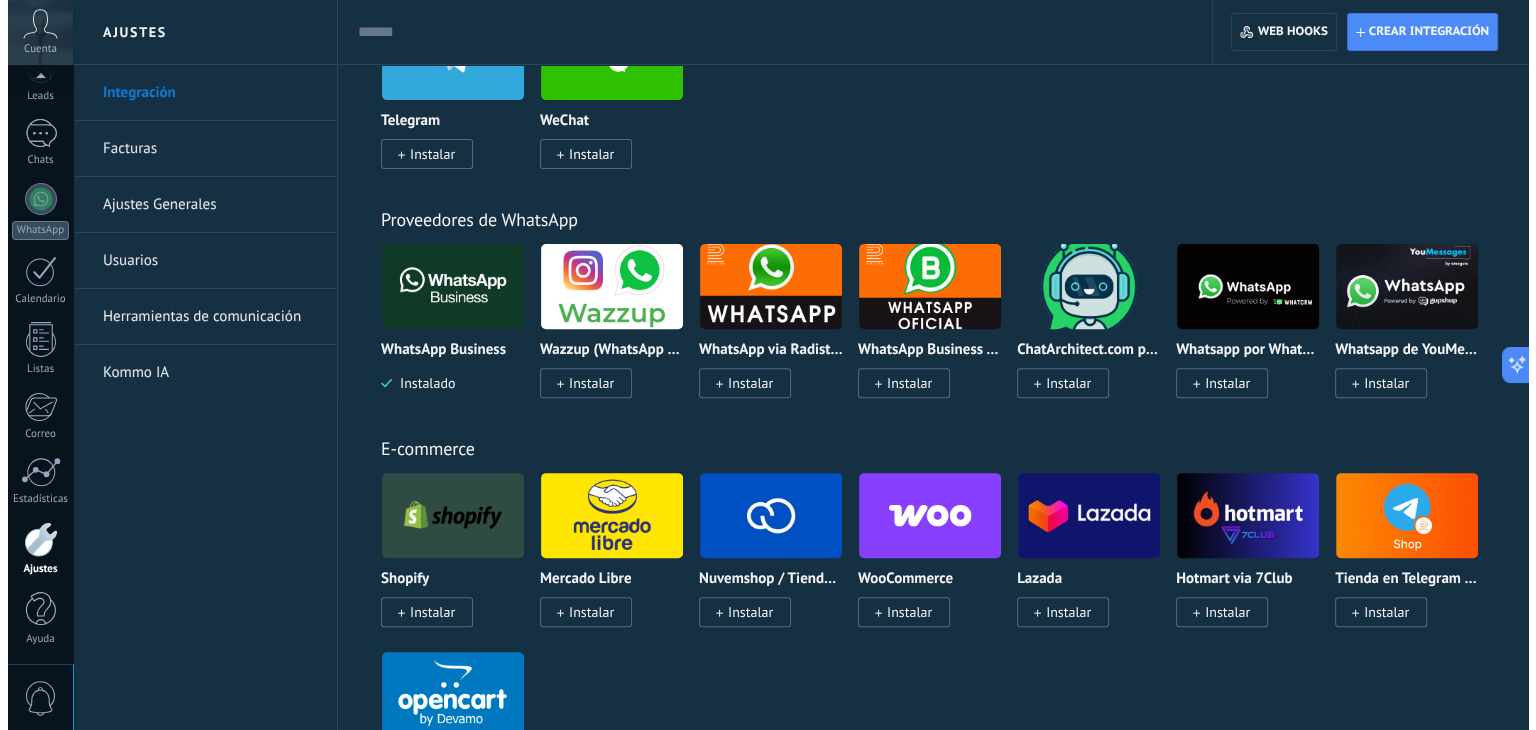 scroll, scrollTop: 700, scrollLeft: 0, axis: vertical 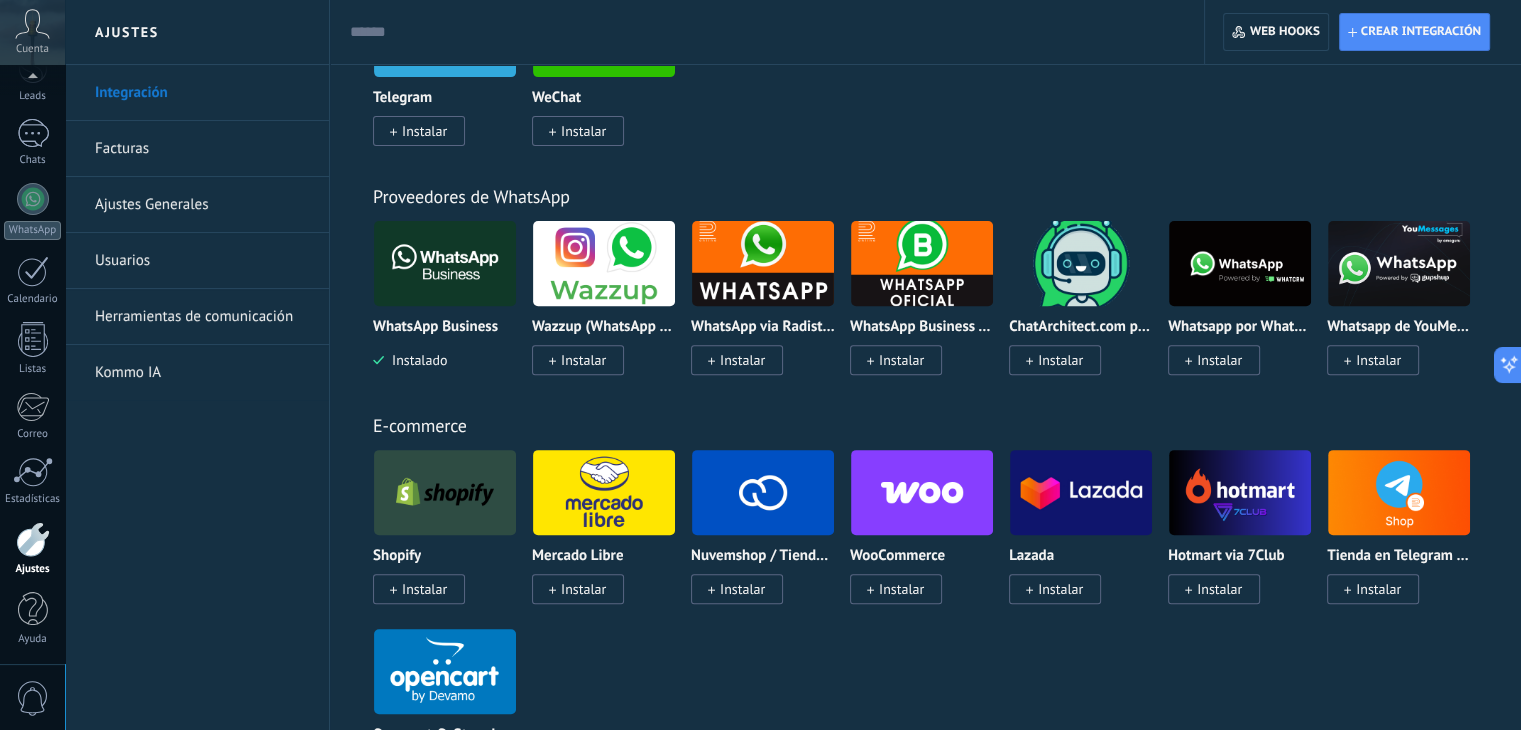 click at bounding box center [604, 263] 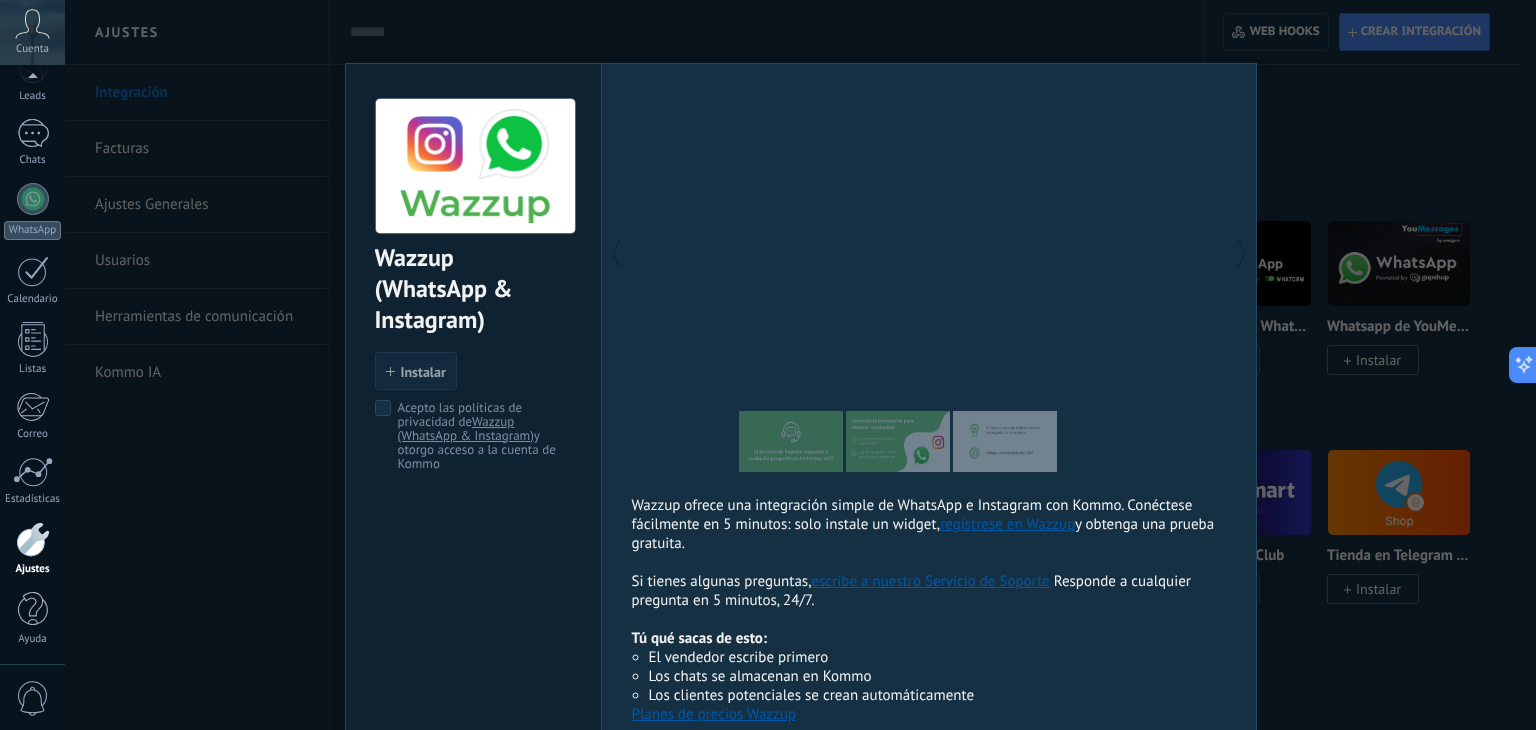 scroll, scrollTop: 0, scrollLeft: 0, axis: both 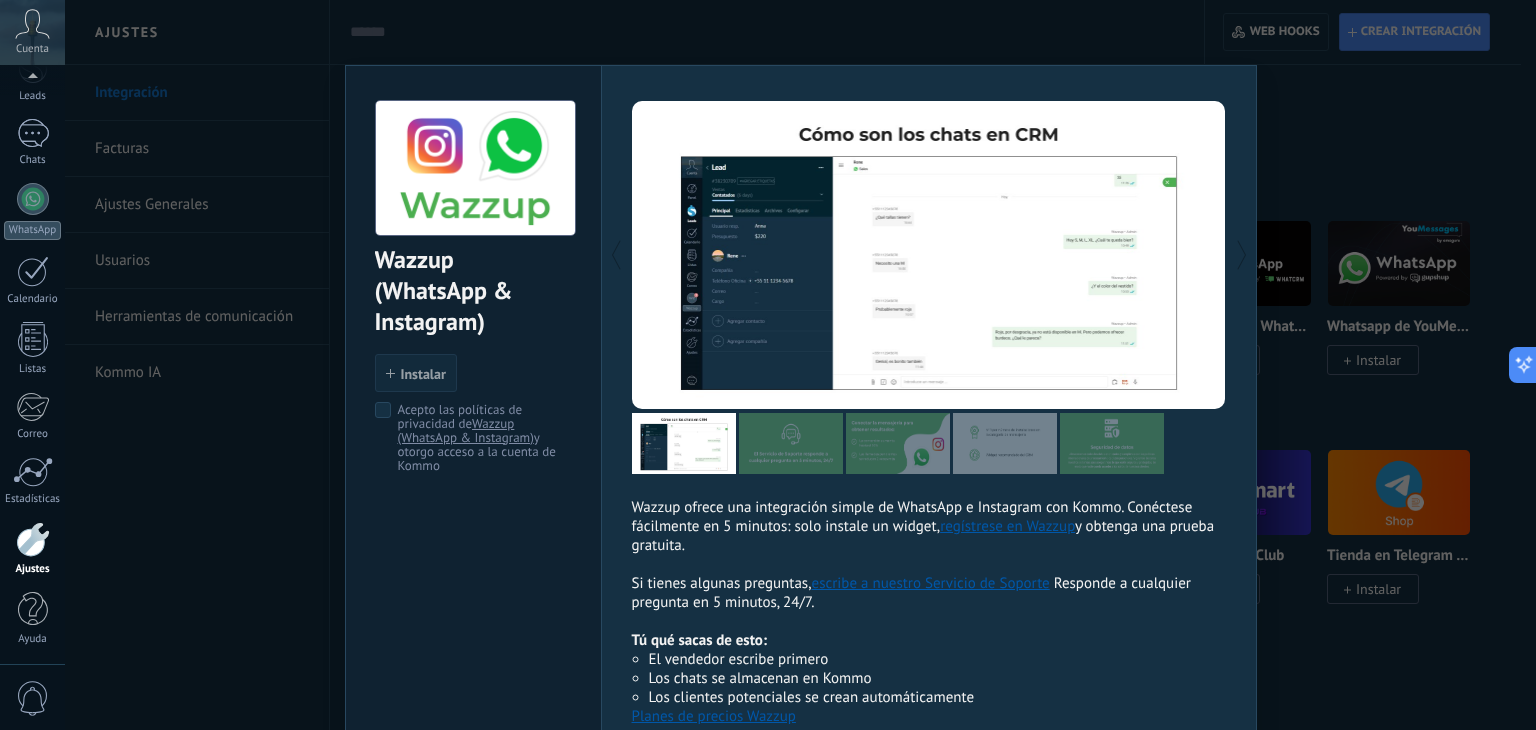 click on "Wazzup (WhatsApp & Instagram) install Instalar Acepto las políticas de privacidad de  Wazzup (WhatsApp & Instagram)  y otorgo acceso a la cuenta de Kommo Wazzup ofrece una integración simple de WhatsApp e Instagram con Kommo. Conéctese fácilmente en 5 minutos: solo instale un widget,  regístrese en Wazzup  y obtenga una prueba gratuita.
Si tienes algunas preguntas,  escribe a nuestro Servicio de Soporte .  Responde a cualquier pregunta en 5 minutos, 24/7.
Tú qué sacas de esto:
El vendedor escribe primero
Los chats se almacenan en Kommo
Los clientes potenciales se crean automáticamente
Planes de precios Wazzup más" at bounding box center [800, 365] 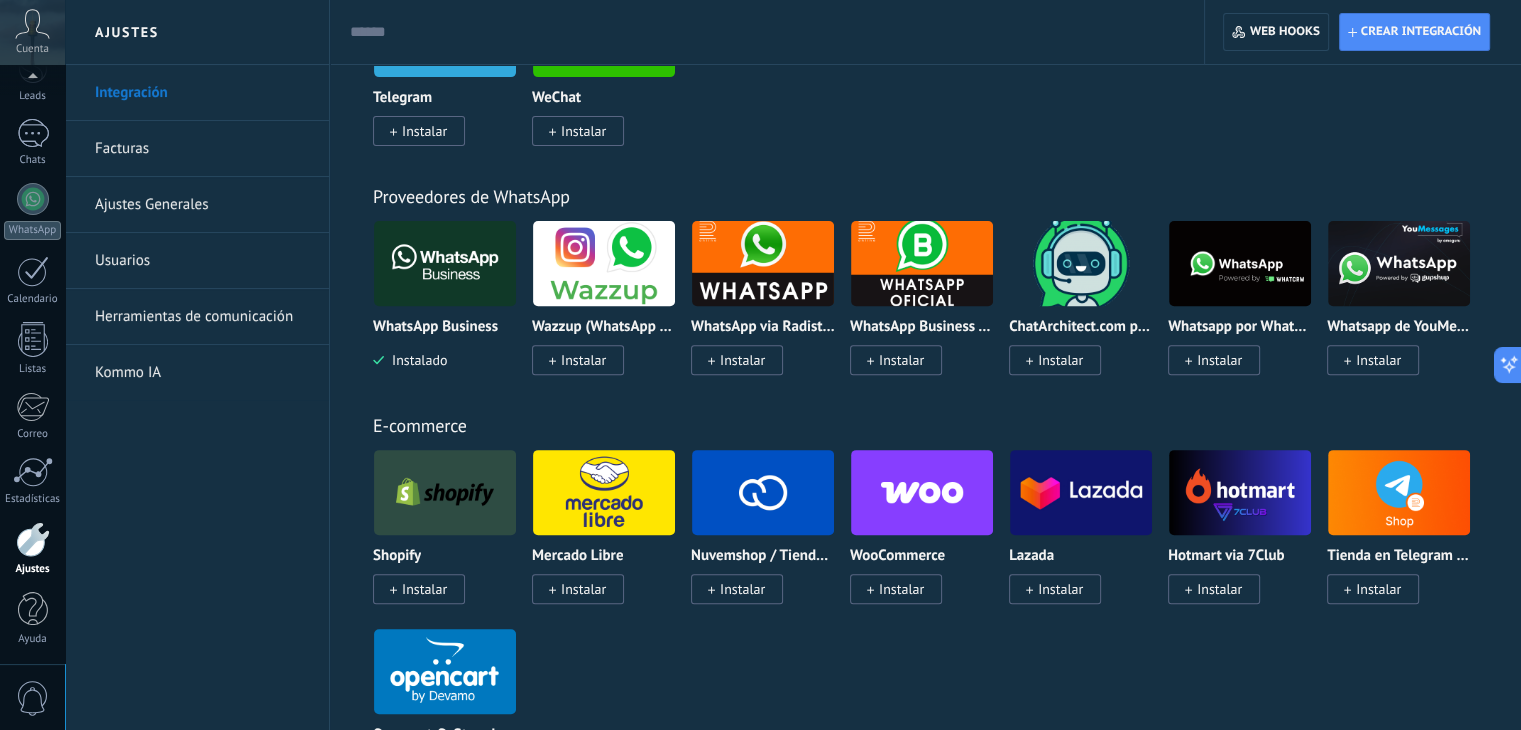 click at bounding box center (445, 263) 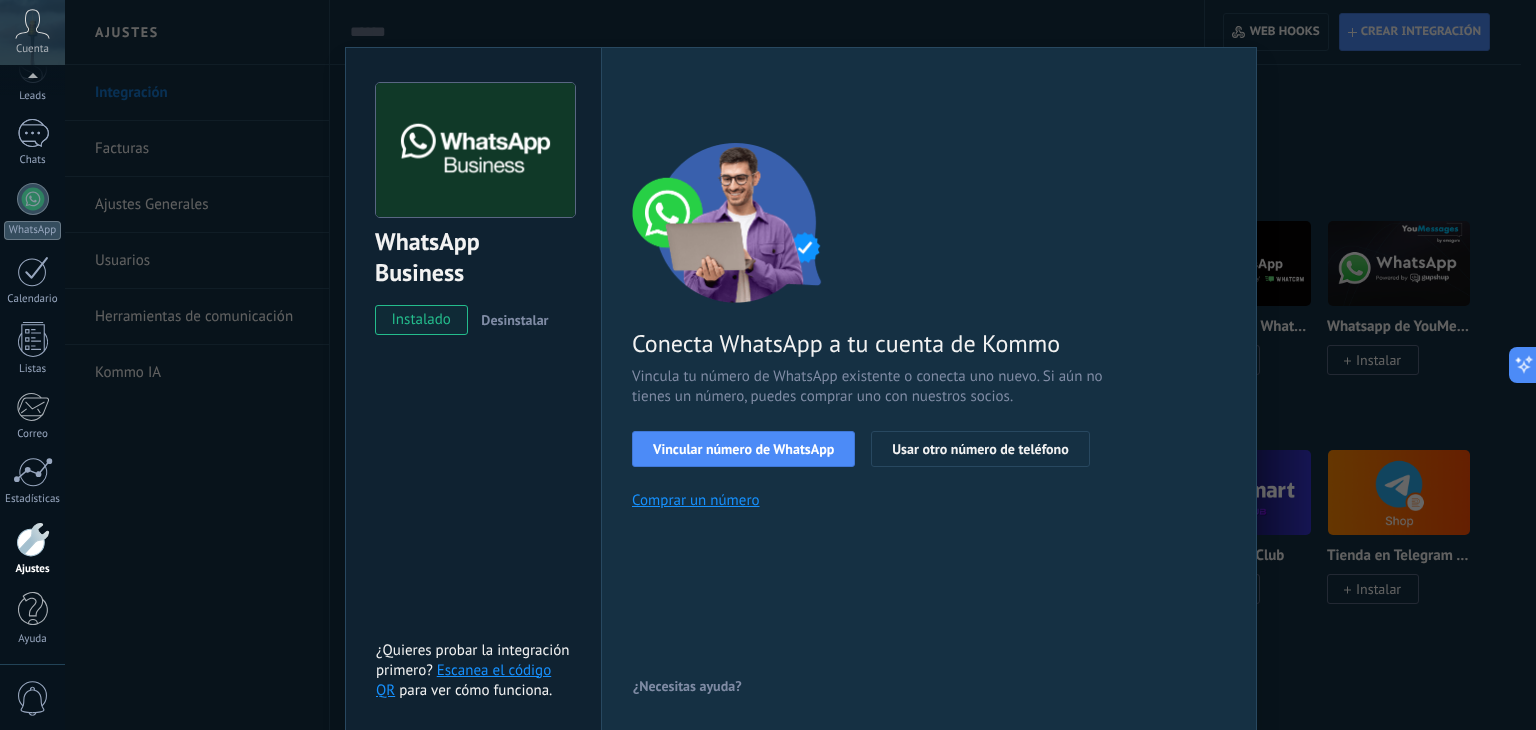 scroll, scrollTop: 28, scrollLeft: 0, axis: vertical 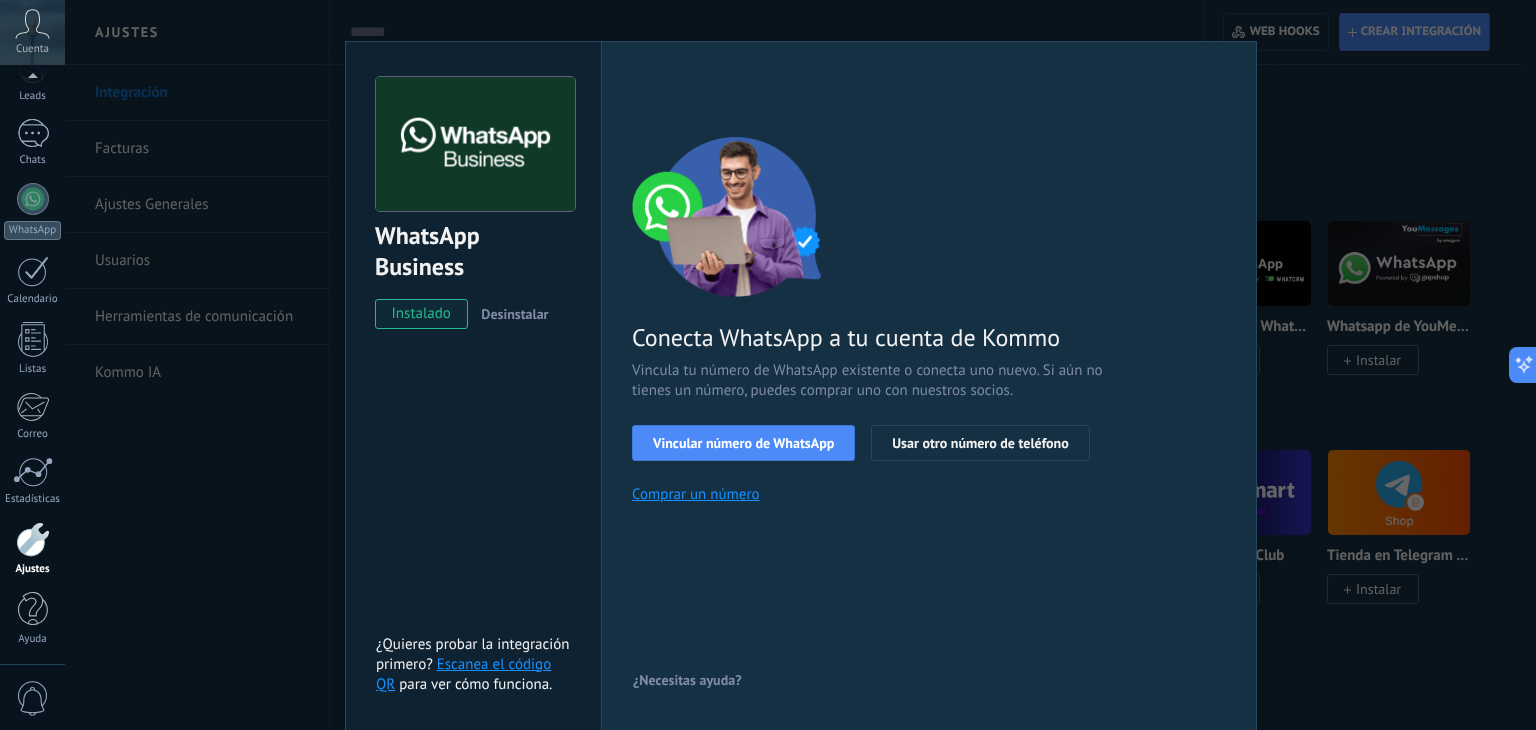 click on "Comprar un número" at bounding box center [696, 494] 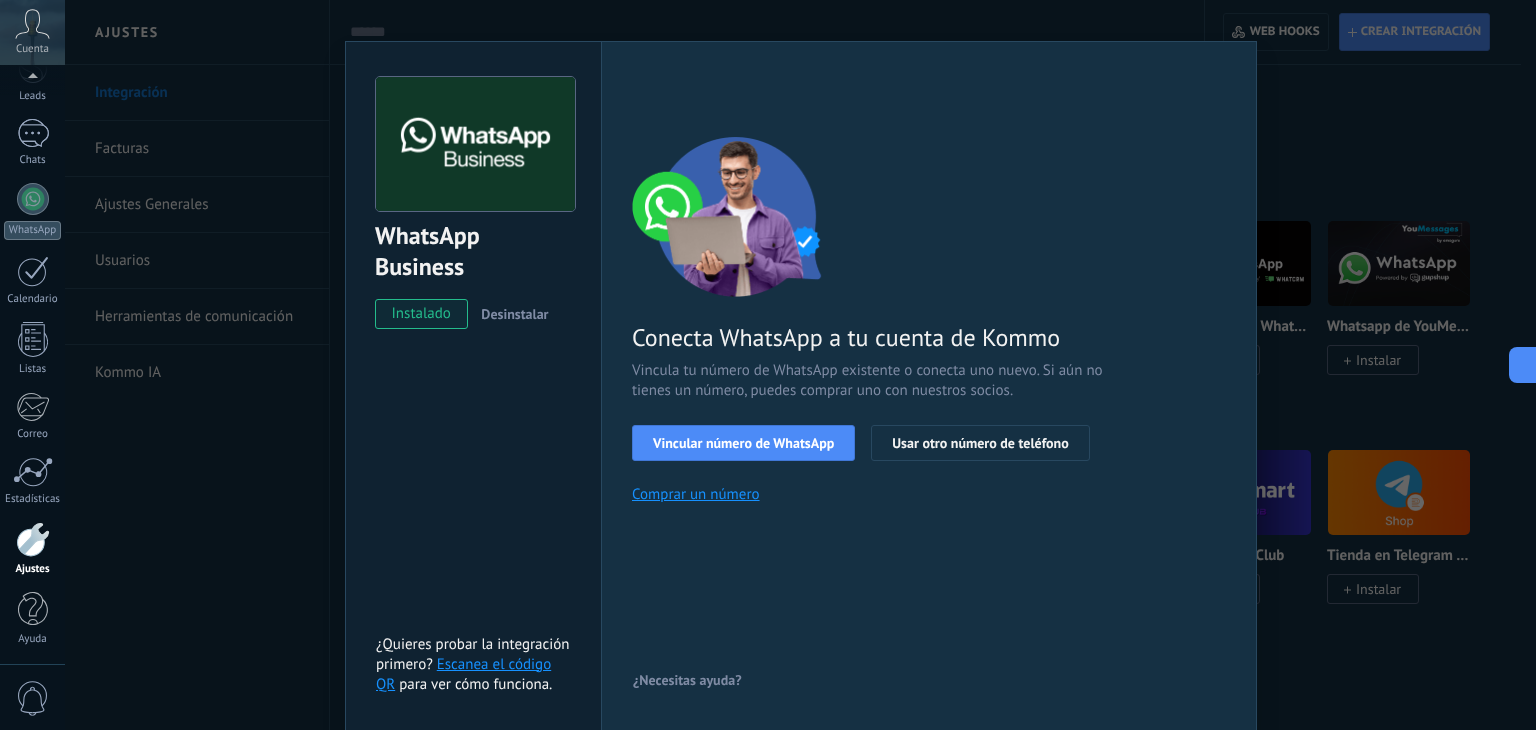 click on "WhatsApp Business instalado Desinstalar ¿Quieres probar la integración primero?   Escanea el código QR   para ver cómo funciona. Configuraciones Autorizaciones Esta pestaña registra a los usuarios que han concedido acceso a las integración a esta cuenta. Si deseas remover la posibilidad que un usuario pueda enviar solicitudes a la cuenta en nombre de esta integración, puedes revocar el acceso. Si el acceso a todos los usuarios es revocado, la integración dejará de funcionar. Esta aplicacion está instalada, pero nadie le ha dado acceso aun. WhatsApp Cloud API más _:  Guardar < Volver 1 Seleccionar aplicación 2 Conectar Facebook  3 Finalizar configuración Conecta WhatsApp a tu cuenta de Kommo Vincula tu número de WhatsApp existente o conecta uno nuevo. Si aún no tienes un número, puedes comprar uno con nuestros socios. Vincular número de WhatsApp Usar otro número de teléfono Comprar un número ¿Necesitas ayuda?" at bounding box center [800, 365] 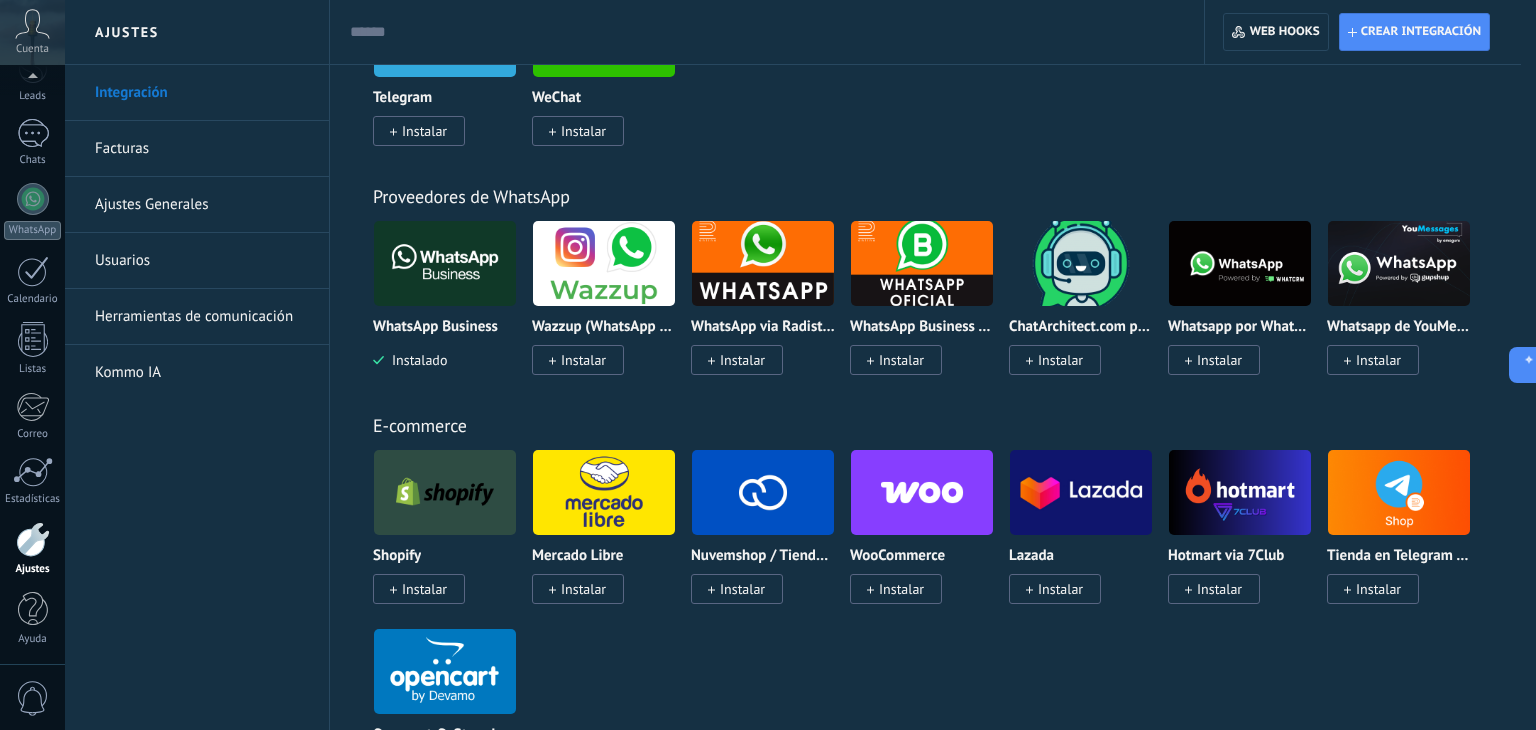 scroll, scrollTop: 0, scrollLeft: 0, axis: both 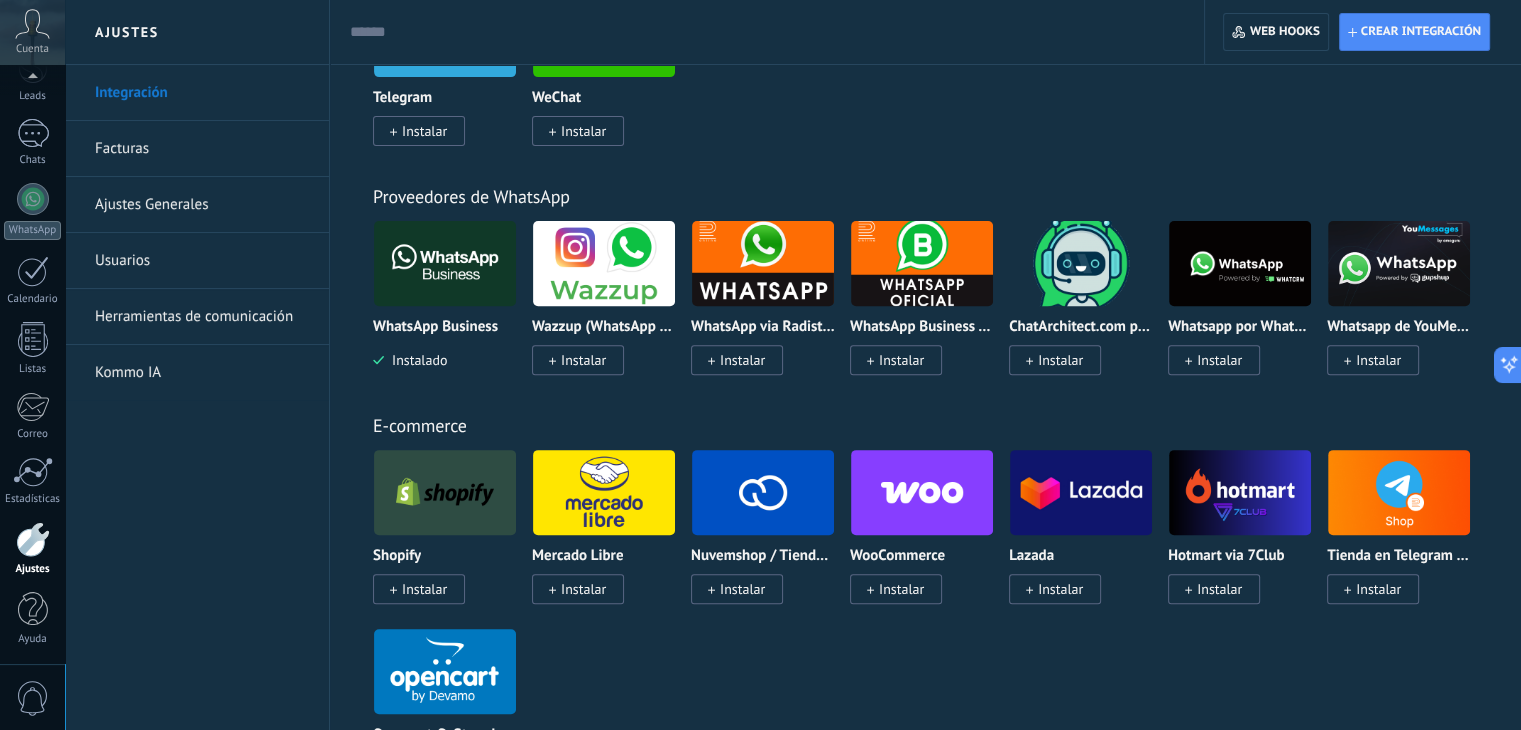 click at bounding box center [32, 24] 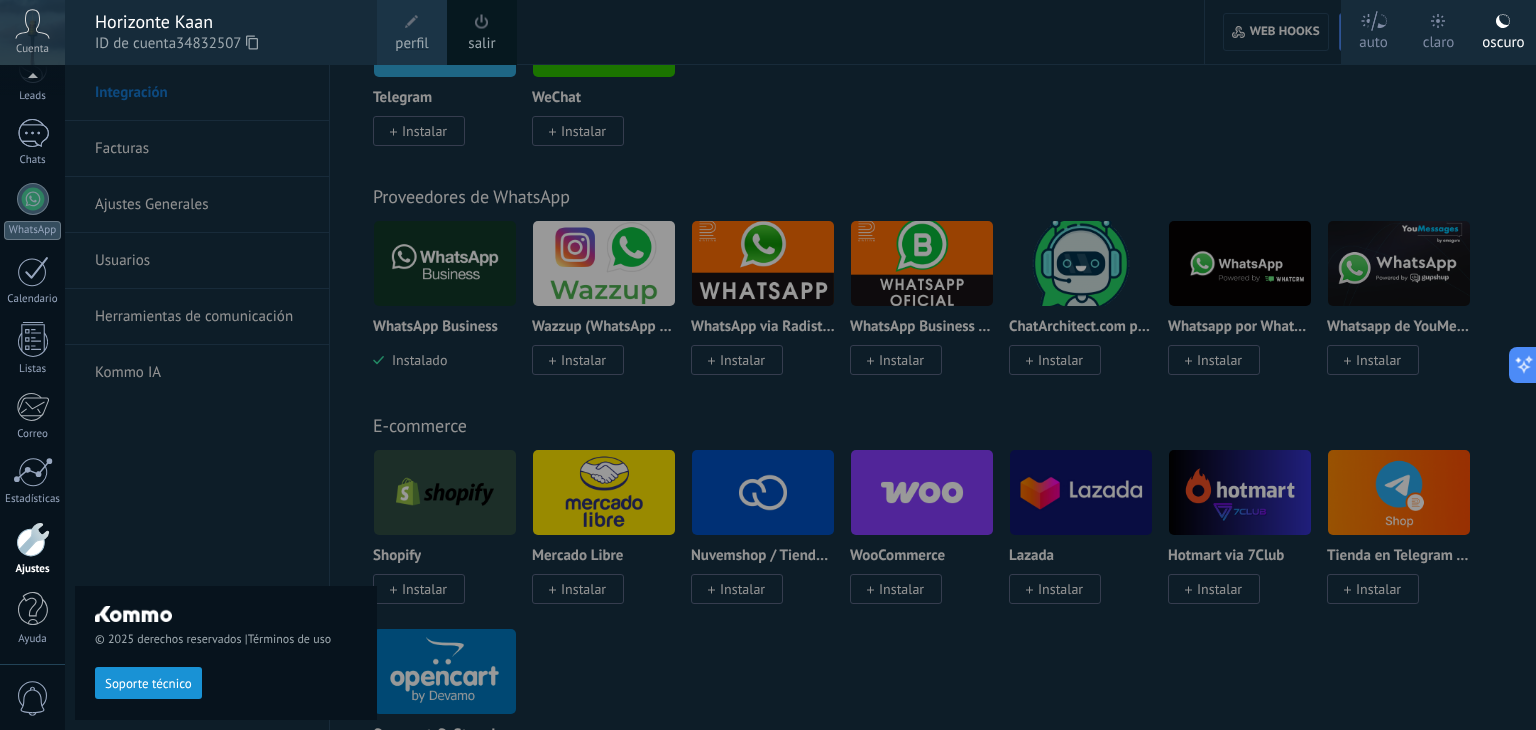 click on "©  2025  derechos reservados |  Términos de uso
Soporte técnico" at bounding box center (226, 397) 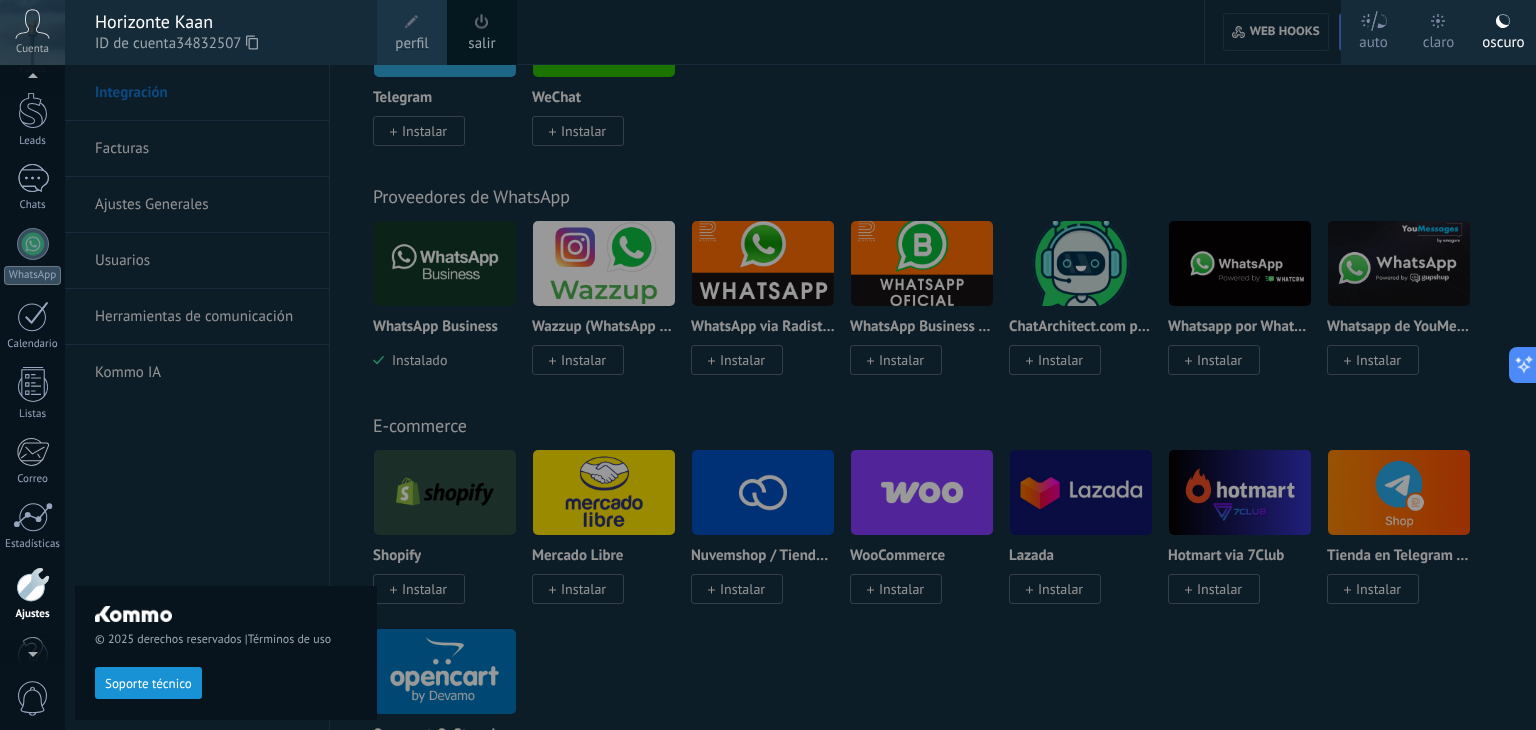 click at bounding box center [32, 80] 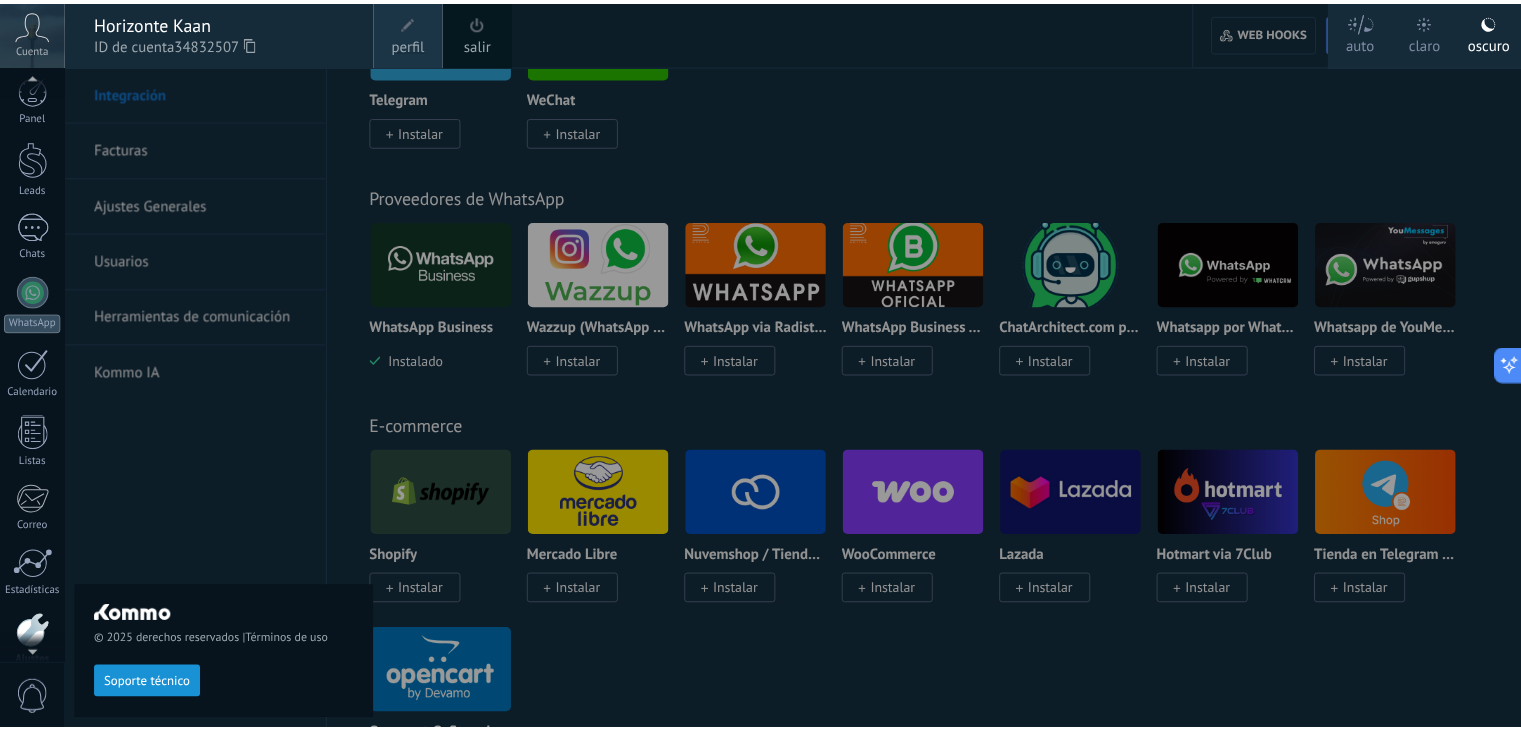 scroll, scrollTop: 0, scrollLeft: 0, axis: both 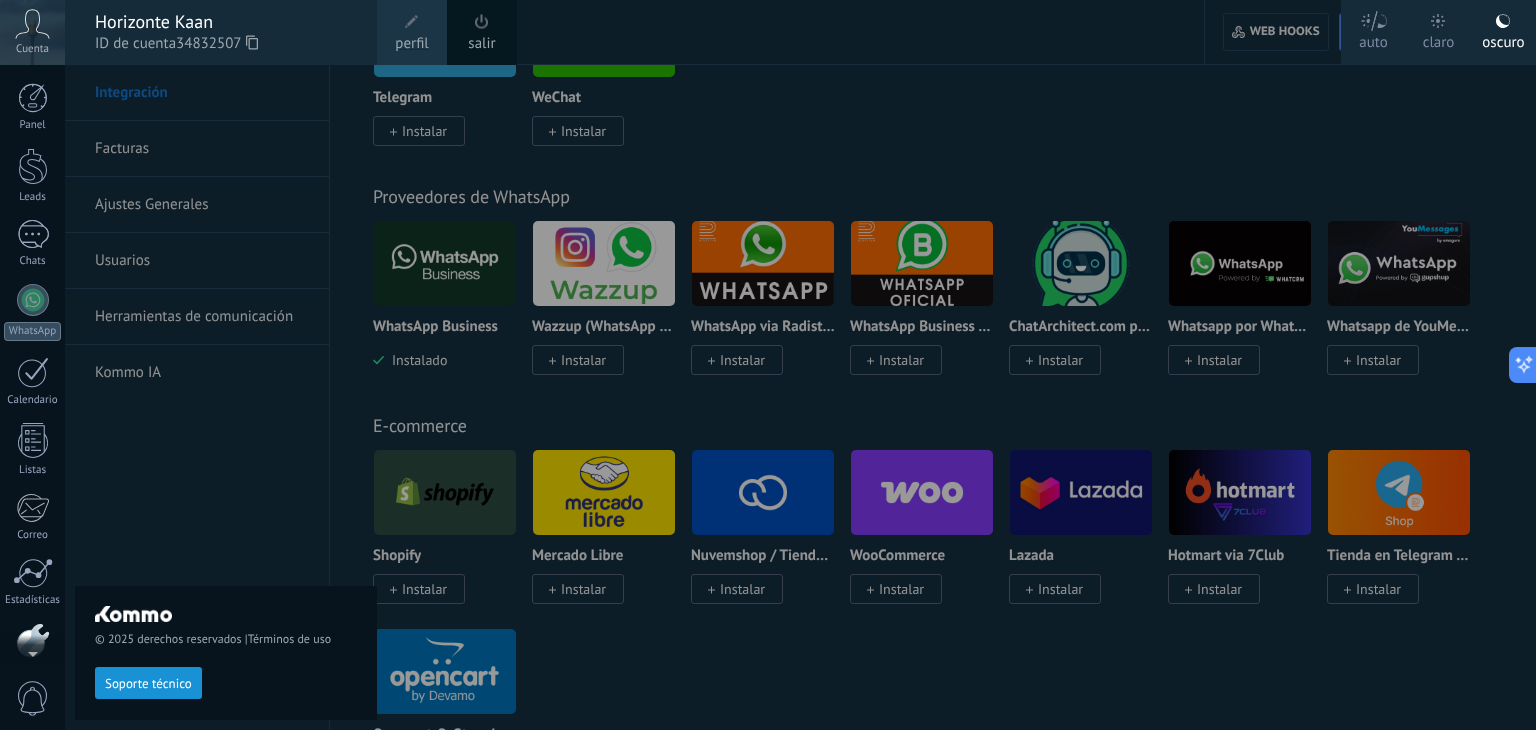click at bounding box center [32, 24] 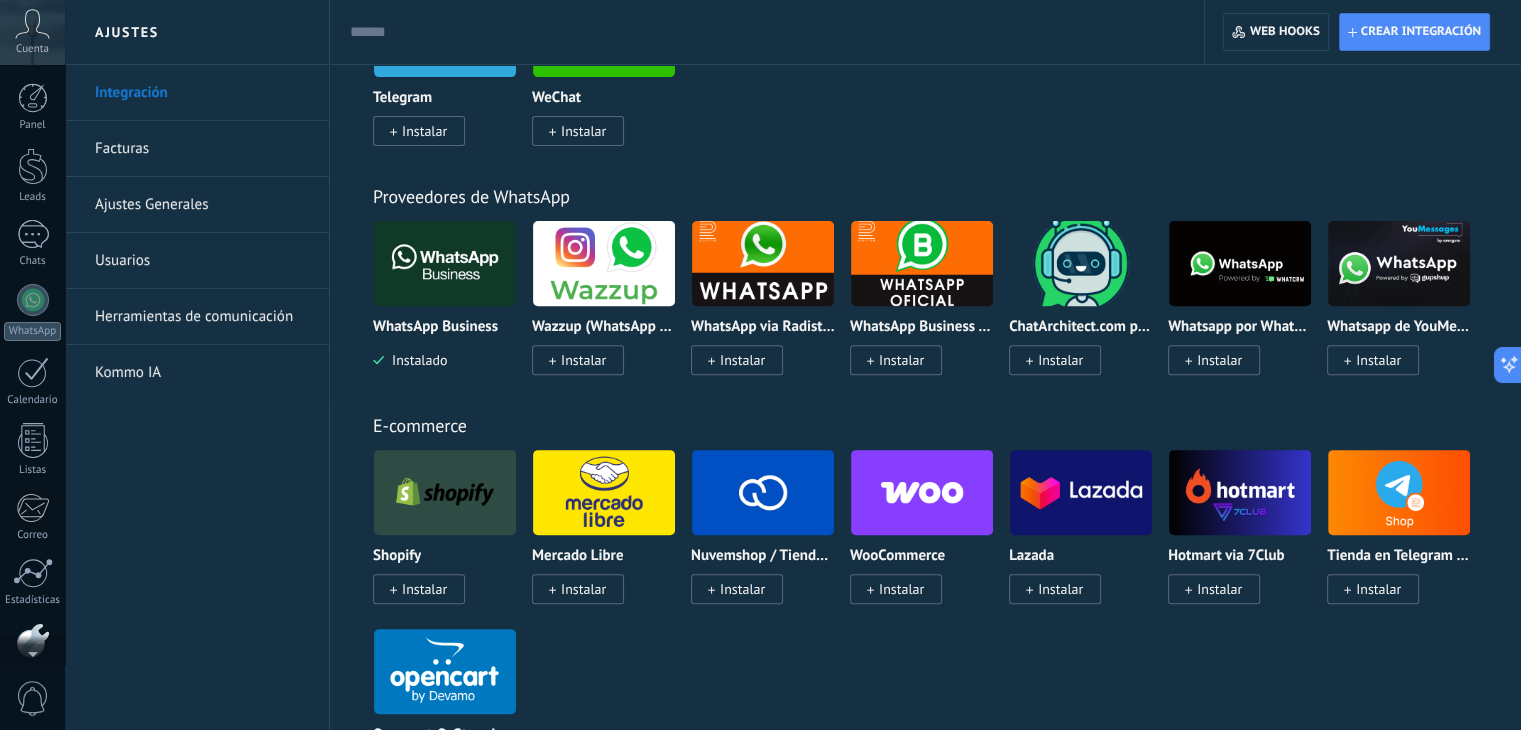 scroll, scrollTop: 101, scrollLeft: 0, axis: vertical 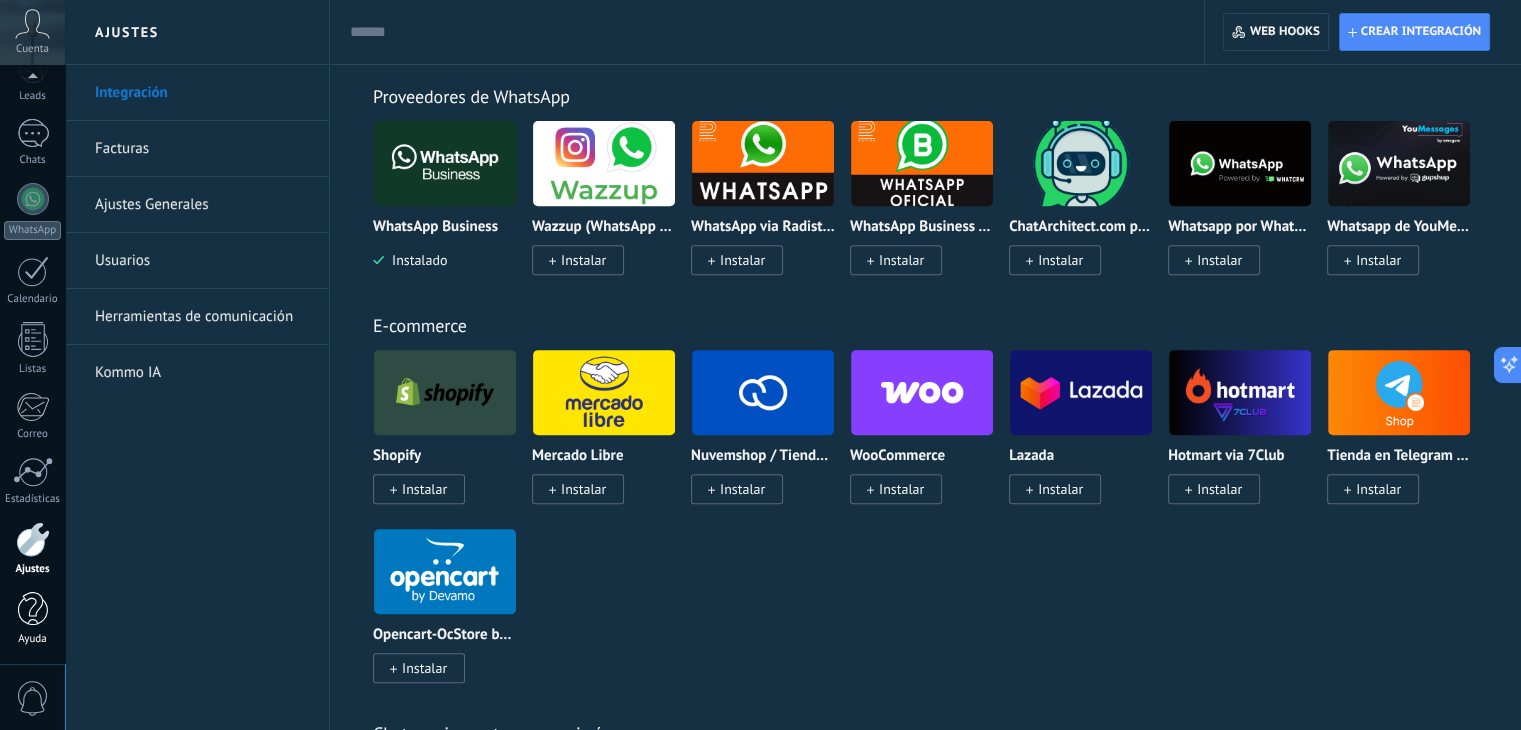 click at bounding box center [33, 609] 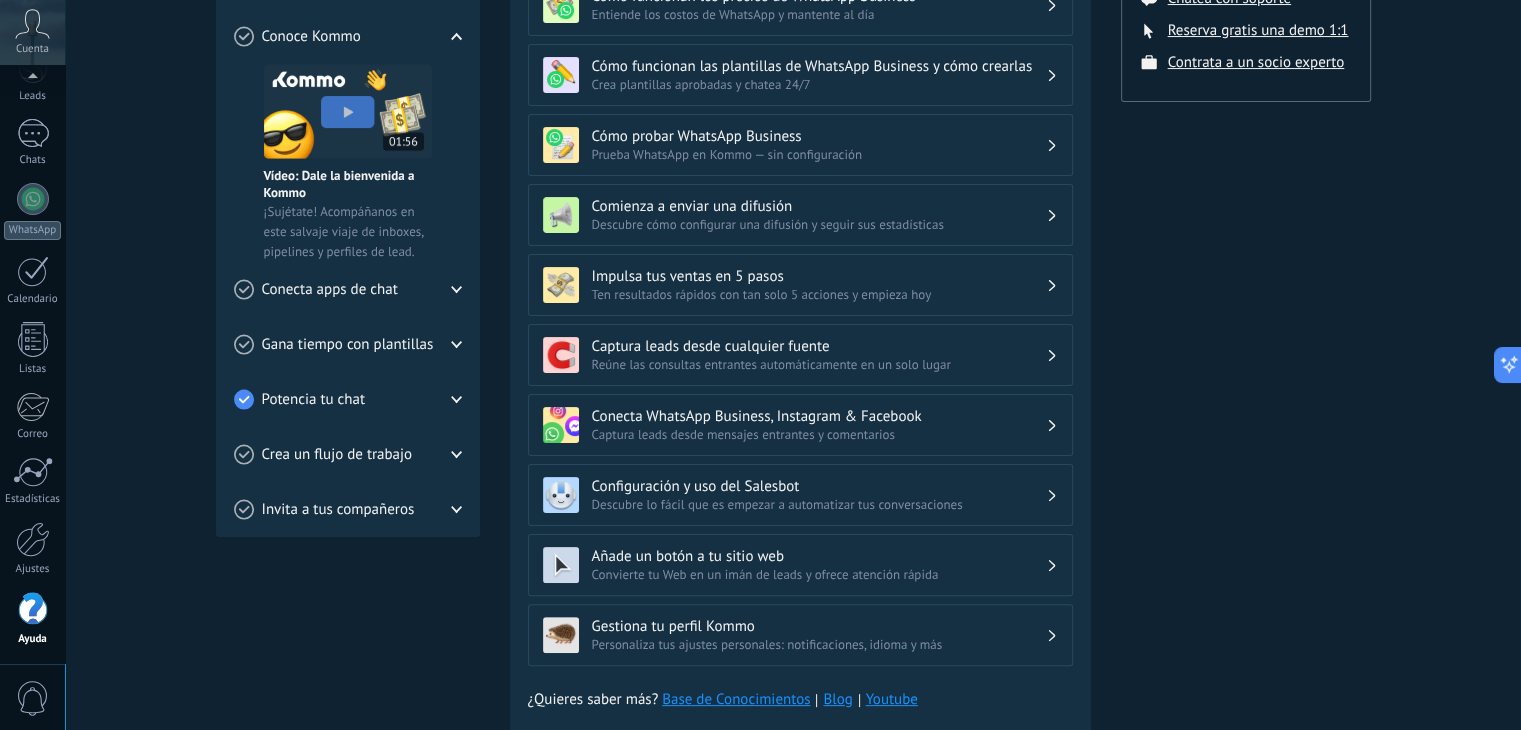 scroll, scrollTop: 432, scrollLeft: 0, axis: vertical 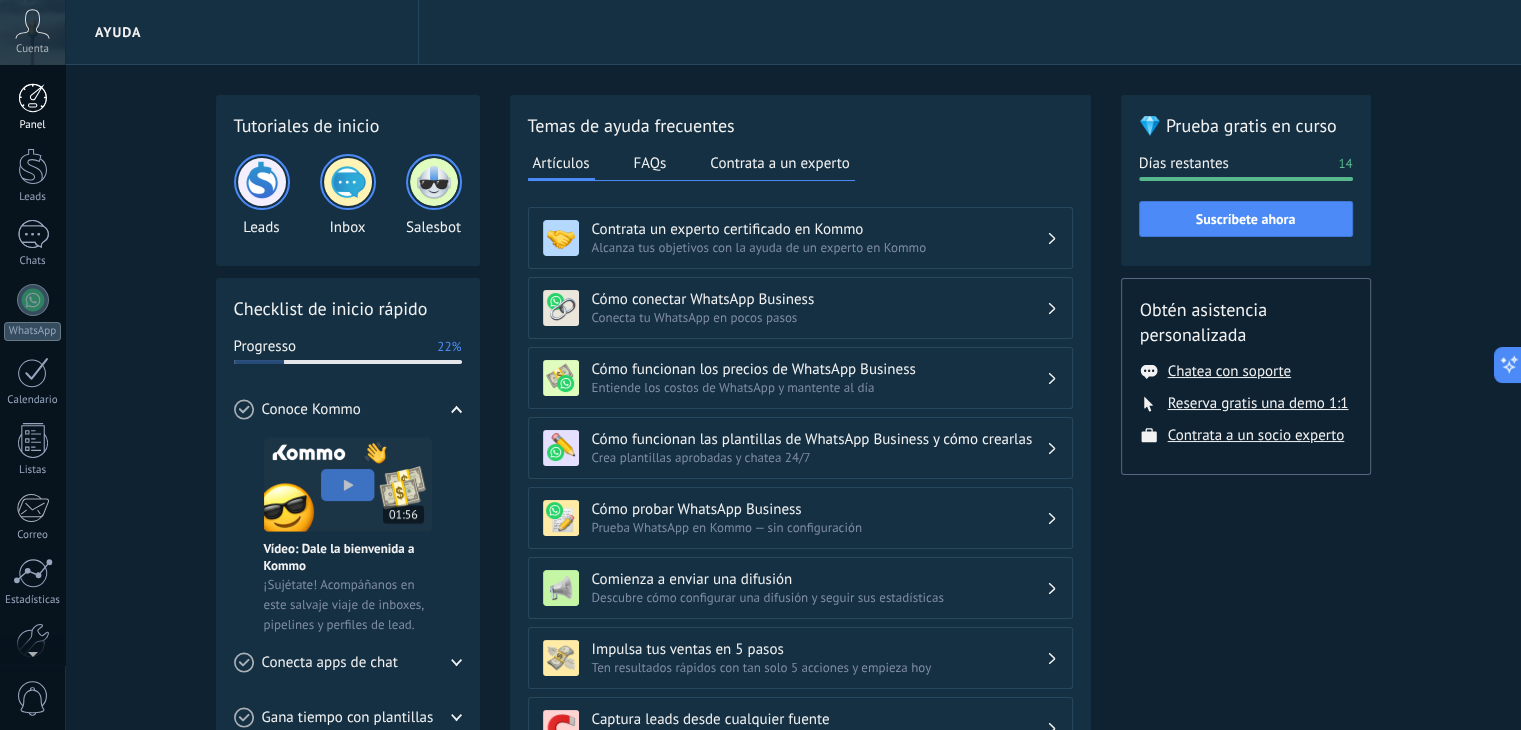 click on "Panel" at bounding box center [33, 125] 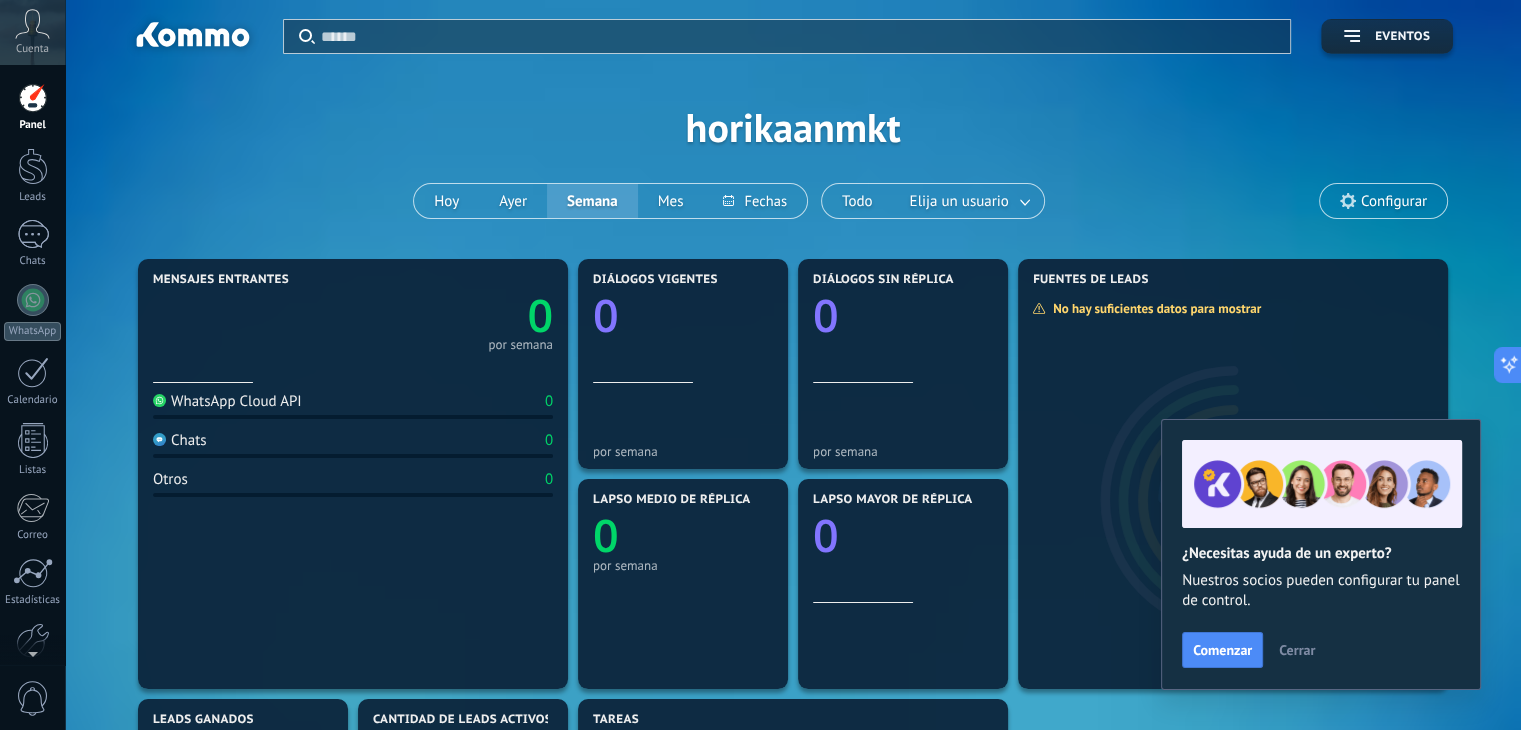 click on "Mensajes entrantes 0 por semana   WhatsApp Cloud API    0 Chats   0 Otros   0 Diálogos vigentes 0   por semana Diálogos sin réplica 0   por semana Lapso medio de réplica 0 por semana Lapso mayor de réplica 0 No hay suficientes datos para mostrar Fuentes de leads Leads ganados 0 $0 por semana Cantidad de leads activos 0 $0 por semana Cantidad de leads perdidos 0 $0 por semana Leads sin tareas 0 $0 por semana Tareas 0" at bounding box center (793, 804) 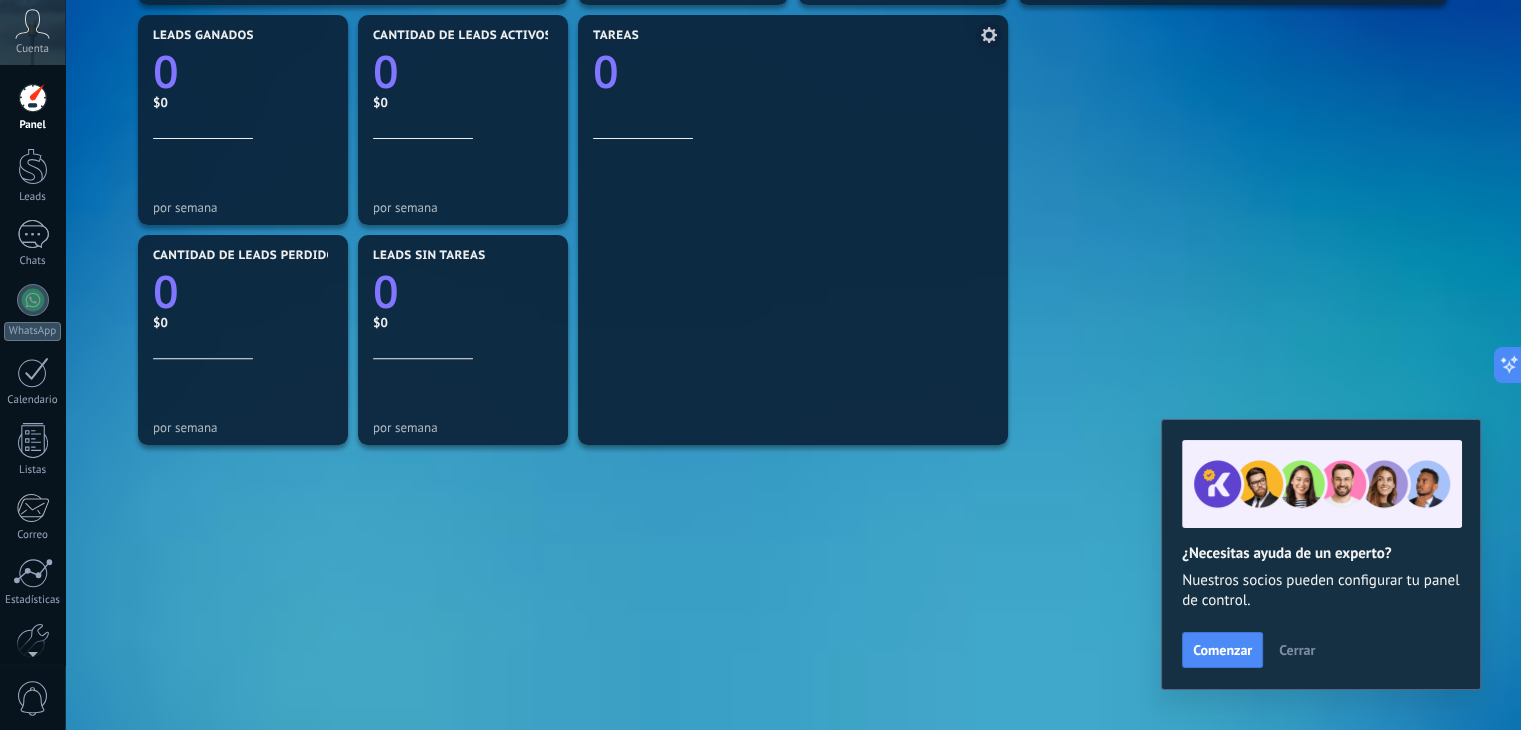 scroll, scrollTop: 685, scrollLeft: 0, axis: vertical 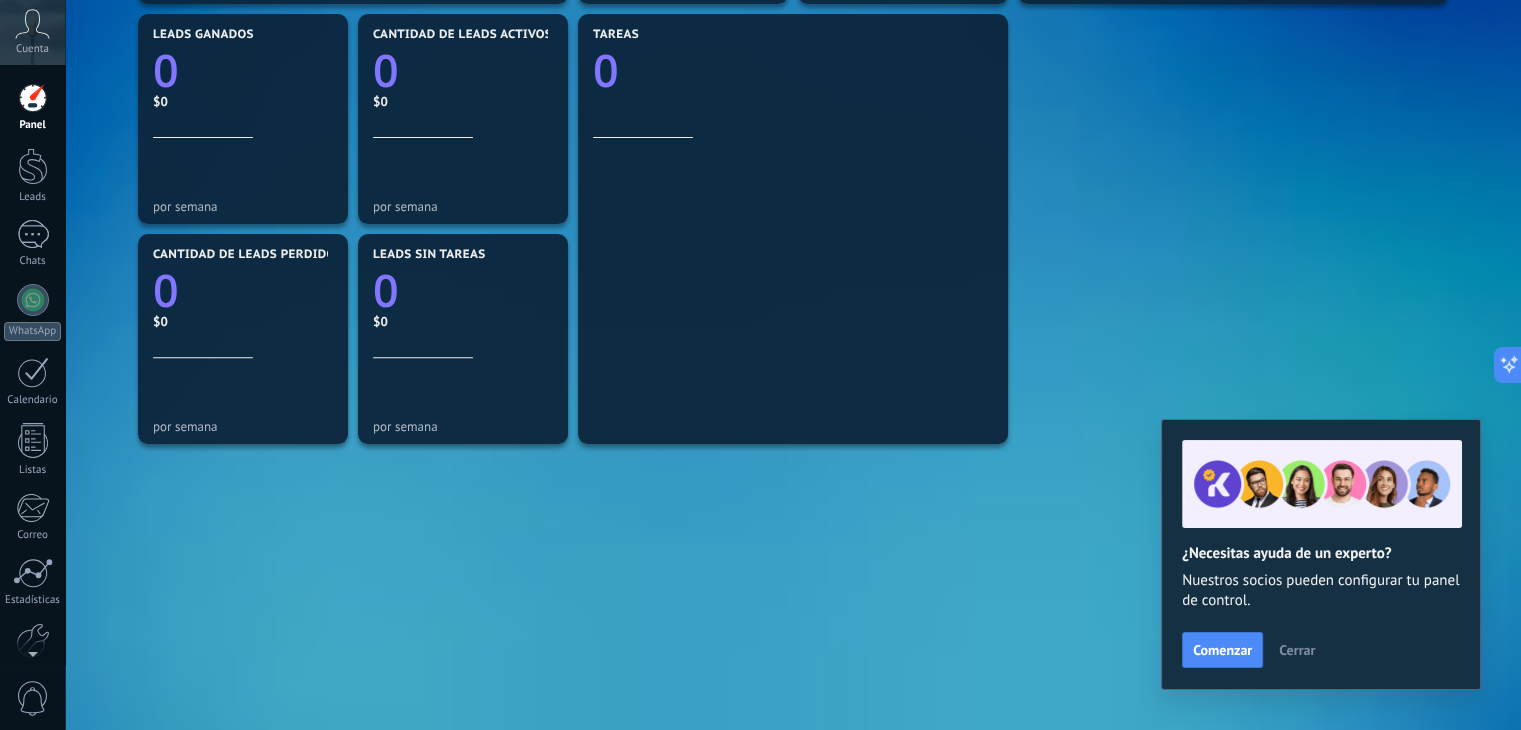 click on "Cerrar" at bounding box center [1297, 650] 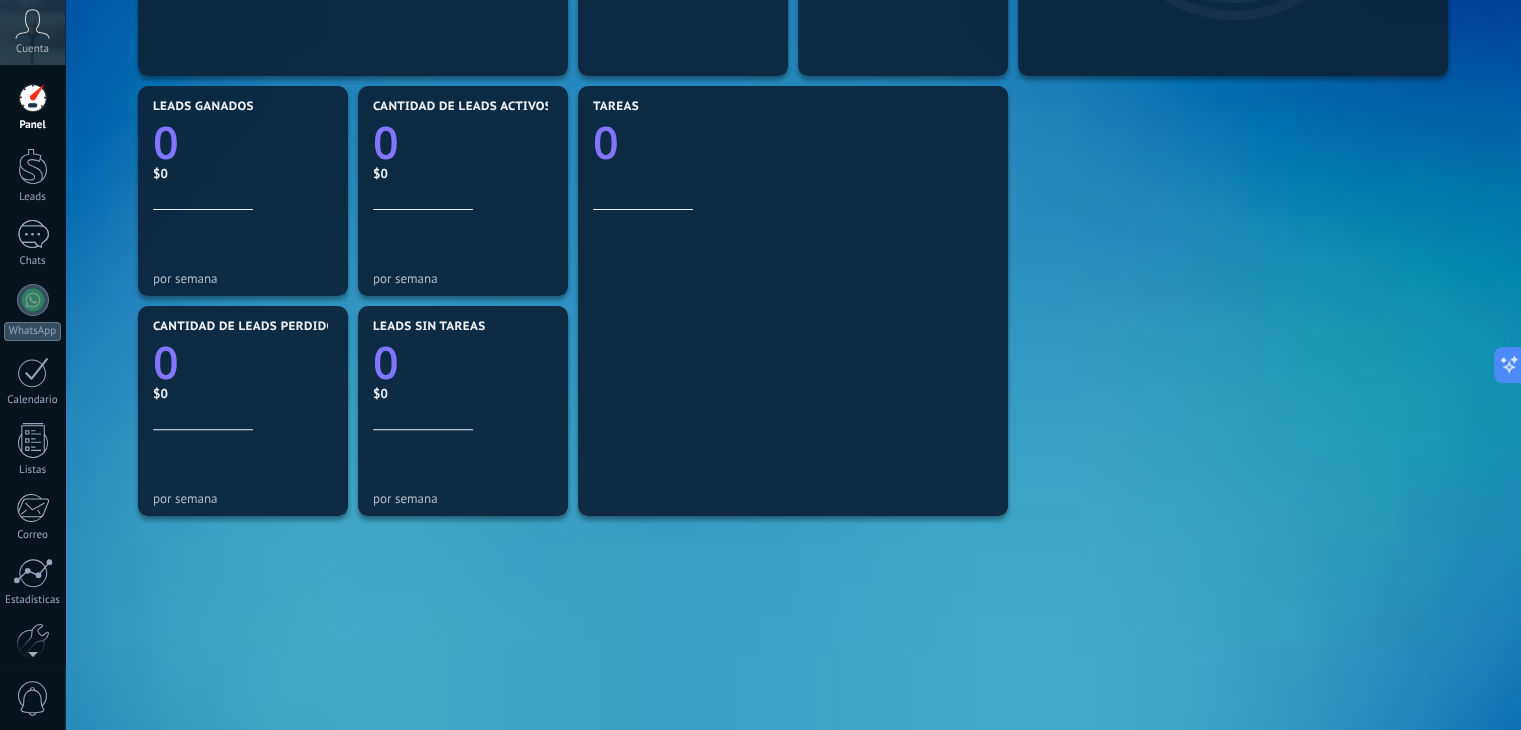 scroll, scrollTop: 685, scrollLeft: 0, axis: vertical 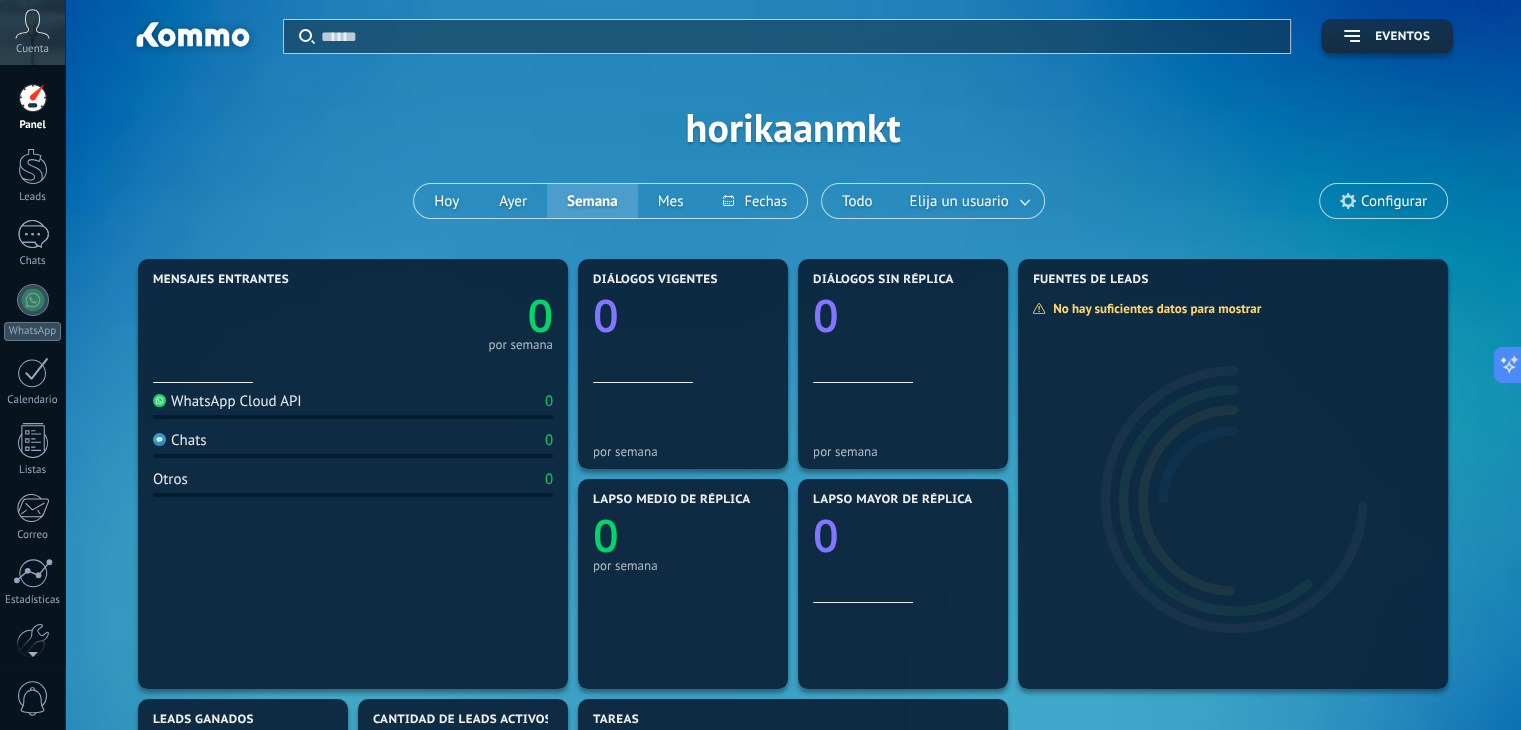 click on "Configurar" at bounding box center (1394, 201) 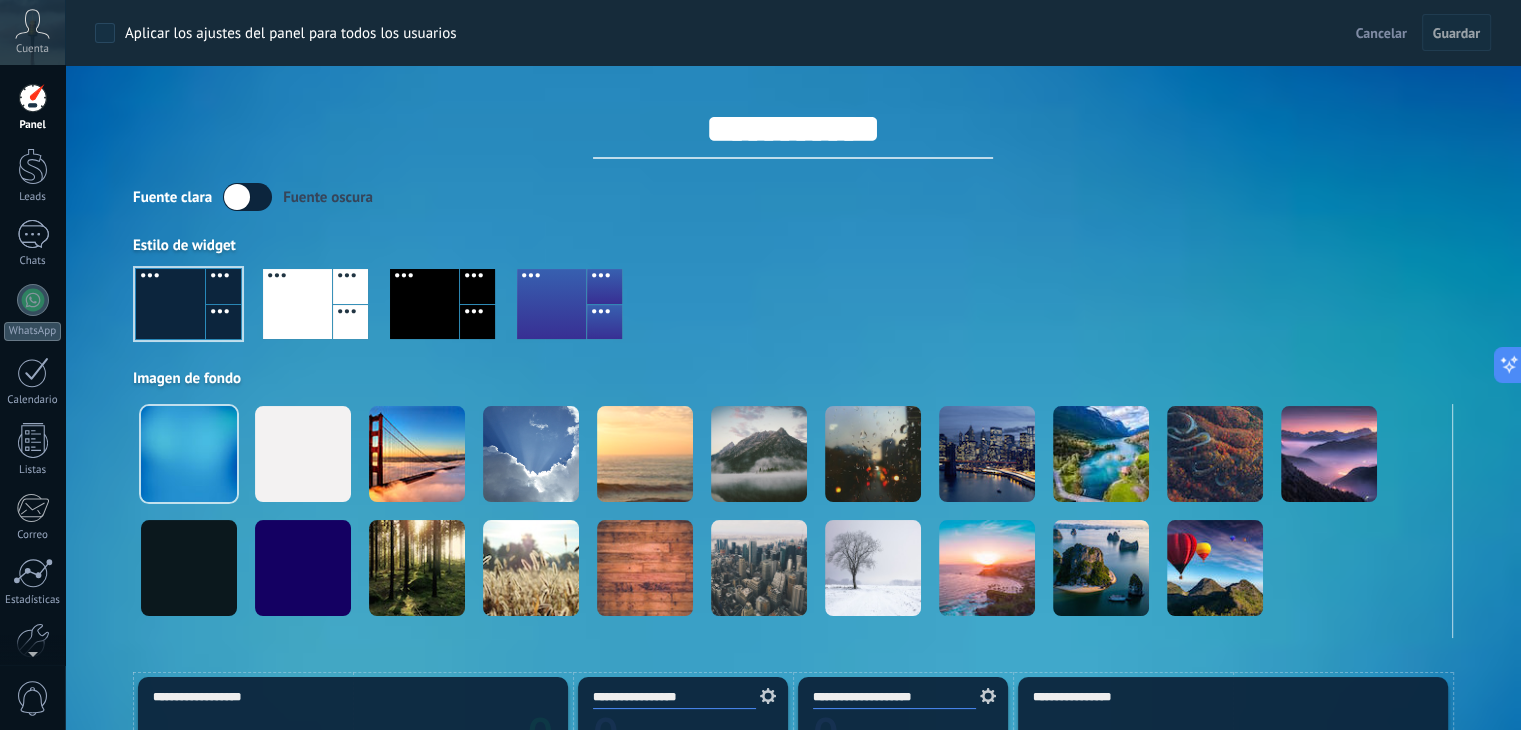 click at bounding box center (247, 197) 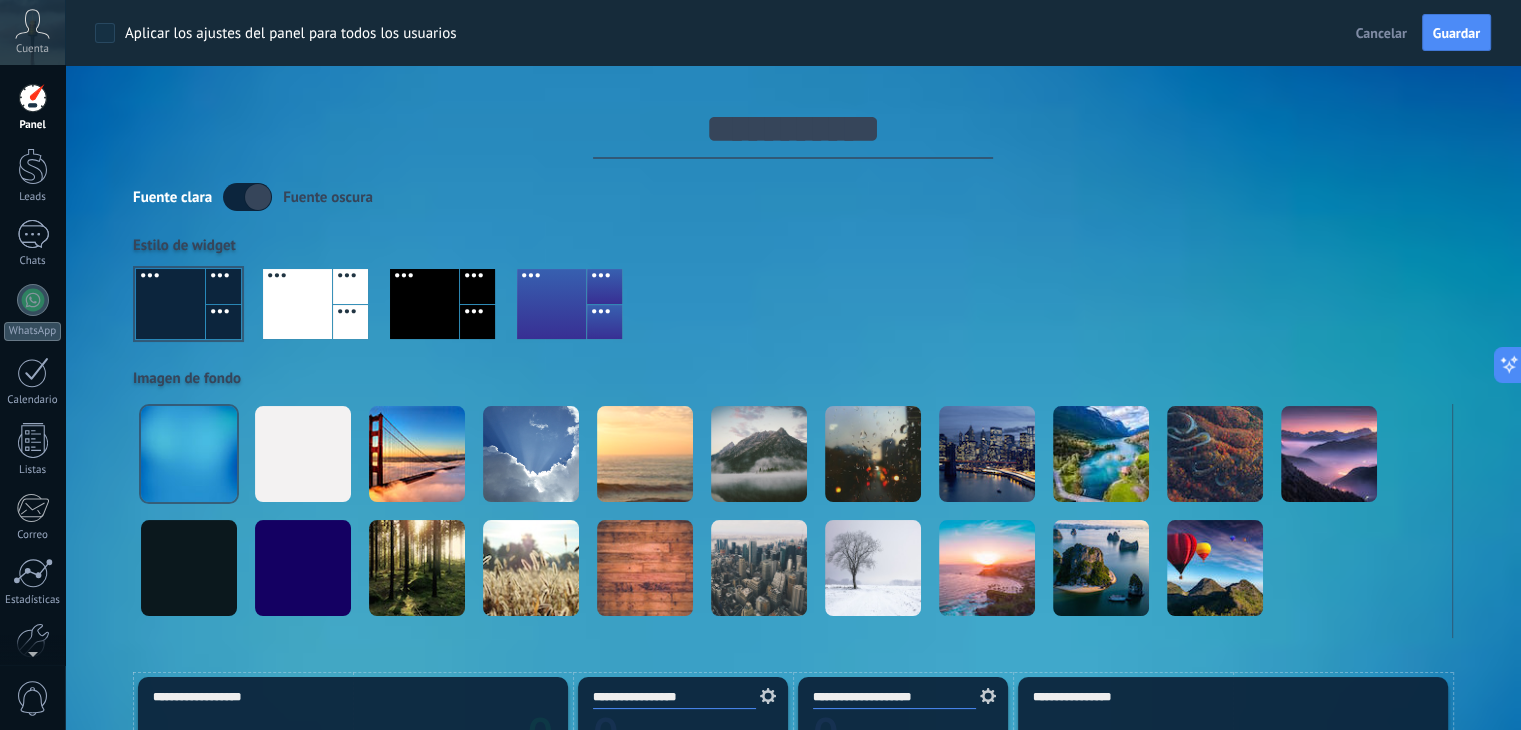 click at bounding box center [188, 304] 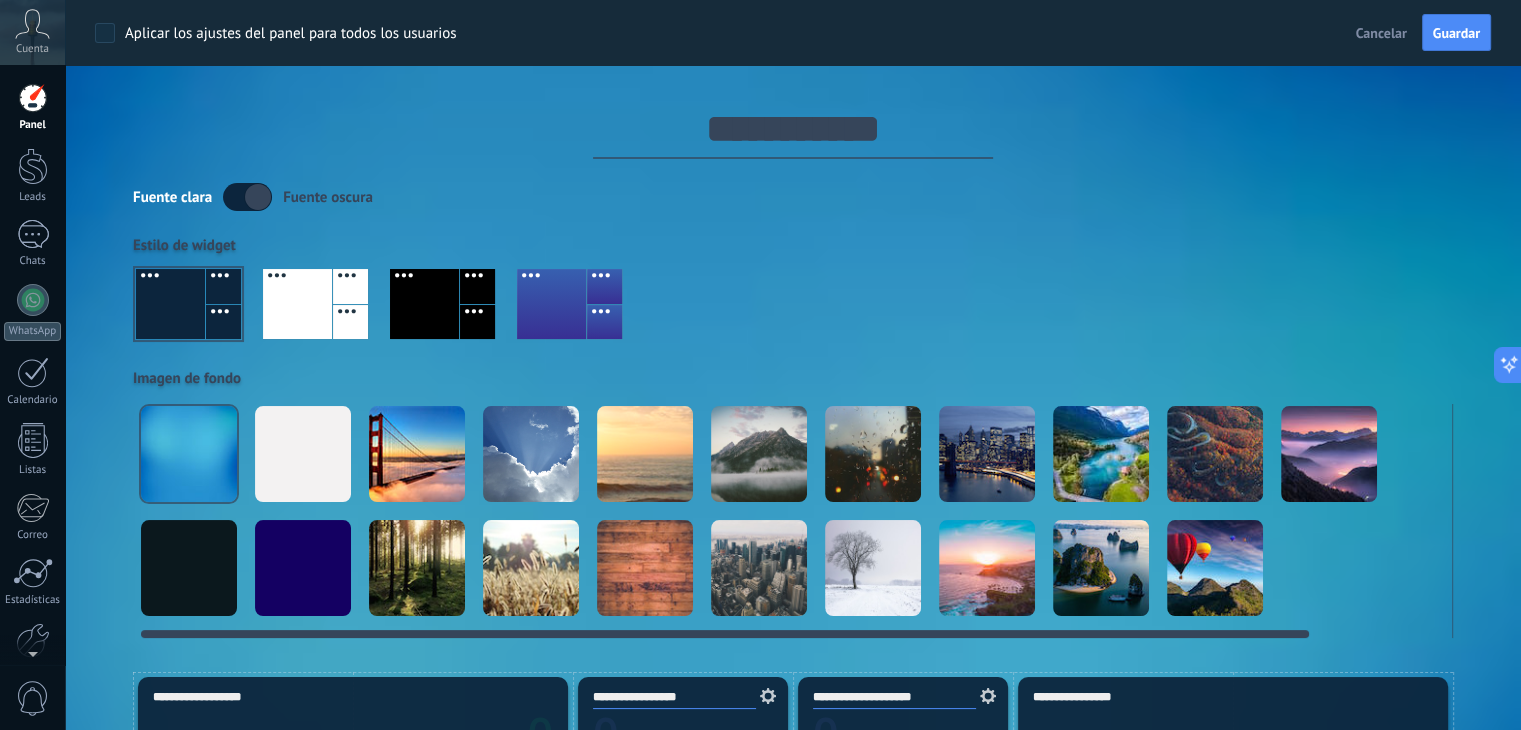 click at bounding box center (189, 454) 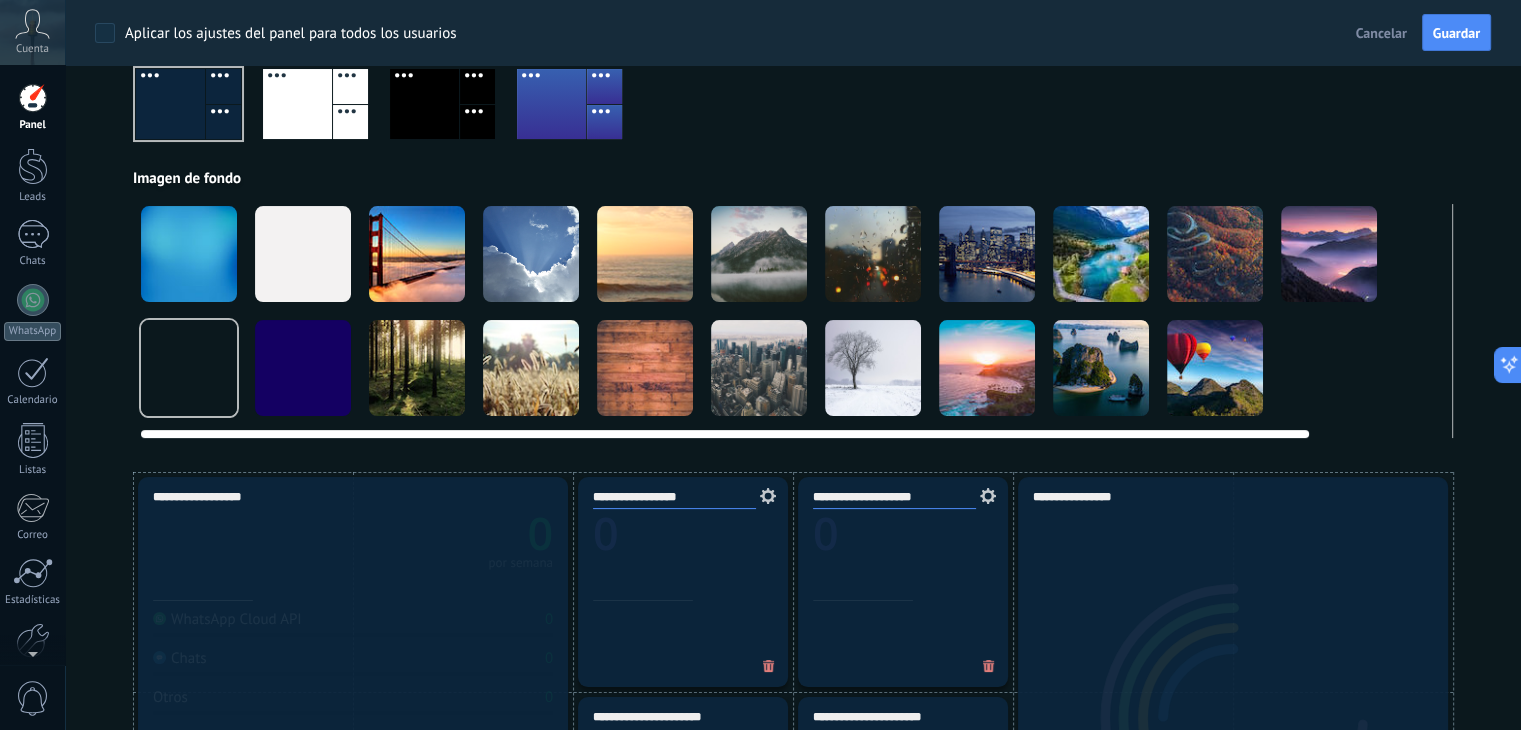 scroll, scrollTop: 200, scrollLeft: 0, axis: vertical 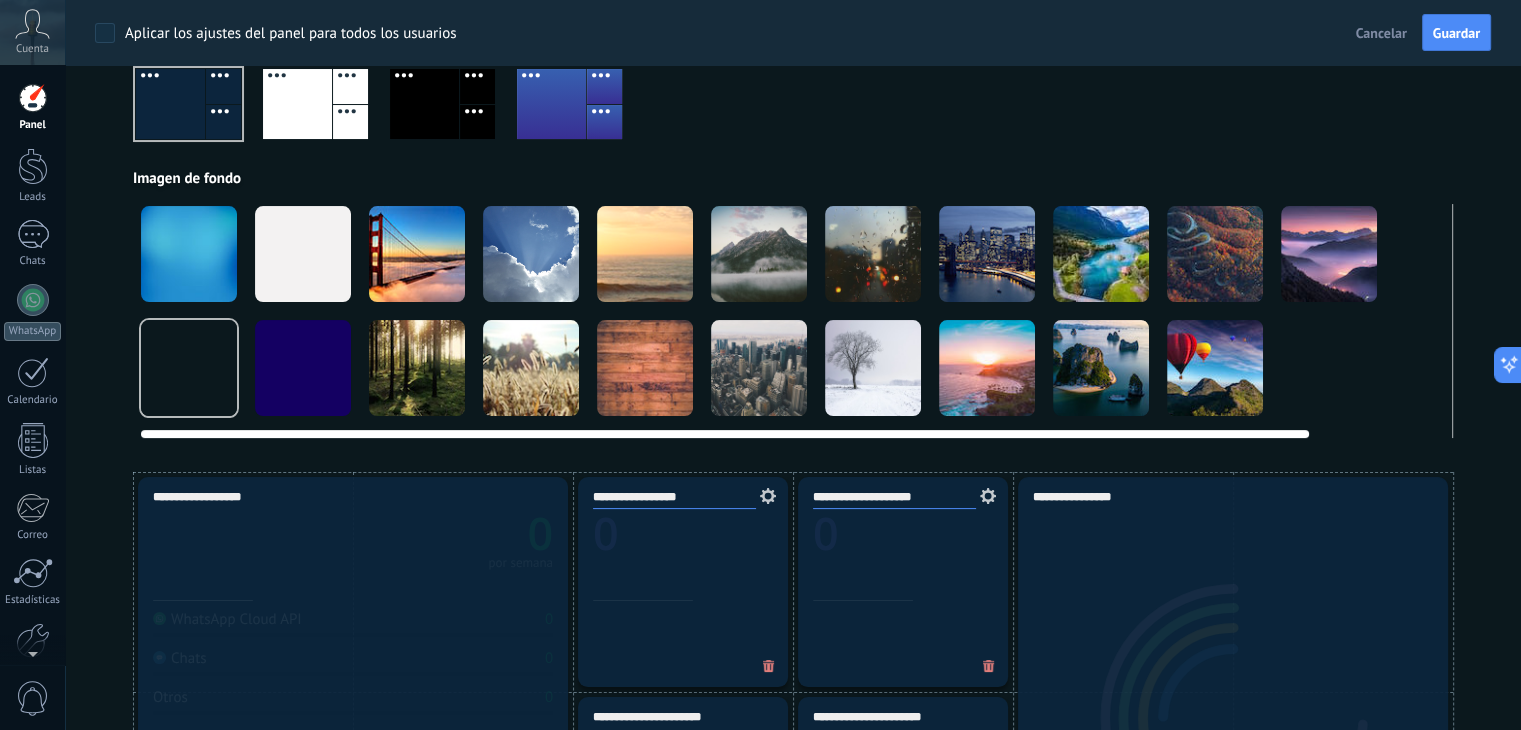 click at bounding box center (189, 254) 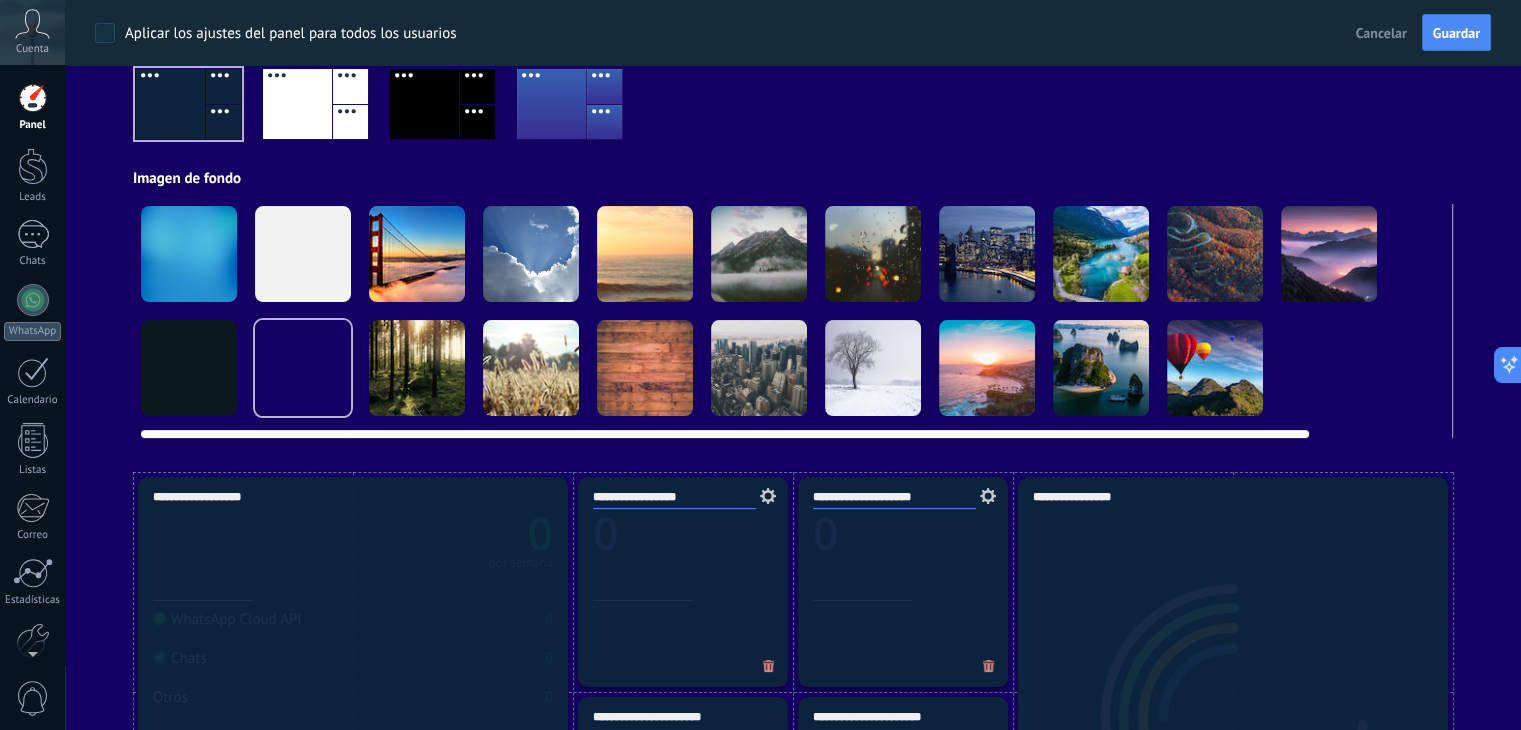 click at bounding box center (189, 254) 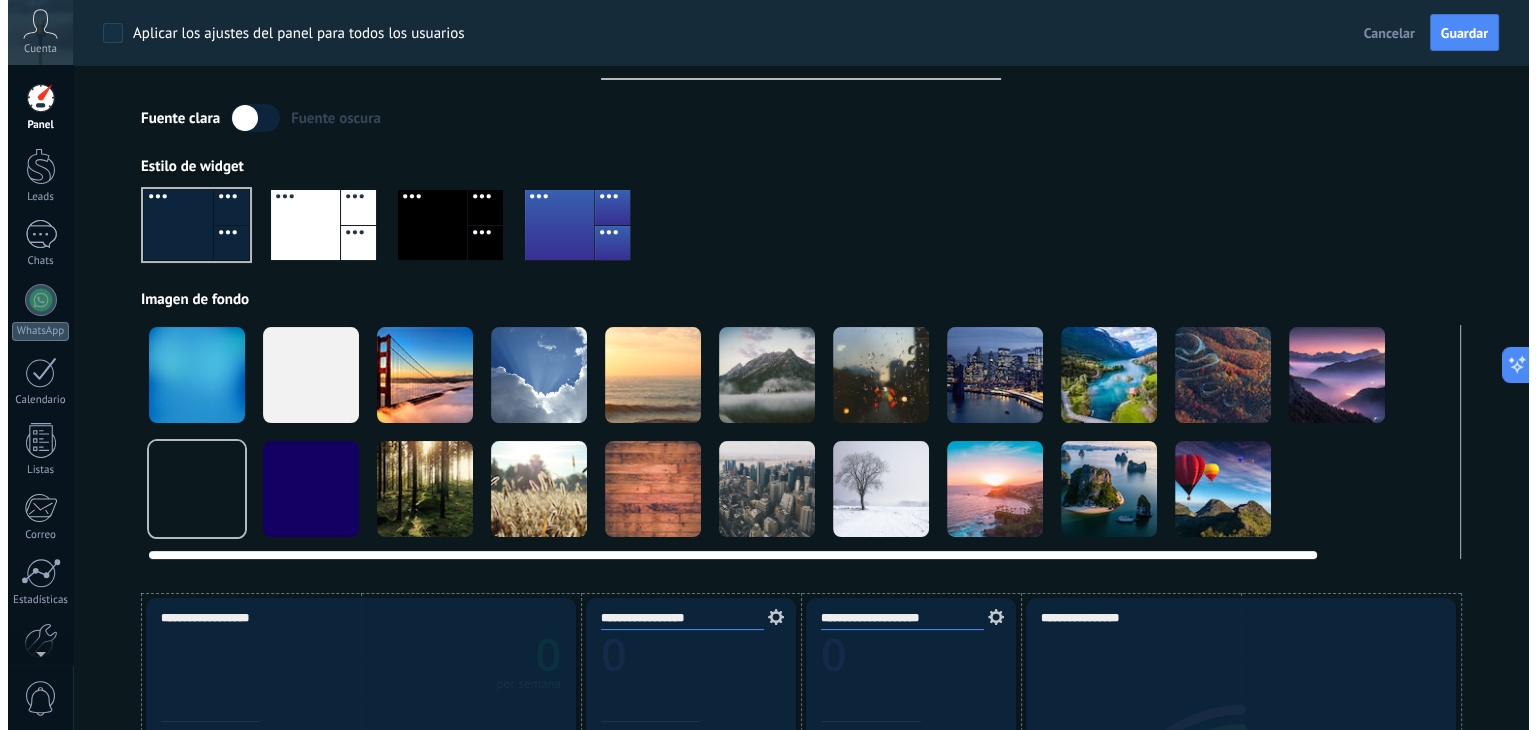 scroll, scrollTop: 0, scrollLeft: 0, axis: both 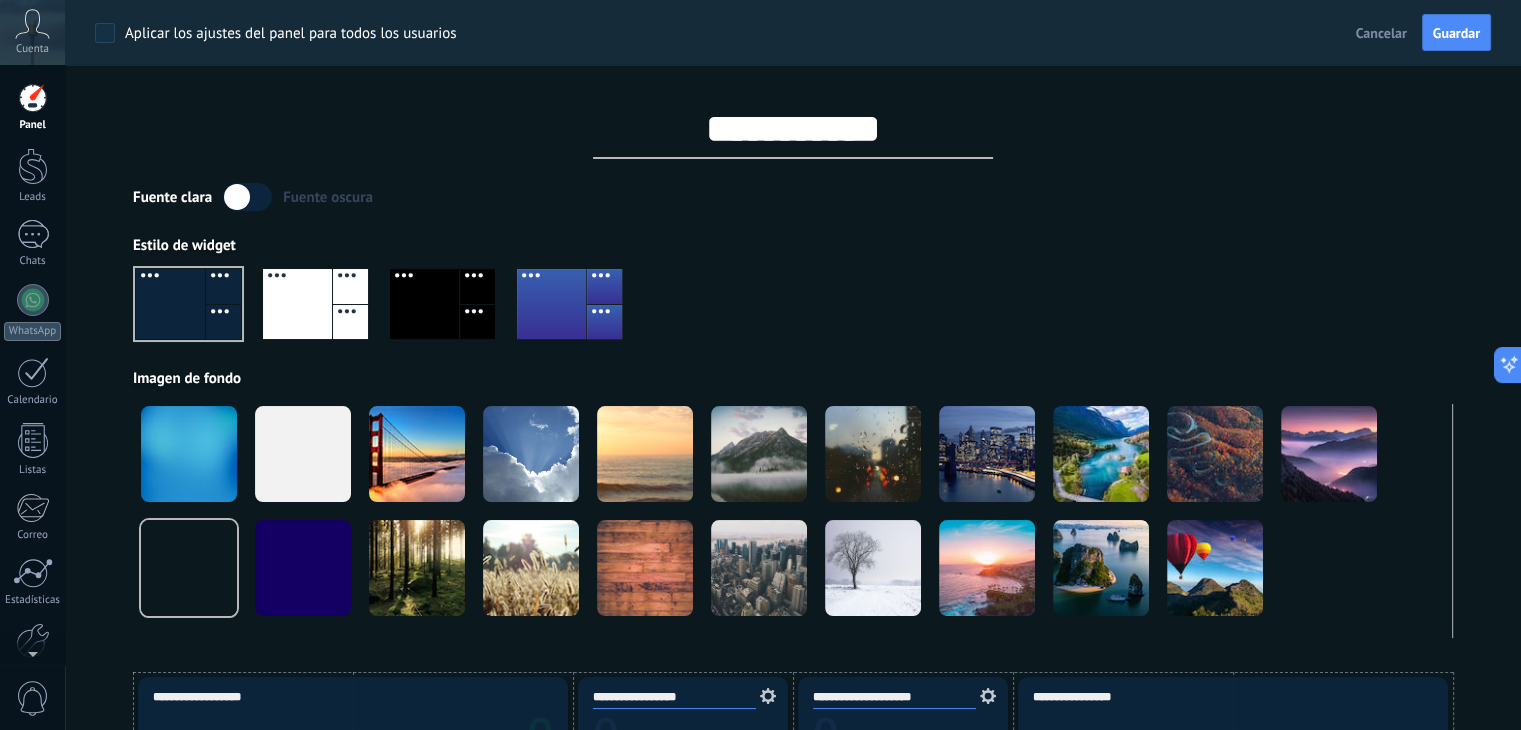 click at bounding box center (170, 304) 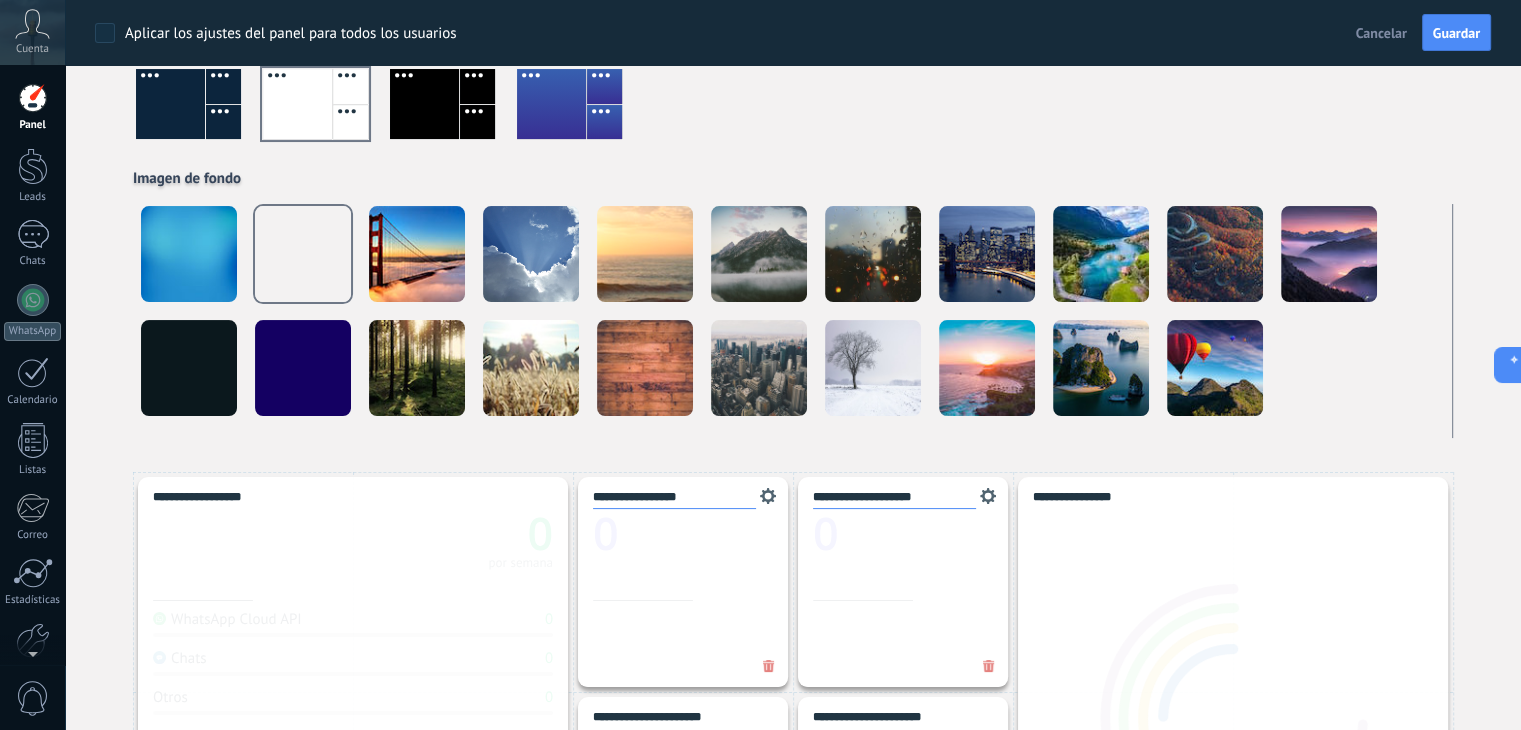 scroll, scrollTop: 0, scrollLeft: 0, axis: both 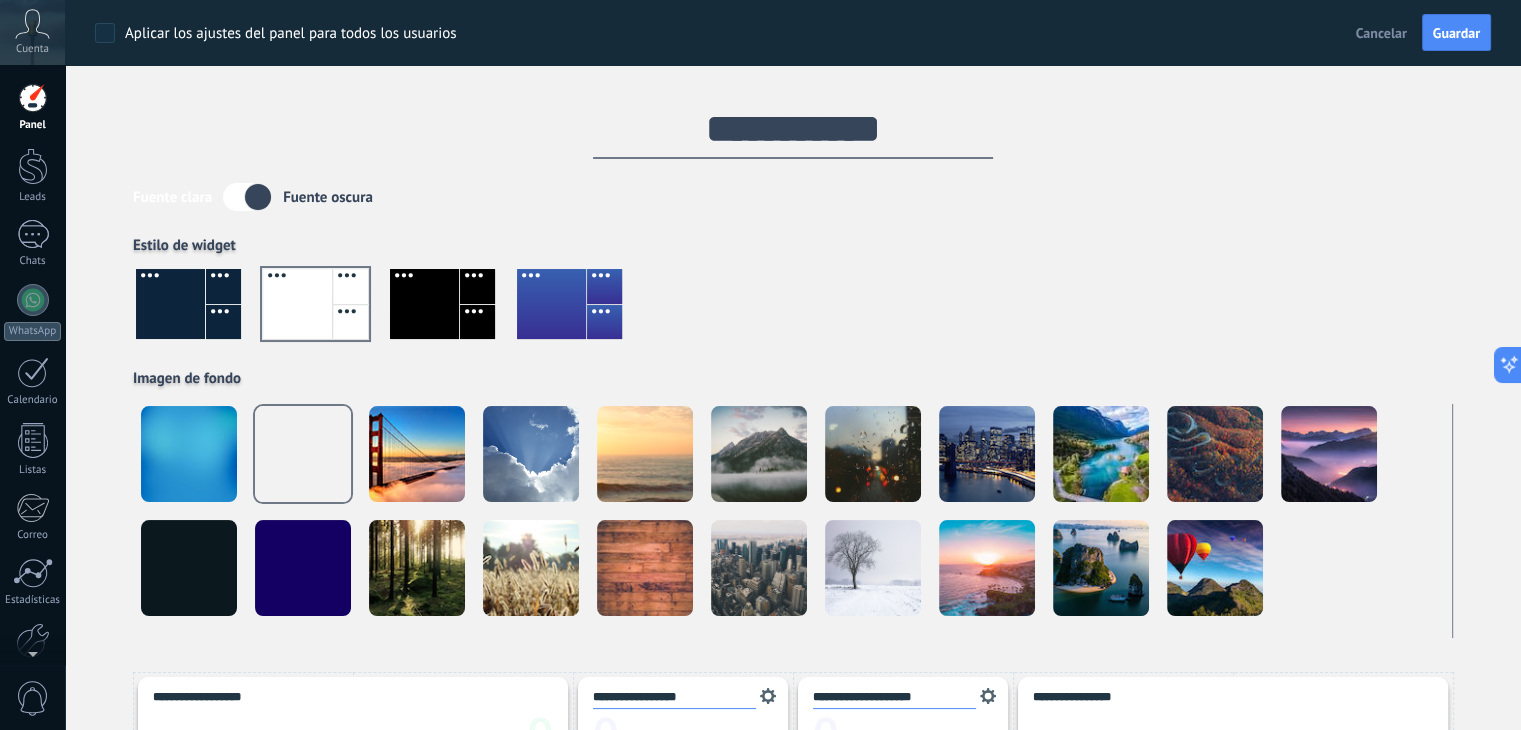 click at bounding box center (170, 304) 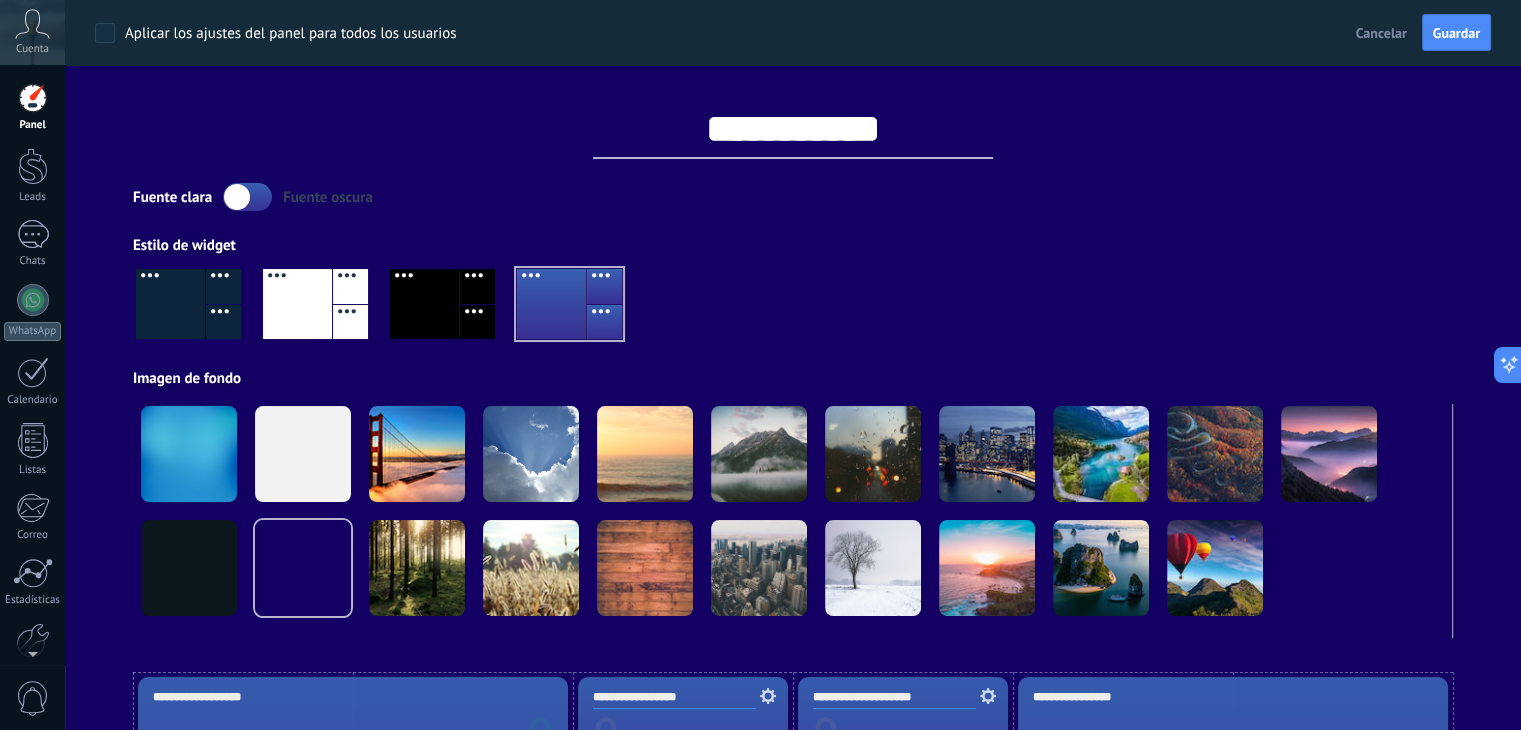 scroll, scrollTop: 100, scrollLeft: 0, axis: vertical 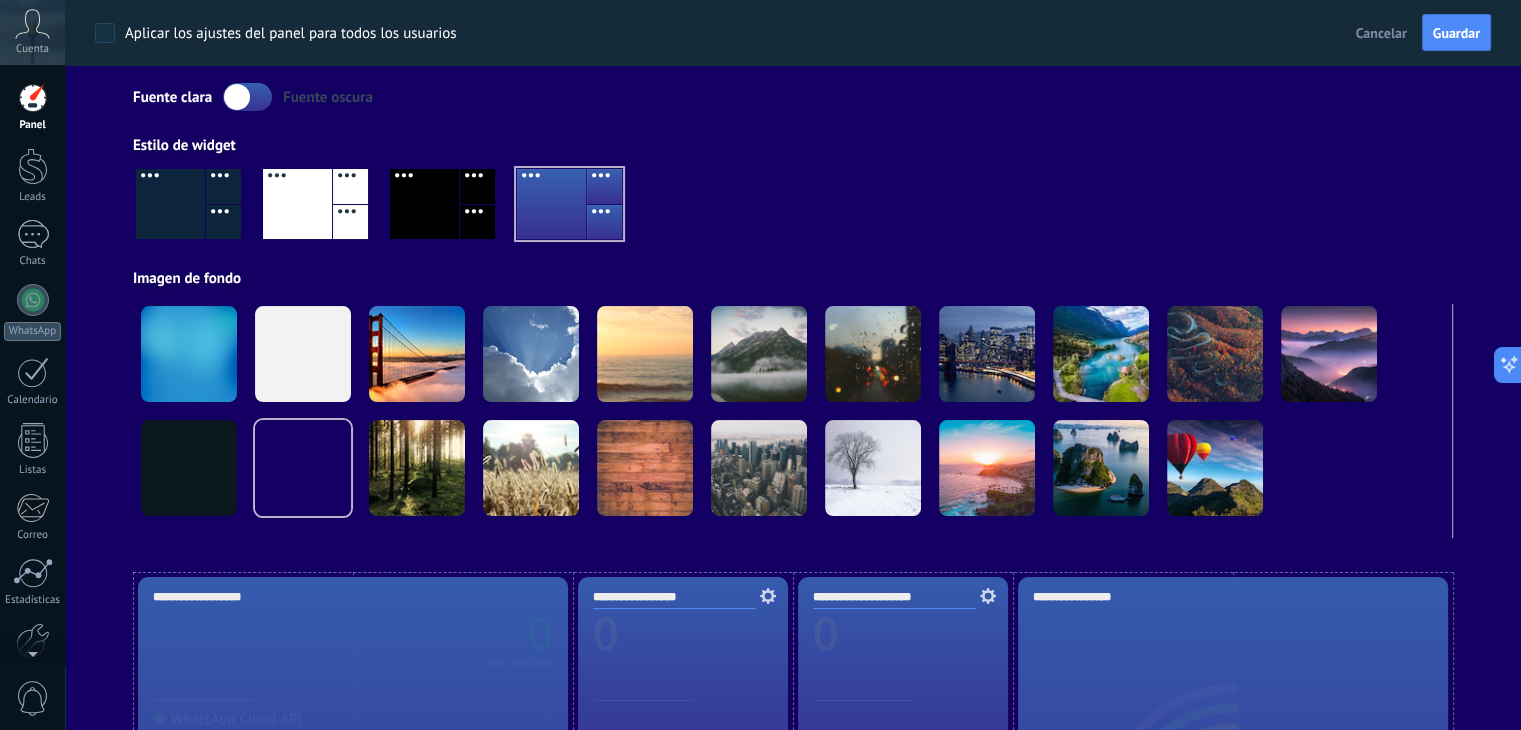 click at bounding box center (170, 204) 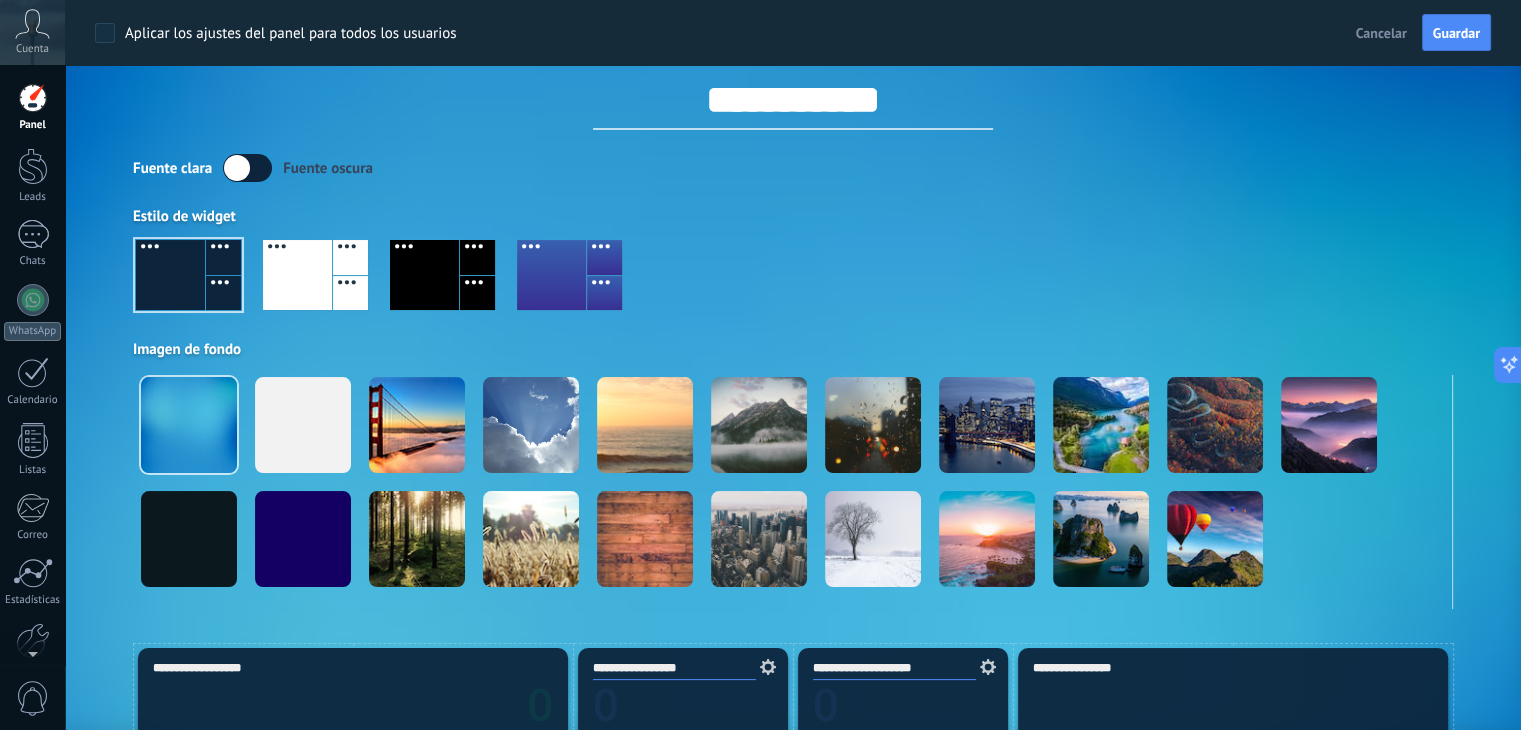 scroll, scrollTop: 0, scrollLeft: 0, axis: both 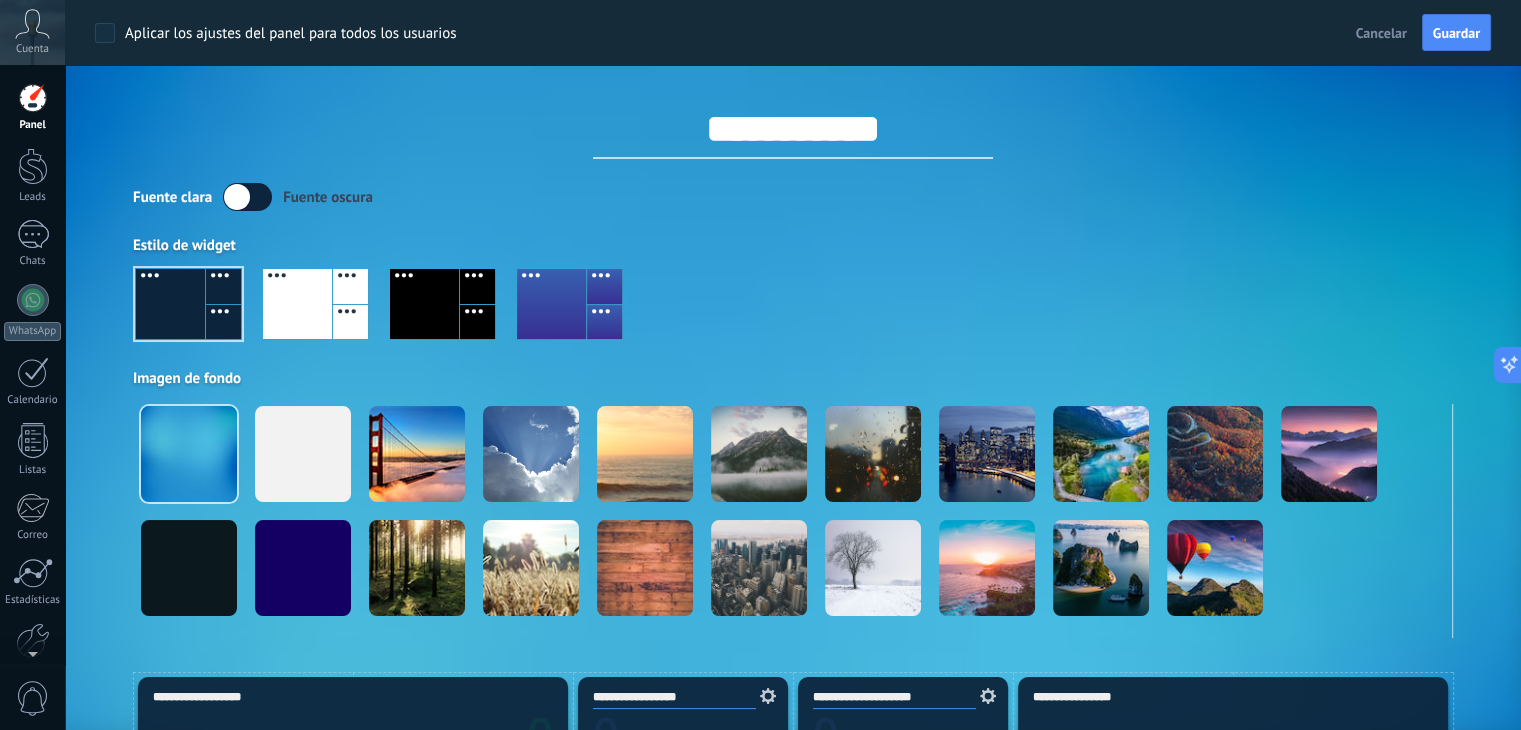 click on "Fuente clara Fuente oscura" at bounding box center [793, 197] 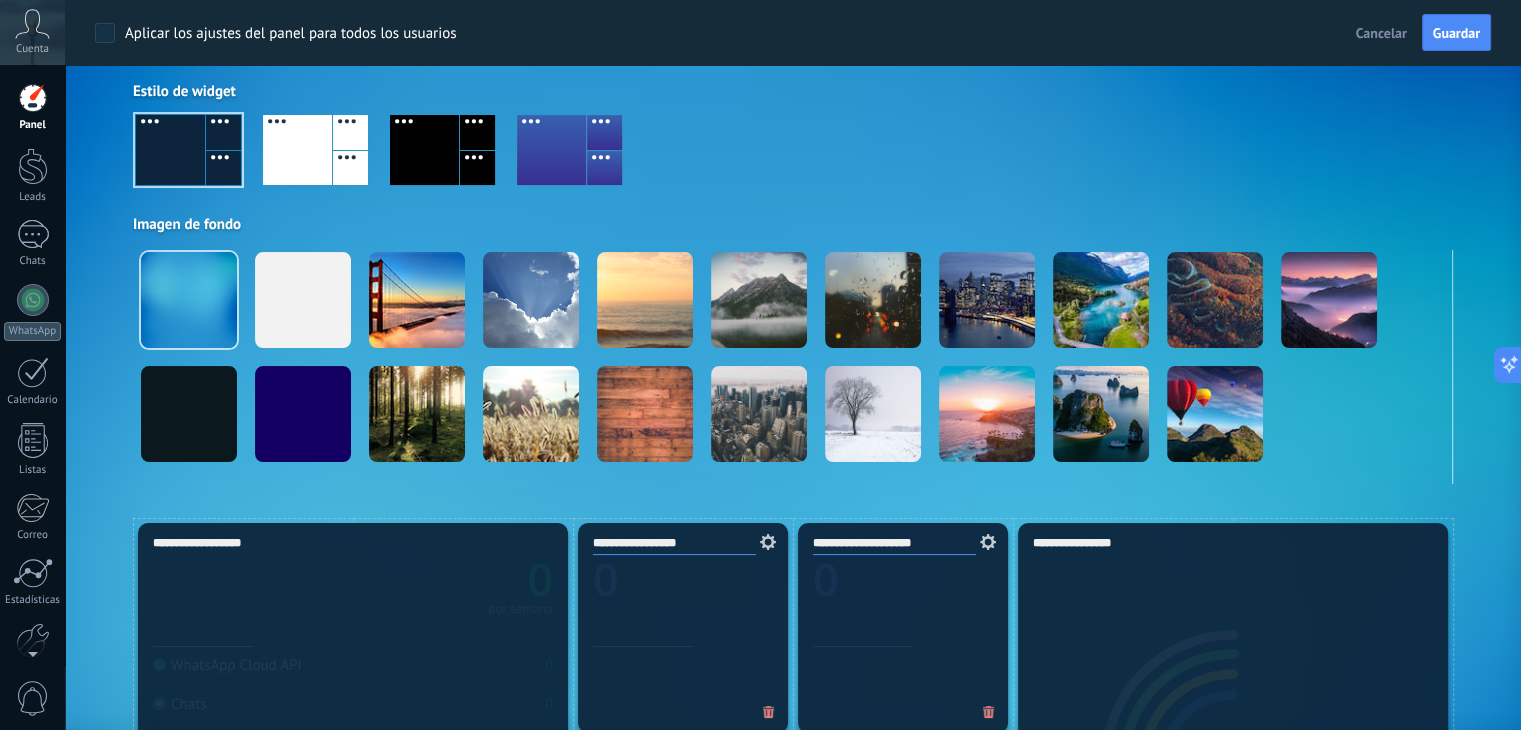 scroll, scrollTop: 0, scrollLeft: 0, axis: both 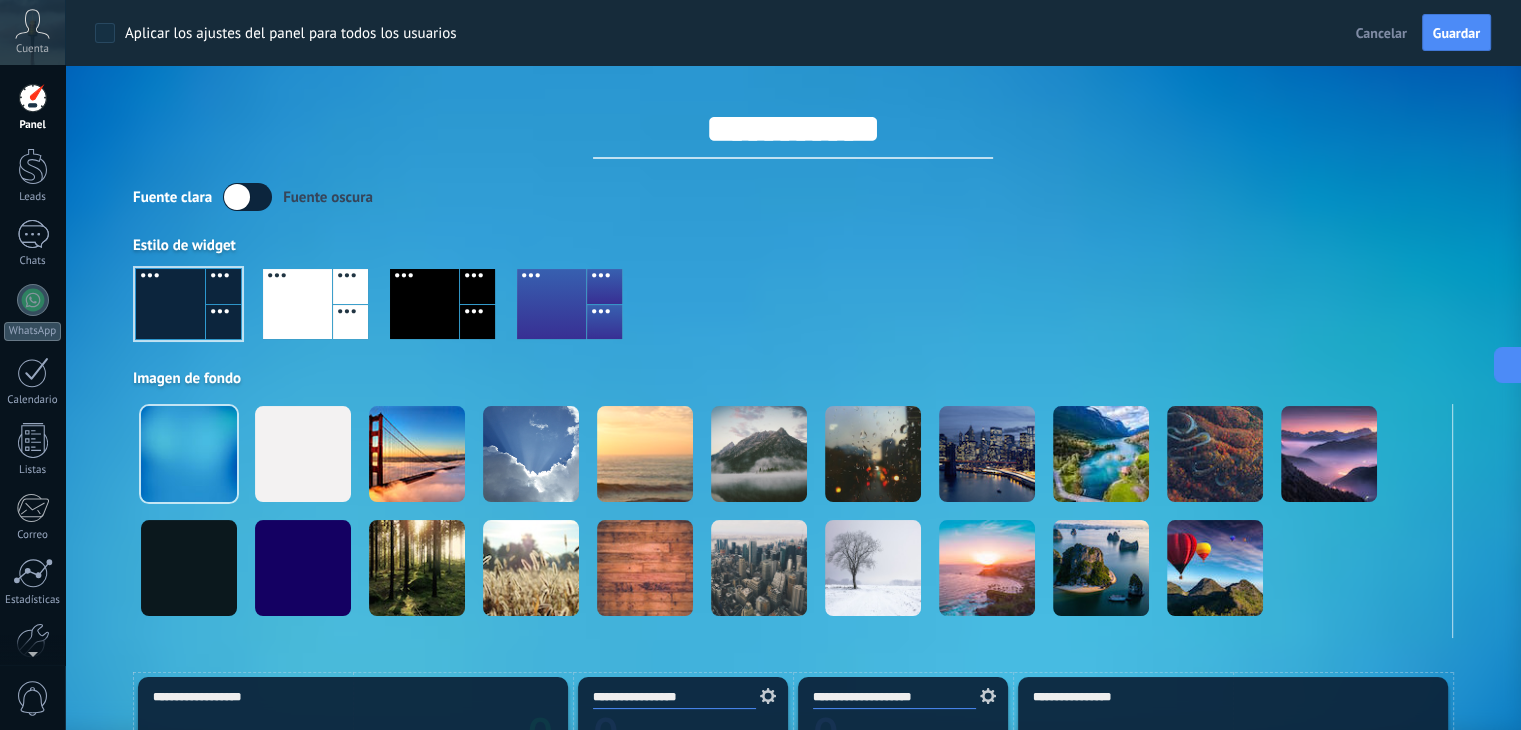 click at bounding box center [170, 304] 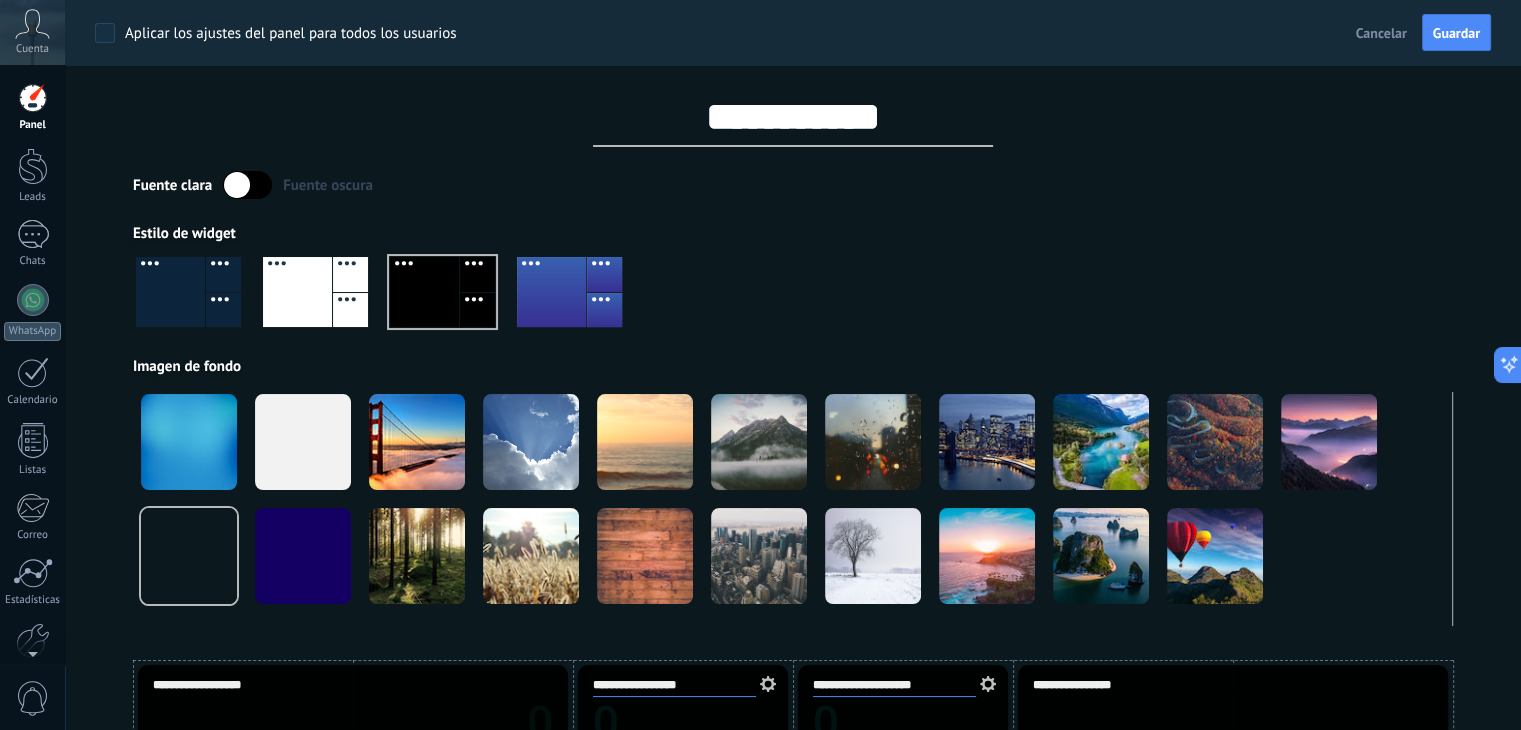 scroll, scrollTop: 0, scrollLeft: 0, axis: both 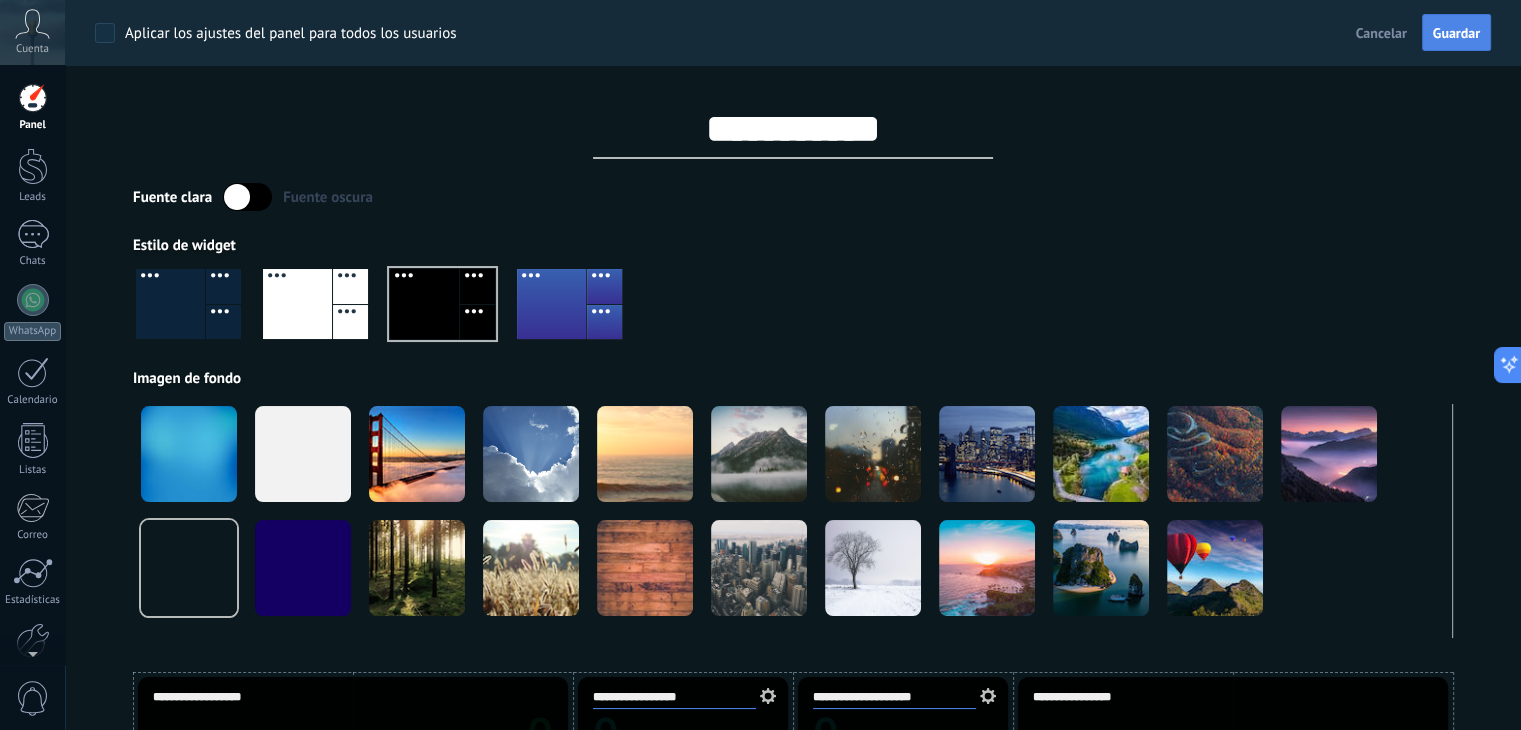 click on "Guardar" at bounding box center [1456, 33] 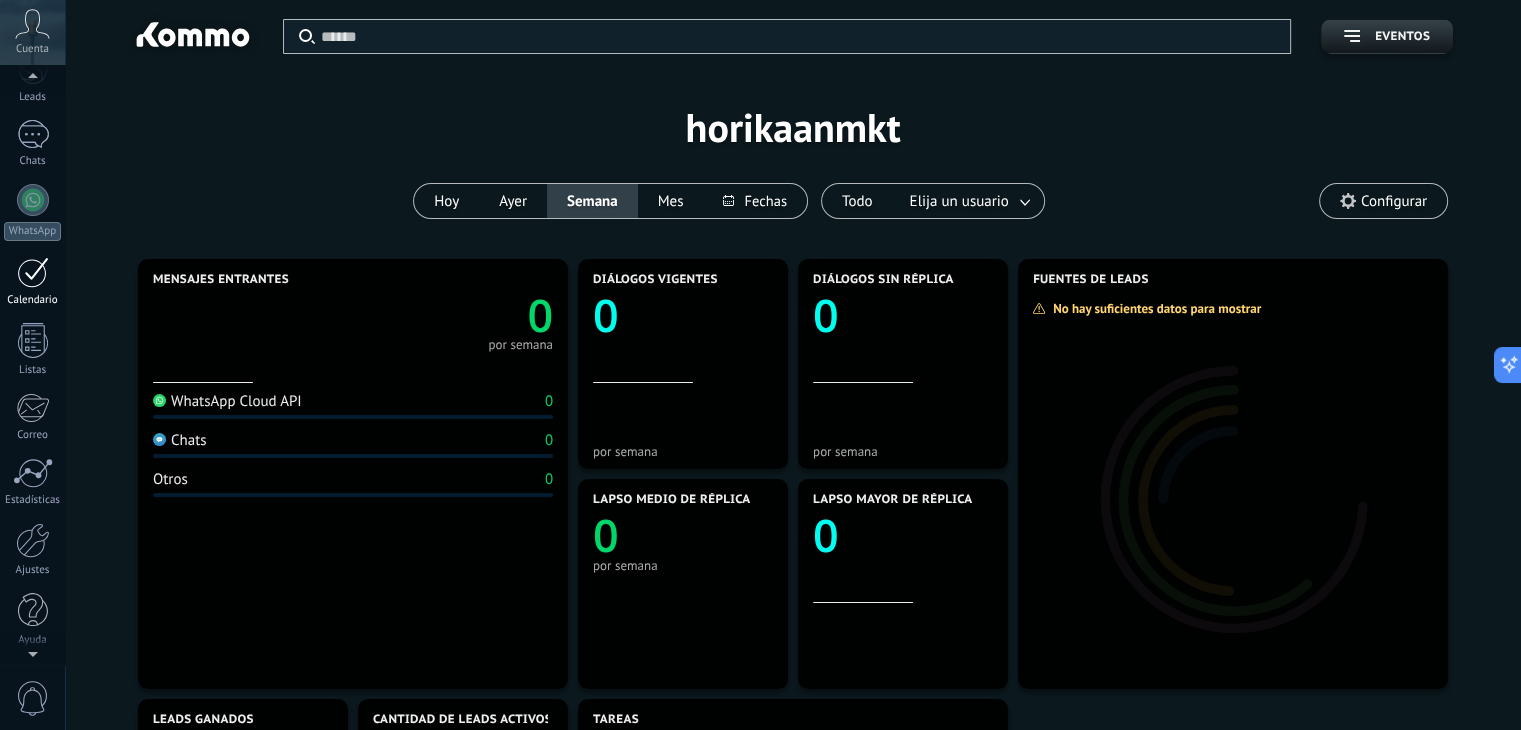 scroll, scrollTop: 101, scrollLeft: 0, axis: vertical 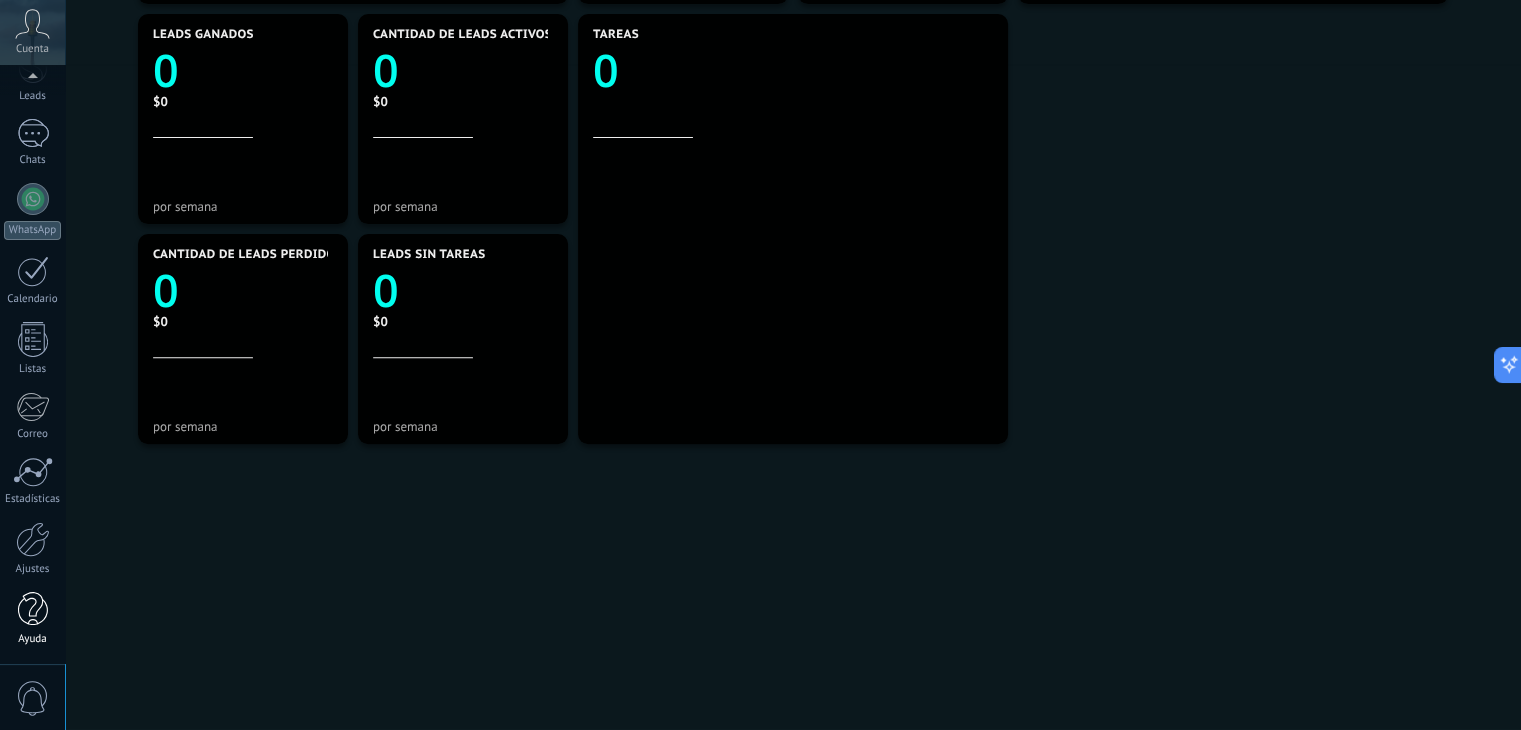 click at bounding box center [33, 609] 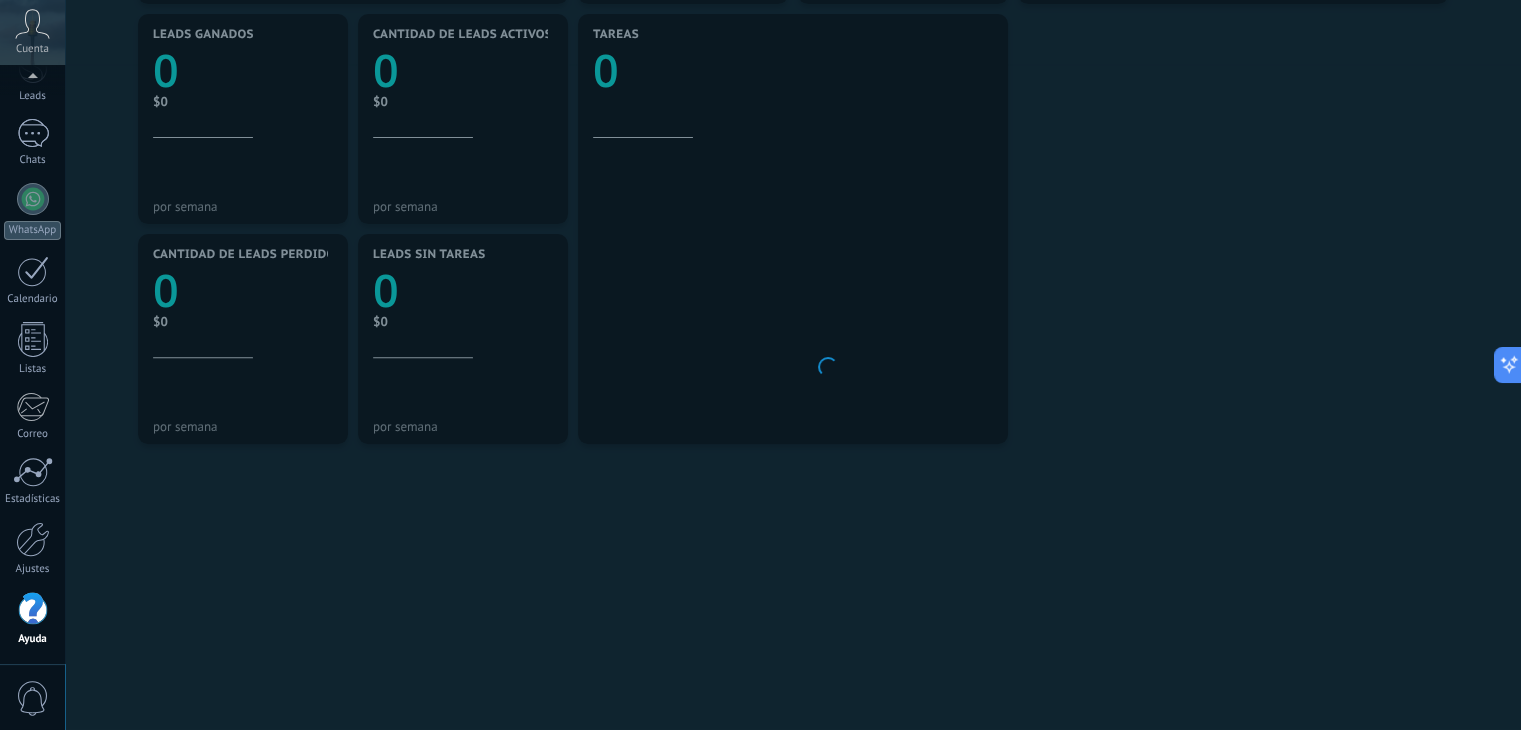 scroll, scrollTop: 0, scrollLeft: 0, axis: both 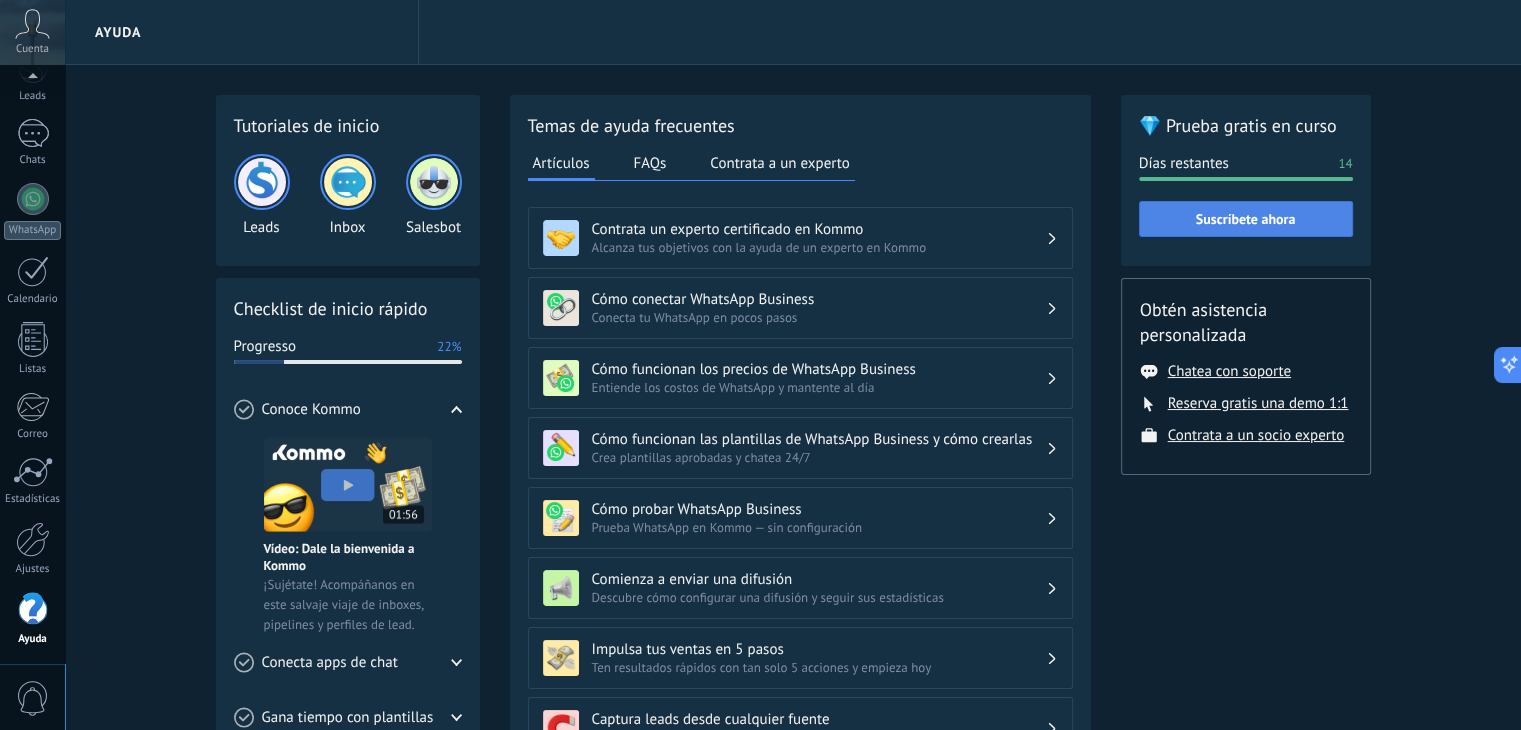 click on "Suscríbete ahora" at bounding box center [1246, 219] 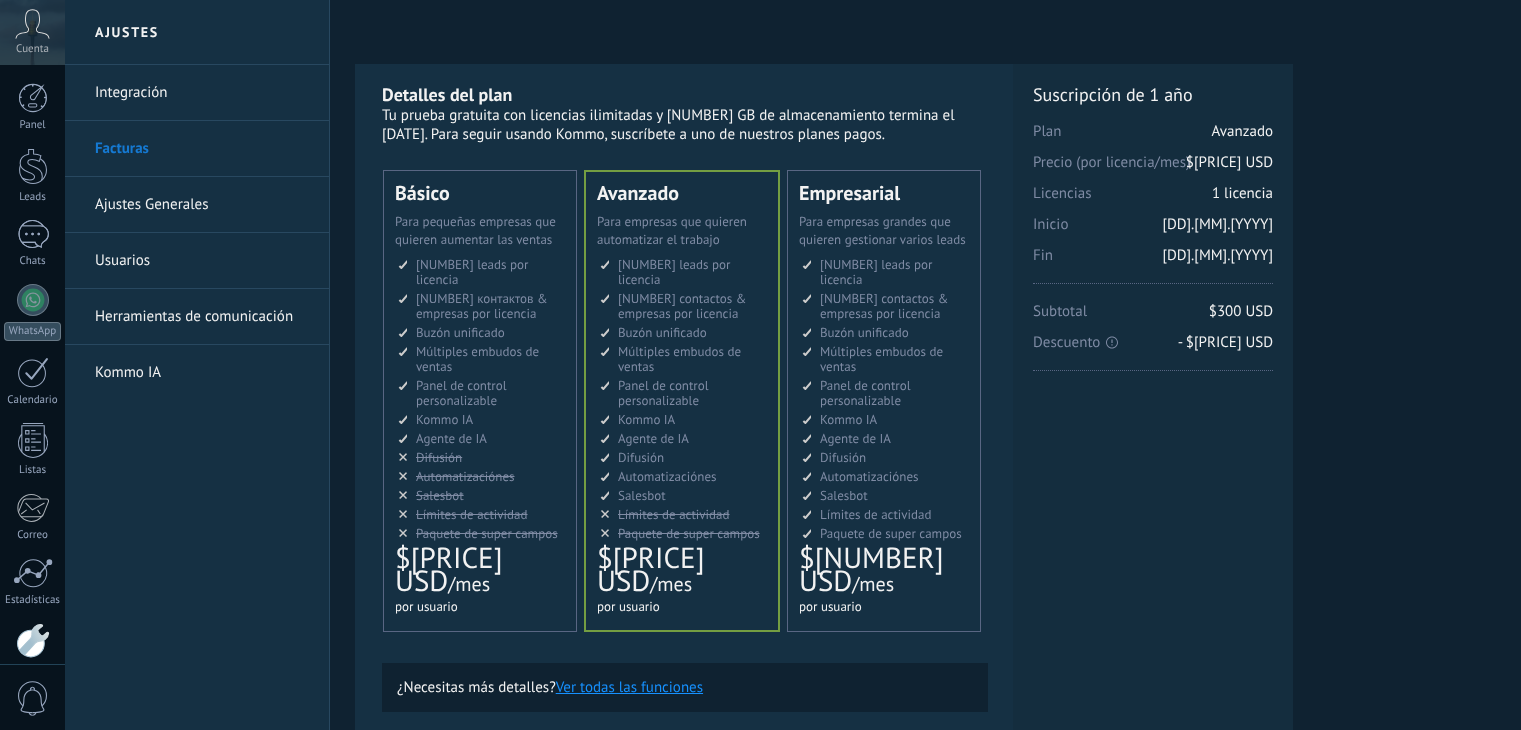 scroll, scrollTop: 0, scrollLeft: 0, axis: both 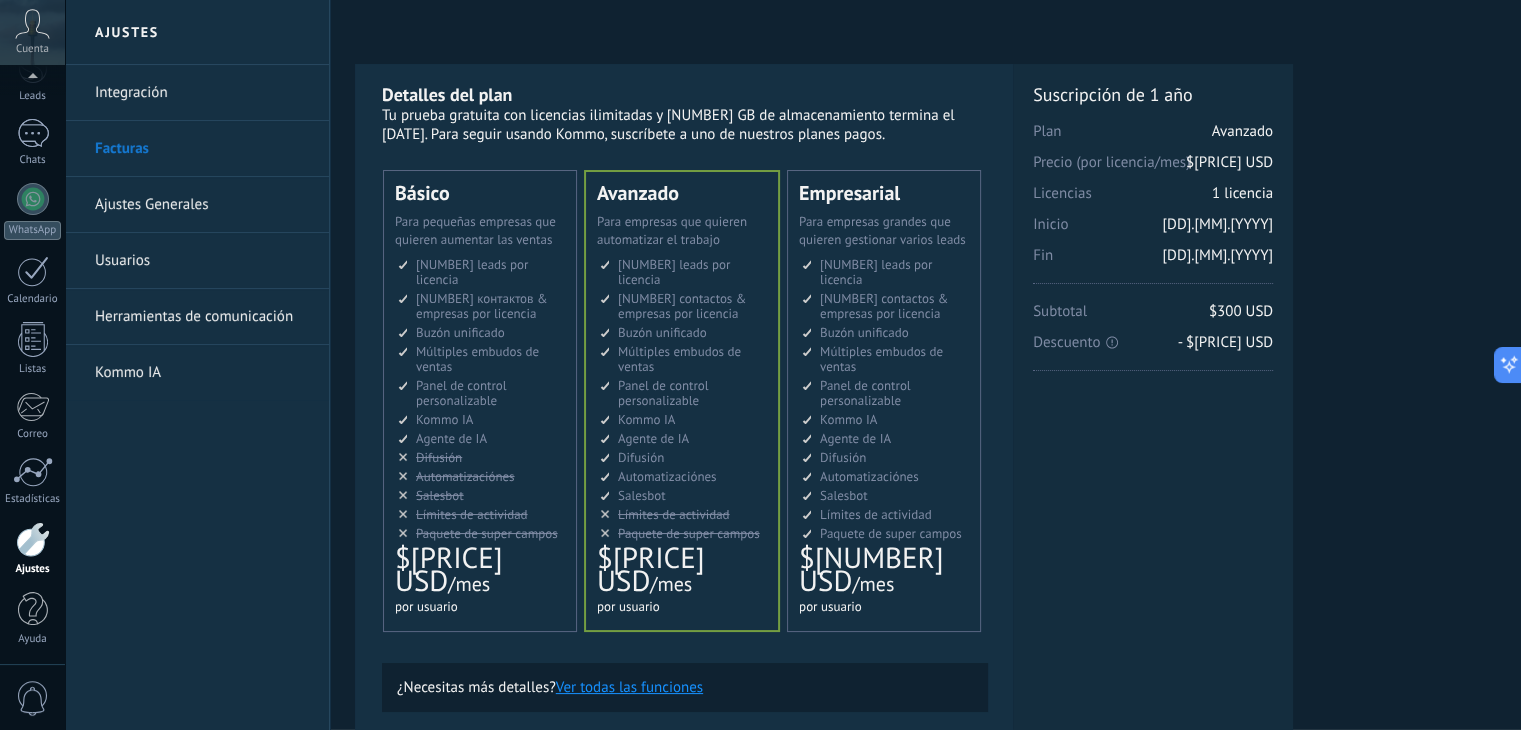 click on "Integración" at bounding box center (202, 93) 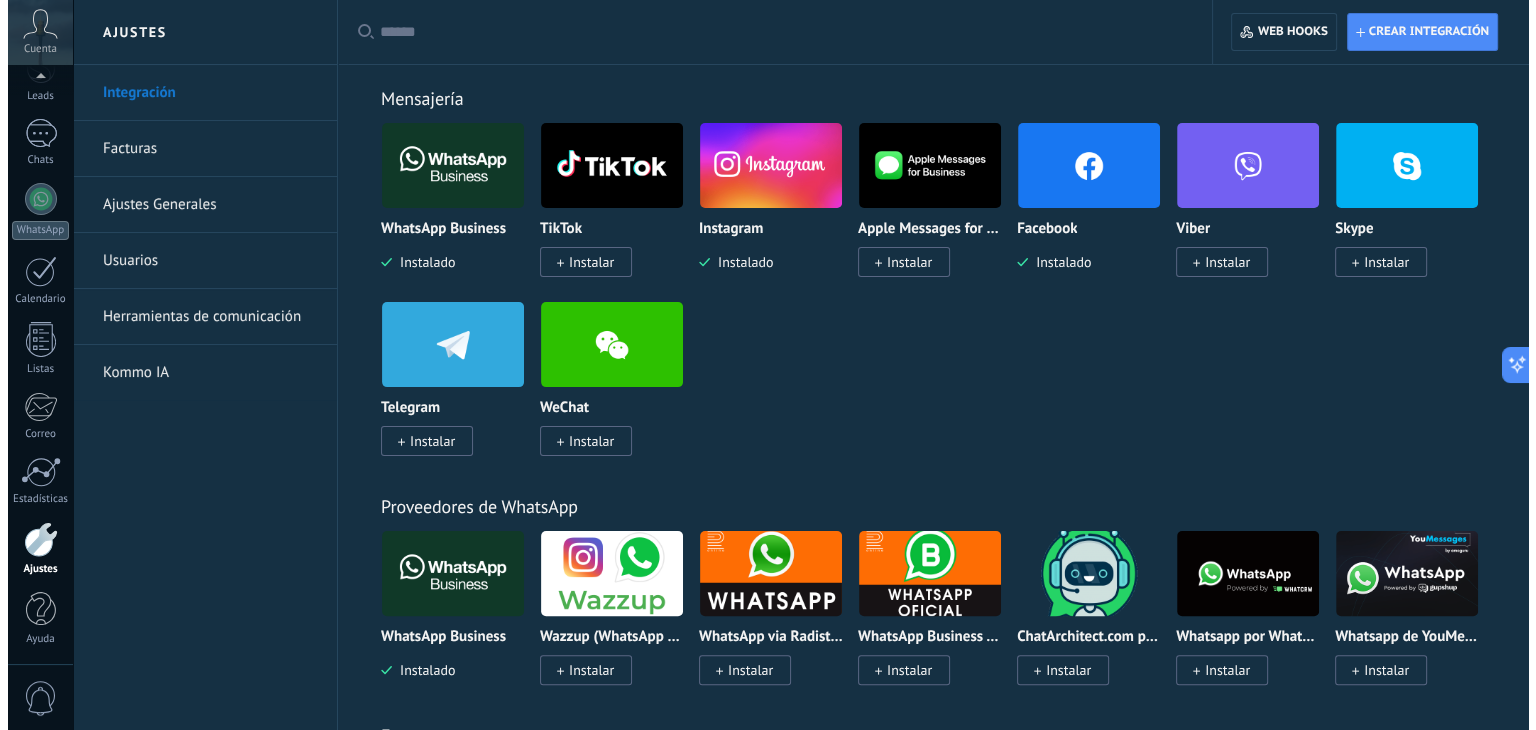 scroll, scrollTop: 400, scrollLeft: 0, axis: vertical 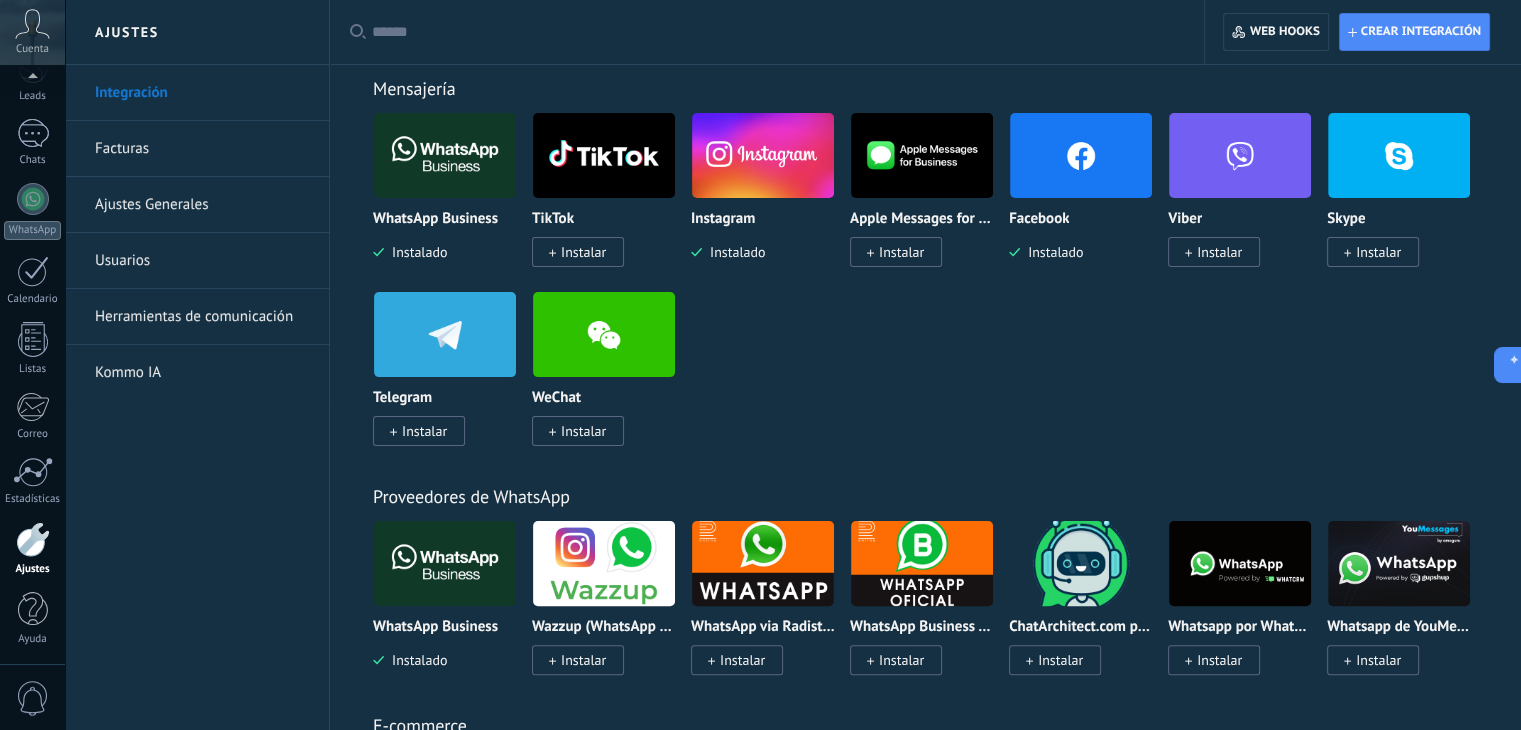 click at bounding box center (445, 155) 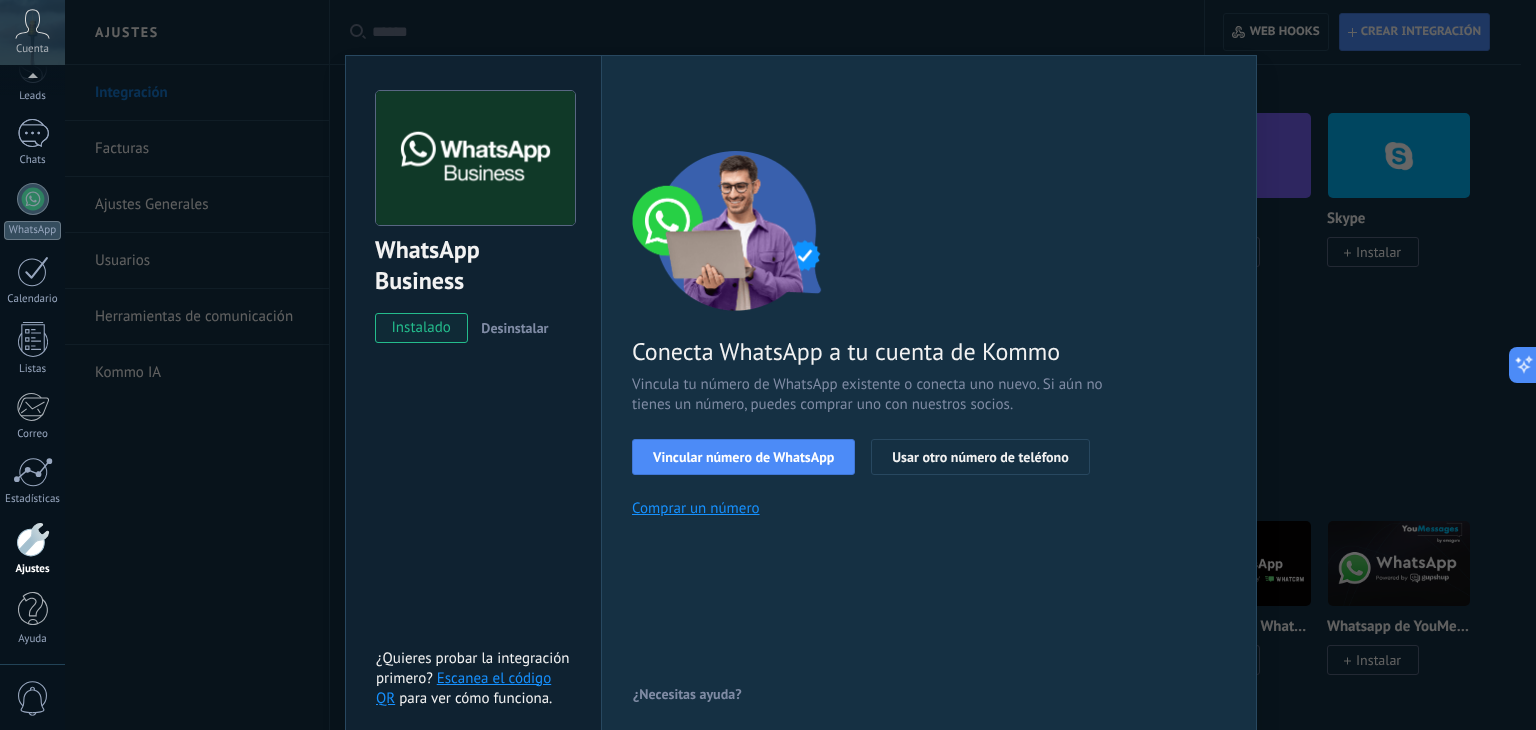 scroll, scrollTop: 28, scrollLeft: 0, axis: vertical 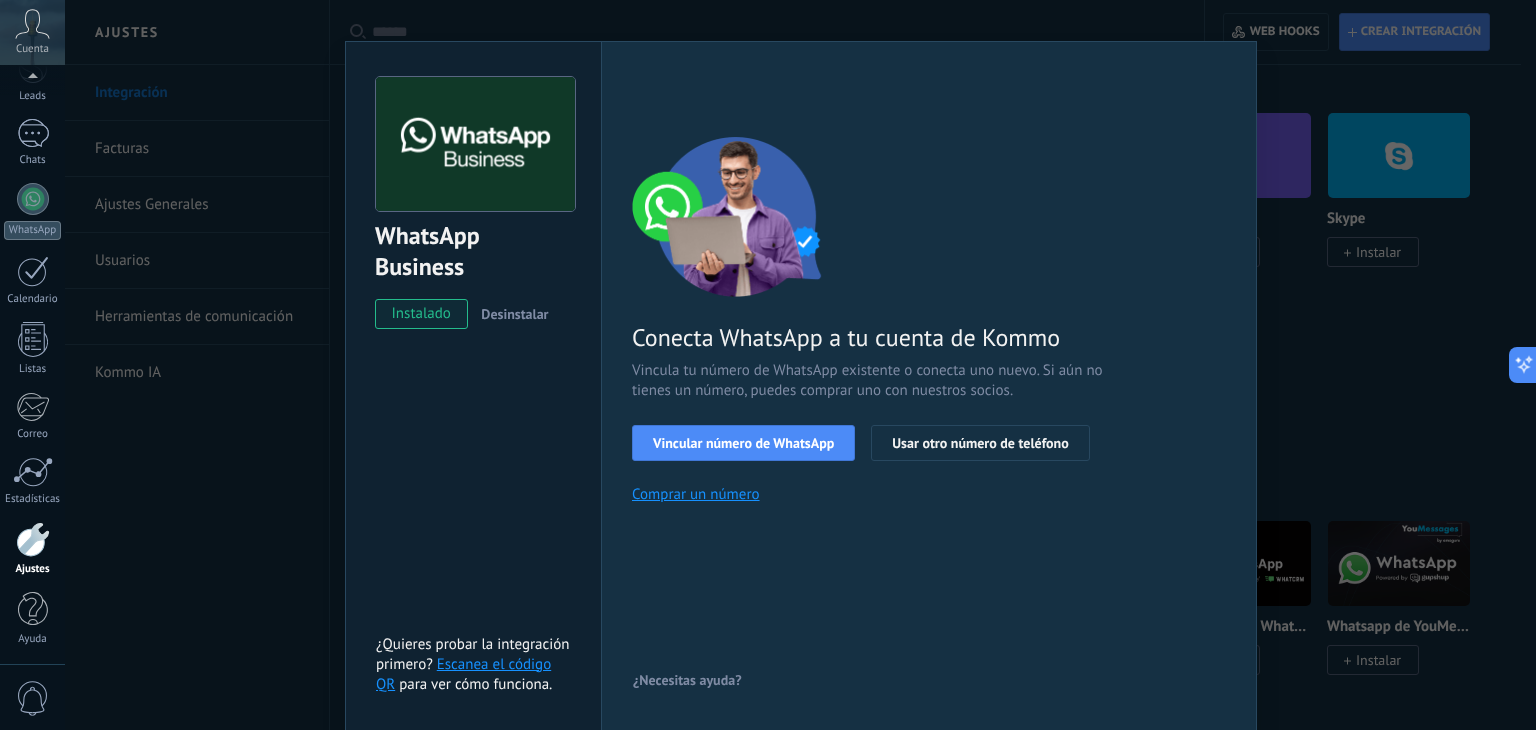 click on "Comprar un número" at bounding box center (696, 494) 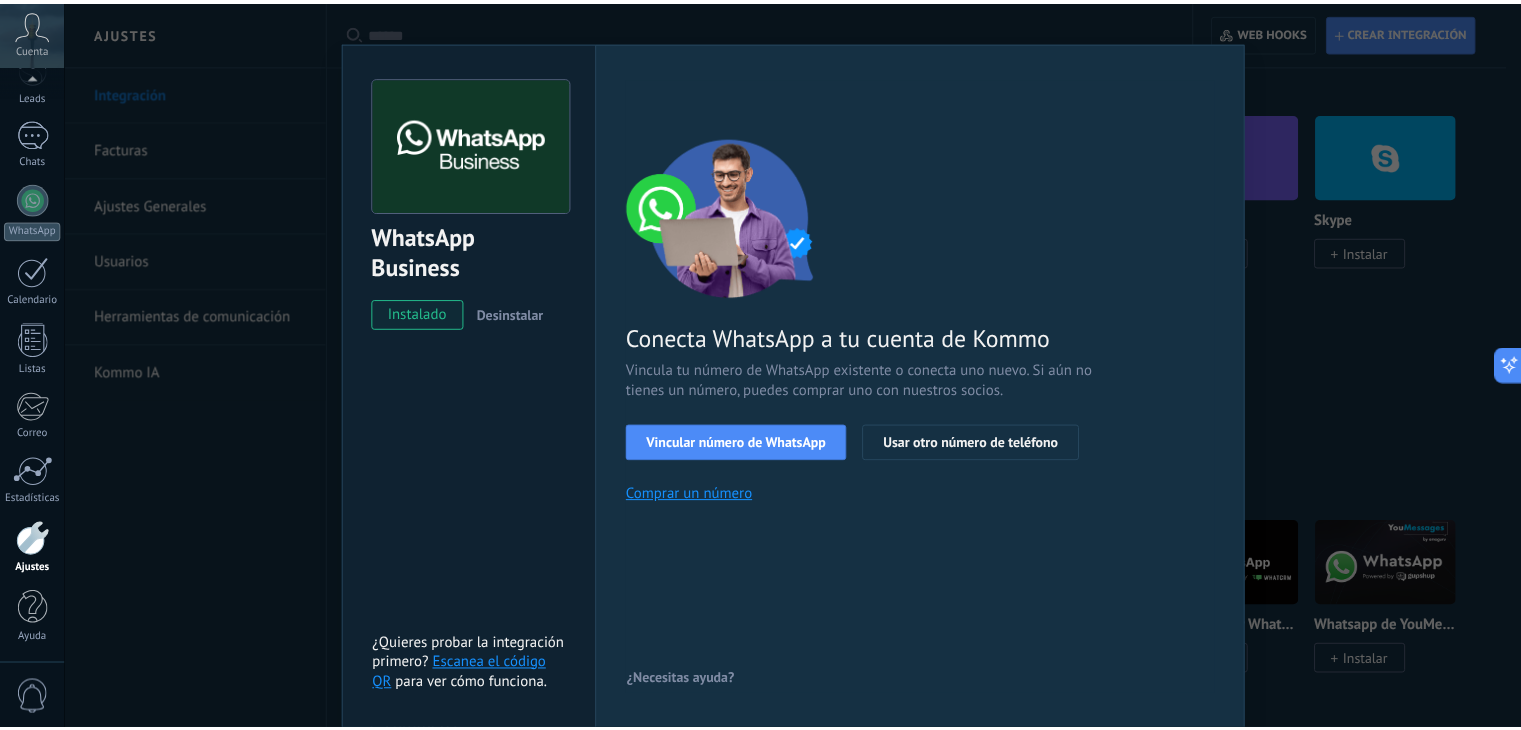 scroll, scrollTop: 0, scrollLeft: 0, axis: both 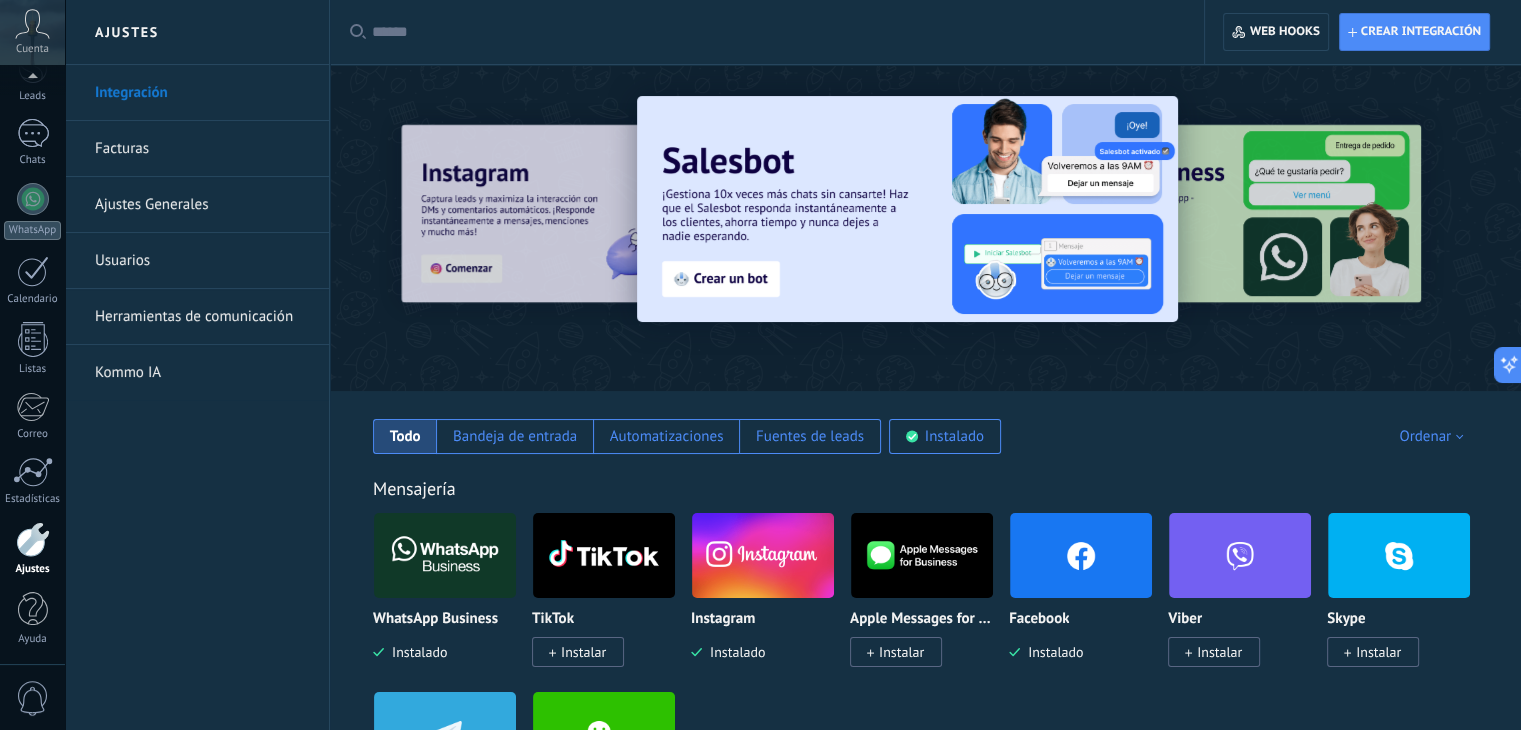 click on "Facturas" at bounding box center (202, 149) 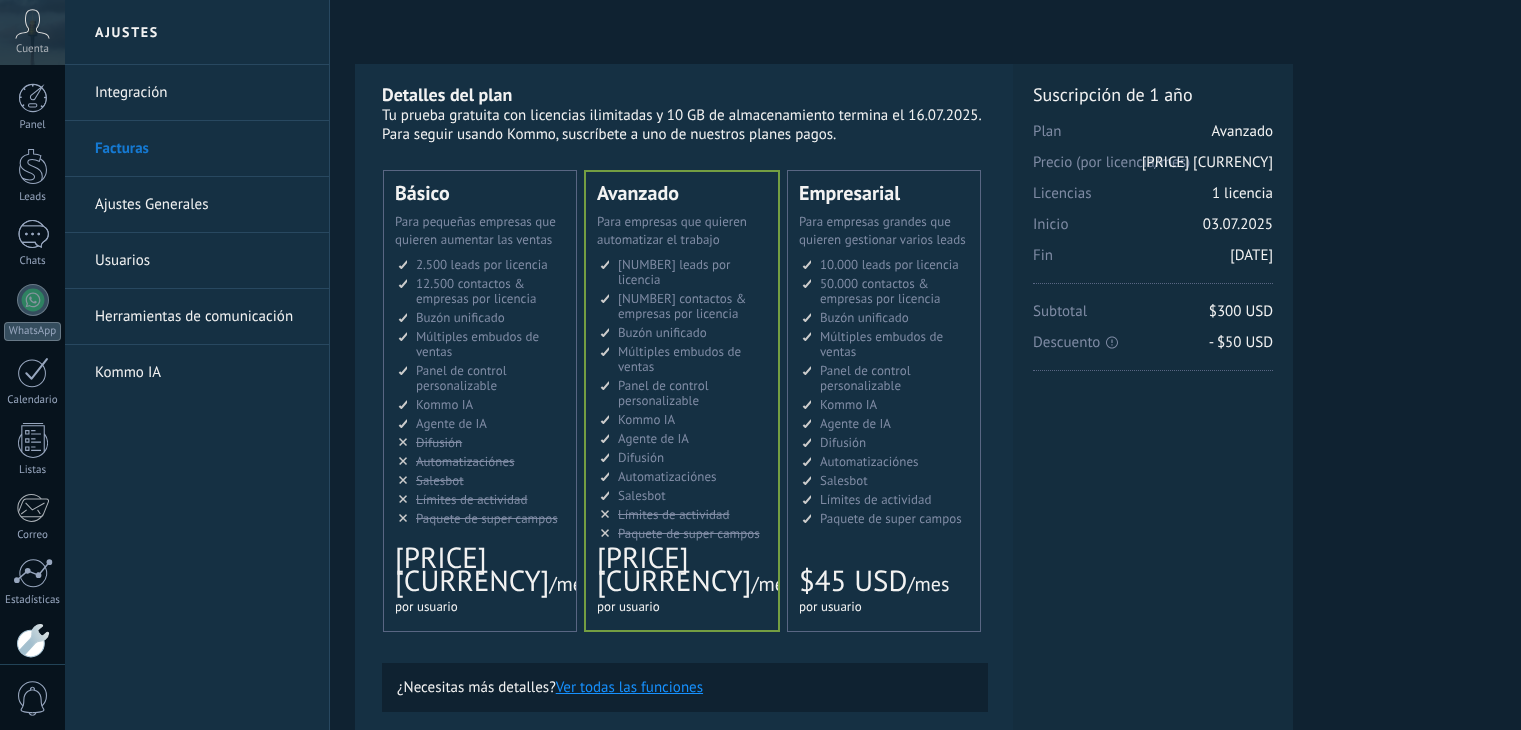 scroll, scrollTop: 0, scrollLeft: 0, axis: both 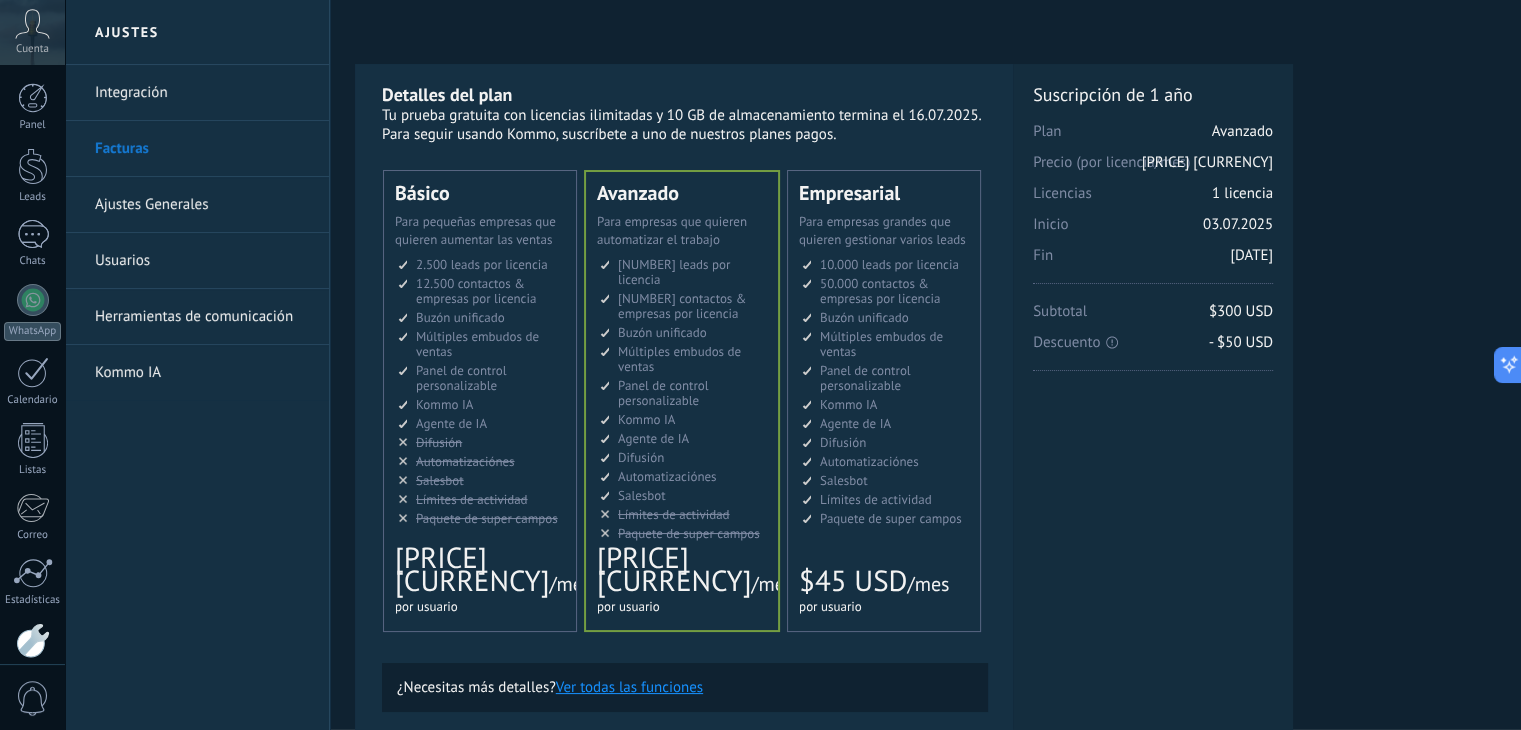 click on "Tu prueba gratuita con licencias ilimitadas y 10 GB de almacenamiento termina el [DATE]. Para seguir usando Kommo, suscríbete a uno de nuestros planes pagos." at bounding box center [925, 639] 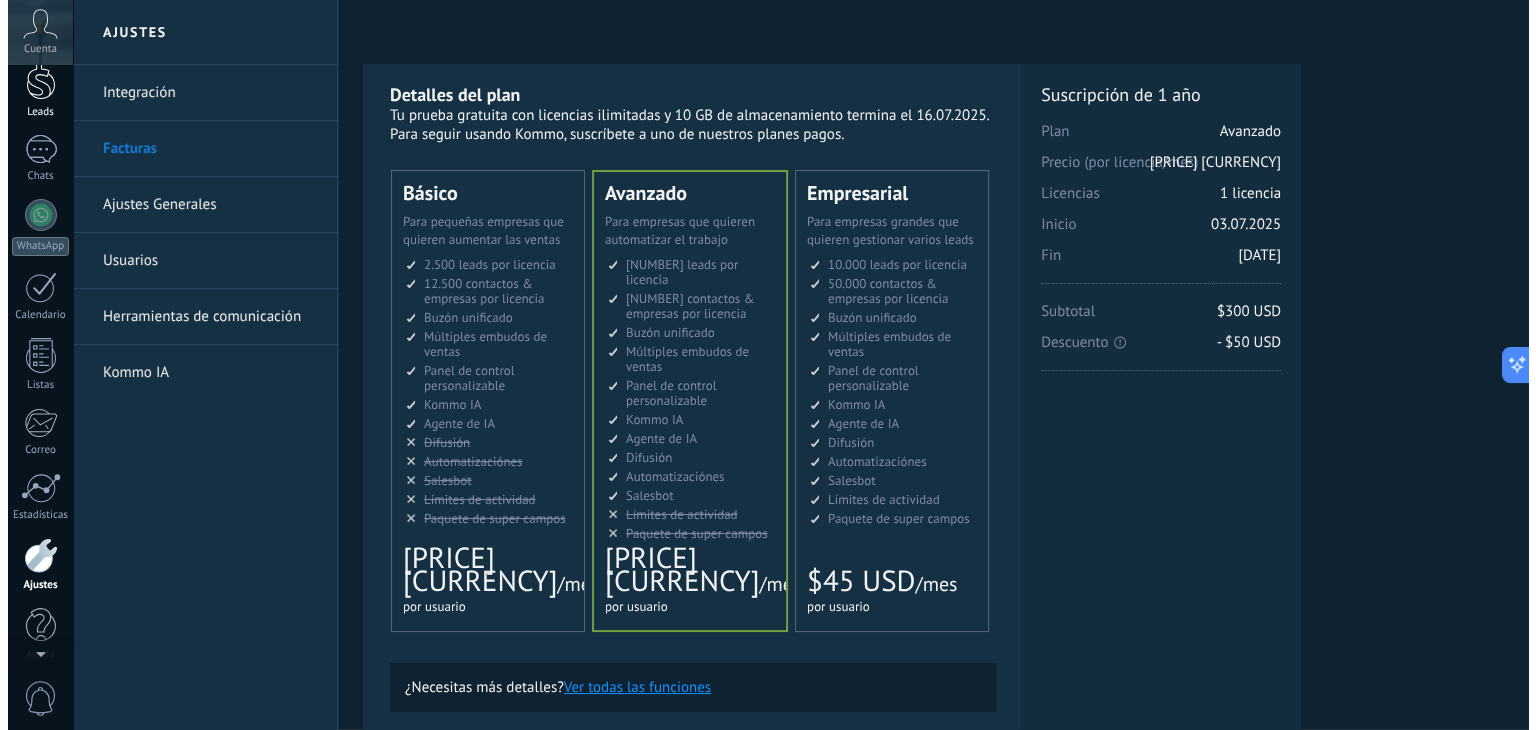 scroll, scrollTop: 0, scrollLeft: 0, axis: both 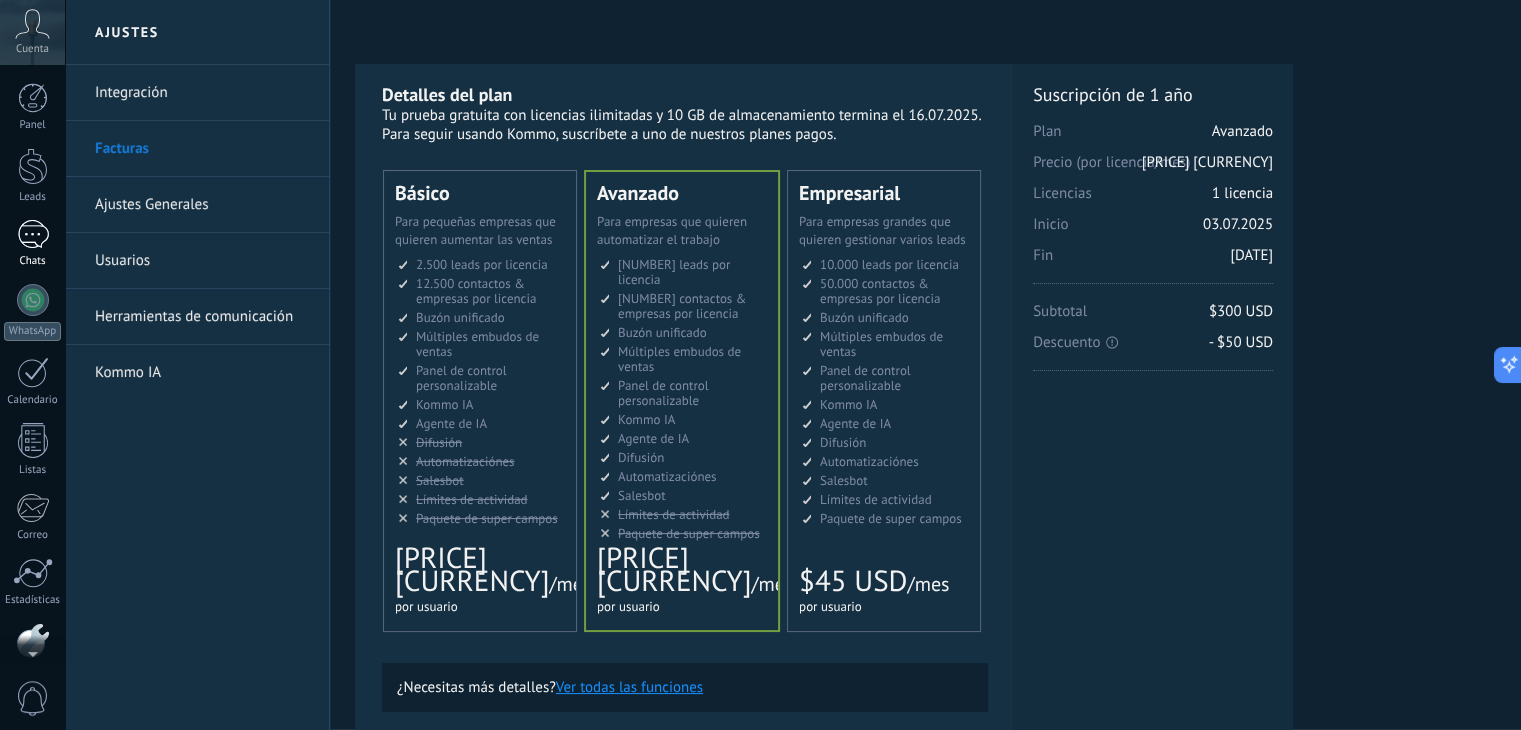 click at bounding box center (33, 234) 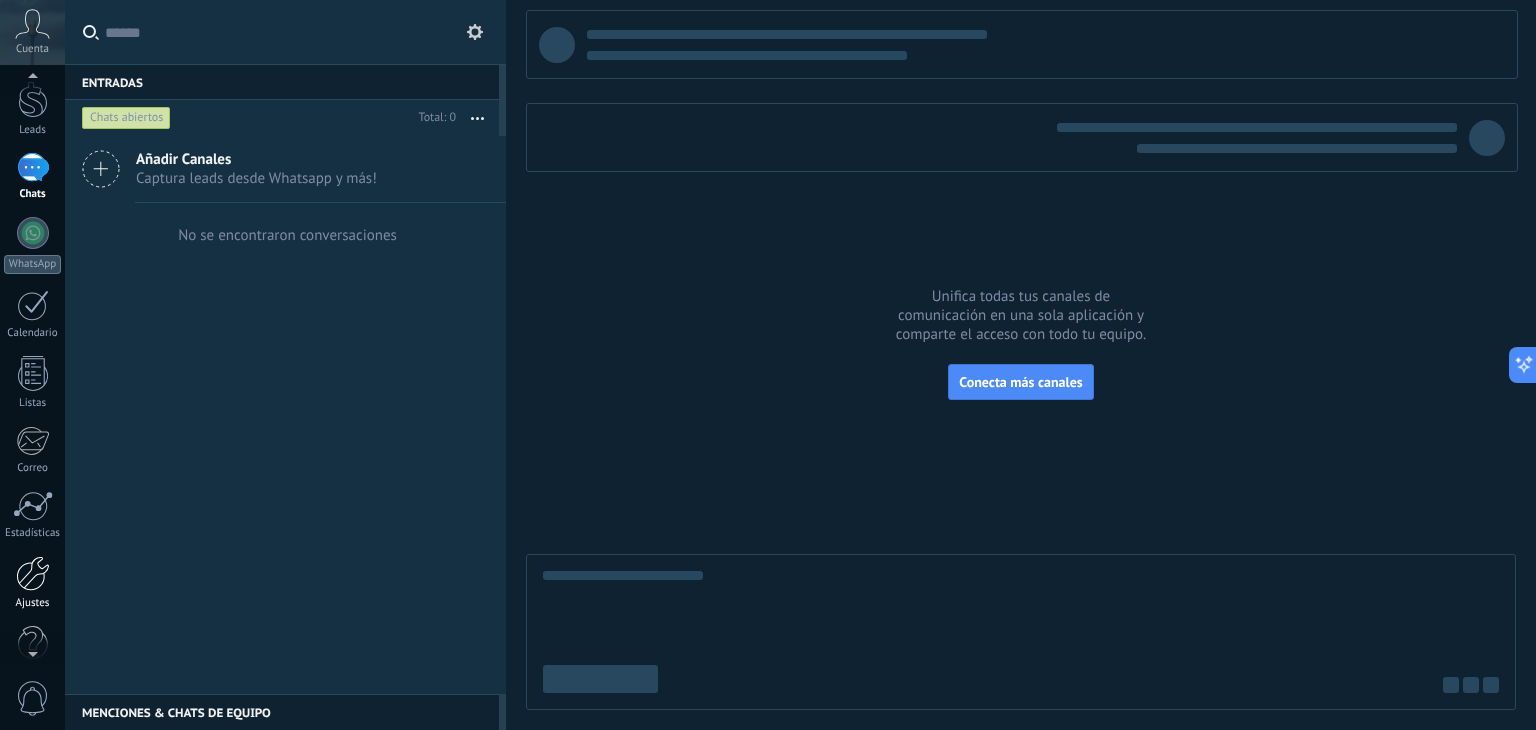 click at bounding box center [33, 573] 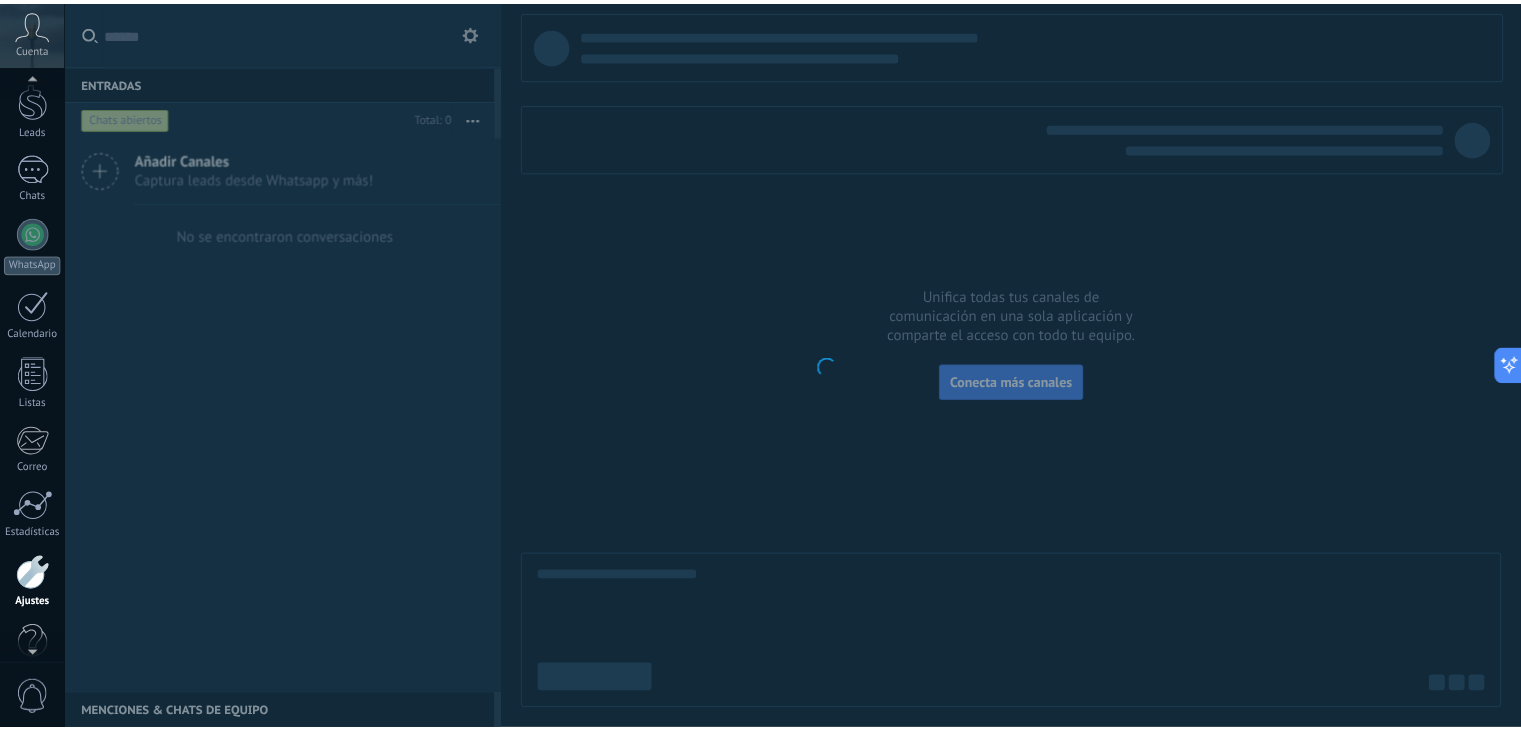 scroll, scrollTop: 101, scrollLeft: 0, axis: vertical 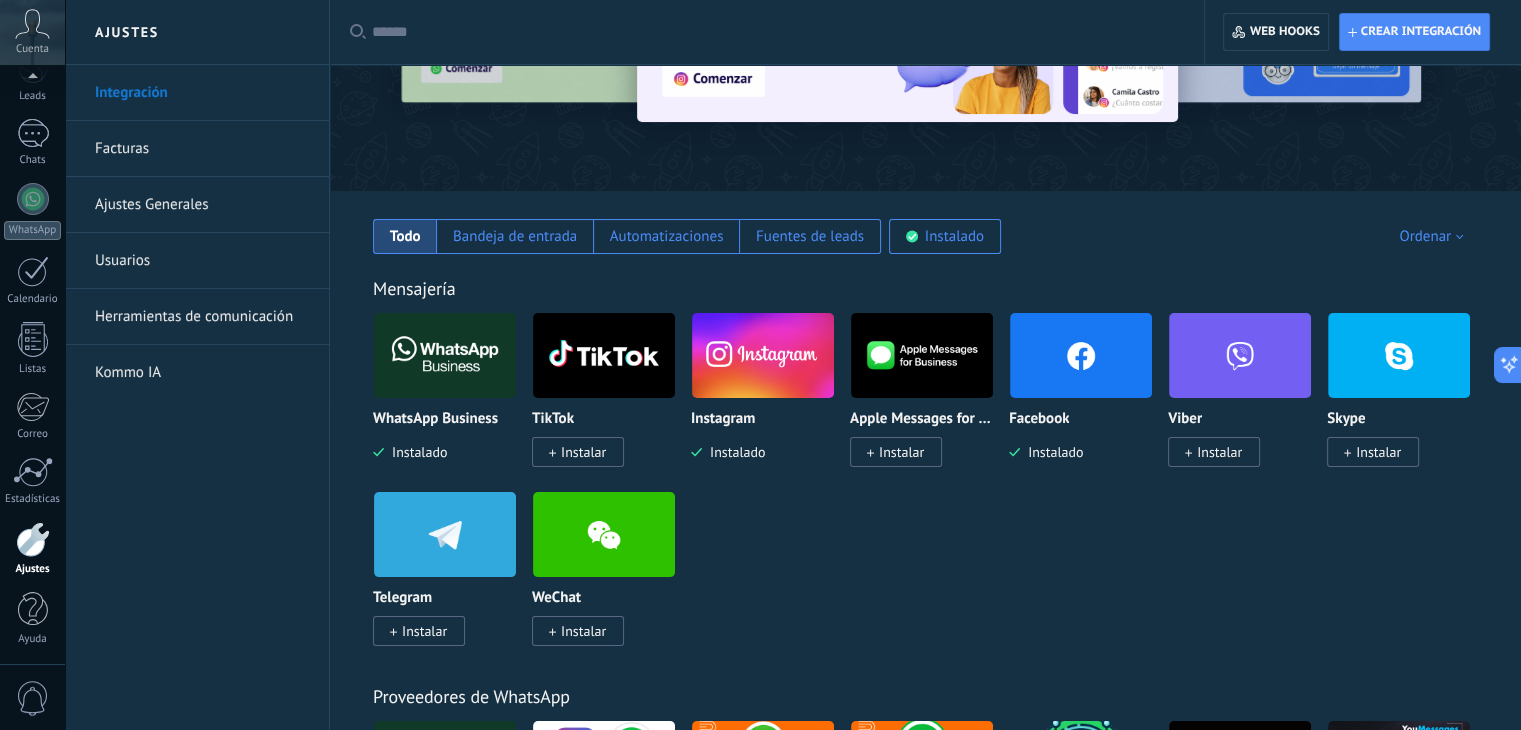 click at bounding box center [1081, 355] 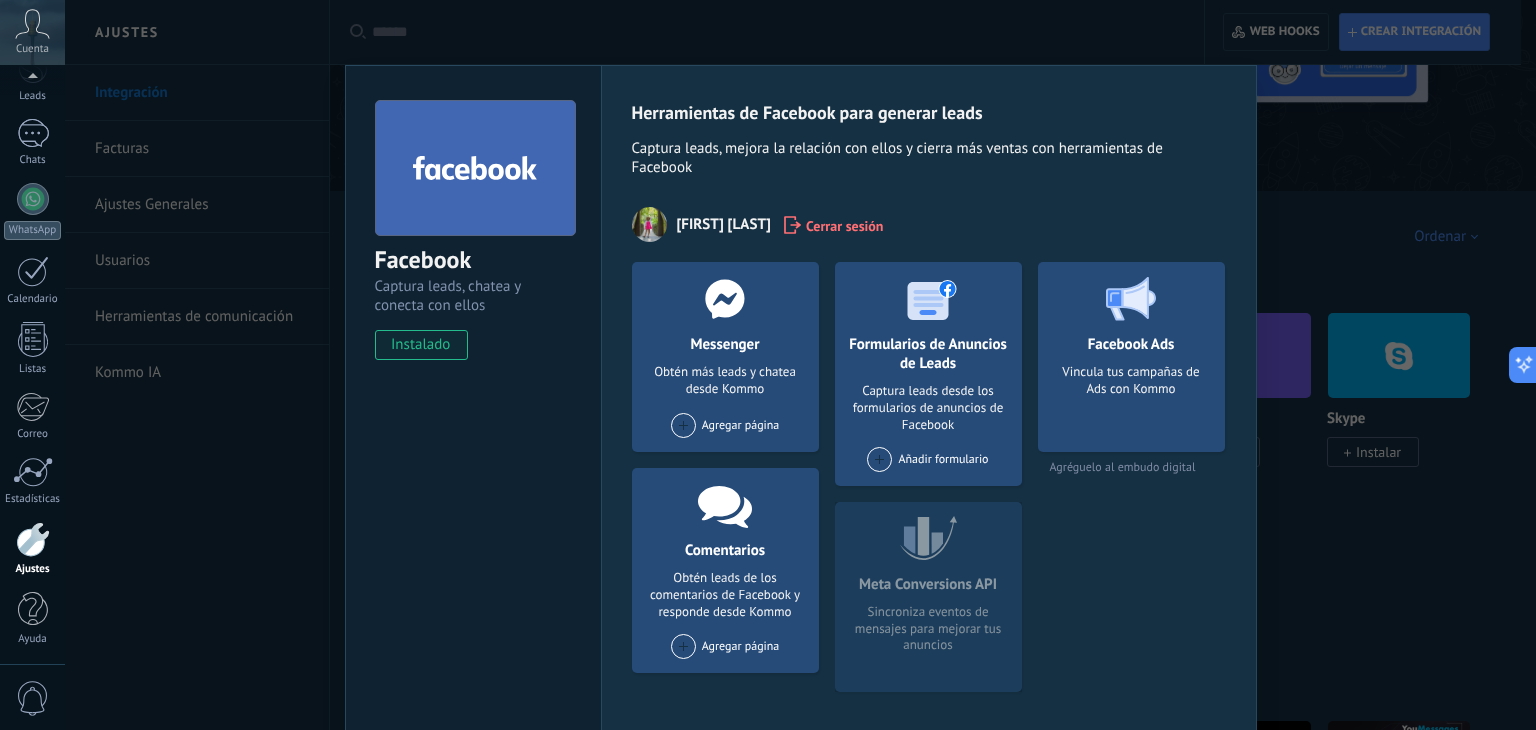 scroll, scrollTop: 100, scrollLeft: 0, axis: vertical 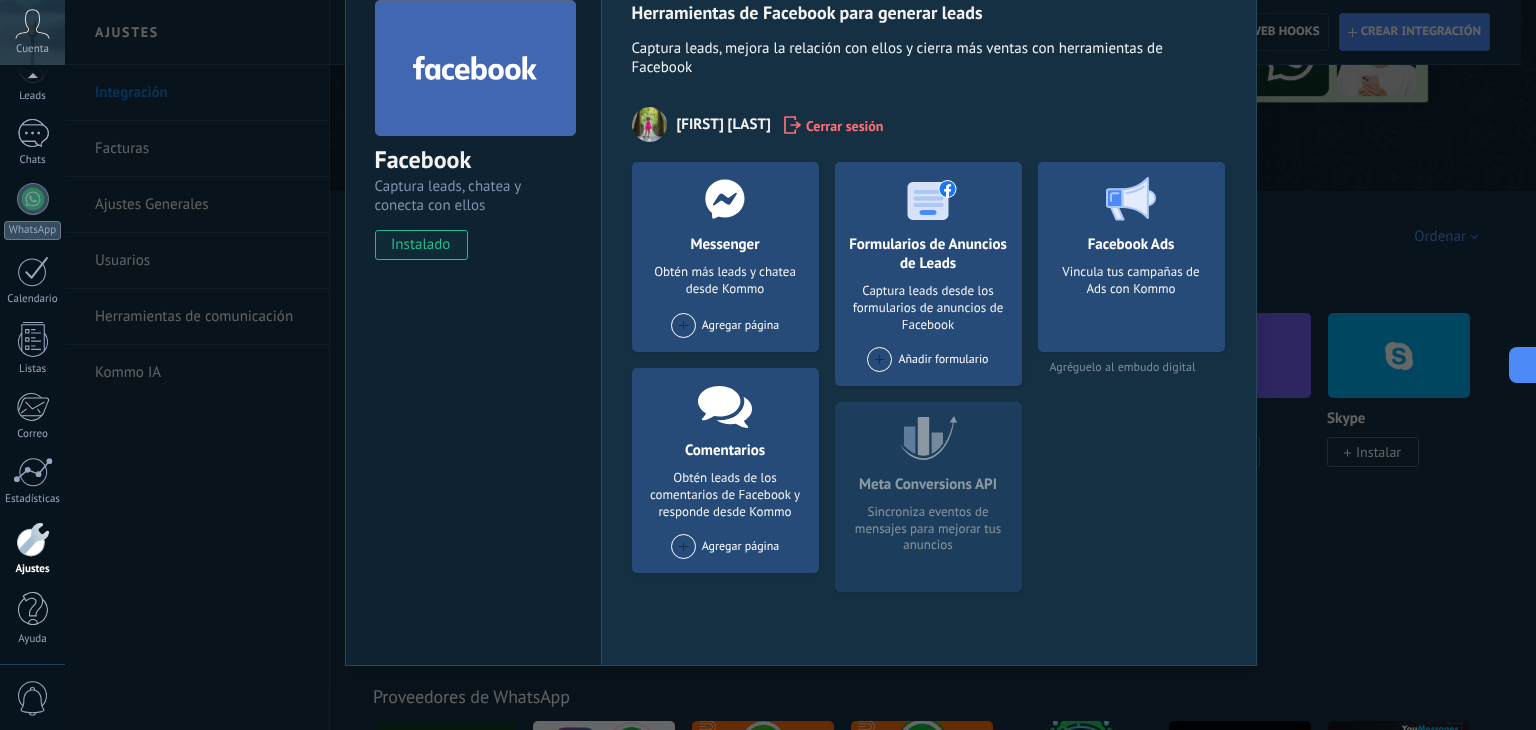 click at bounding box center (683, 325) 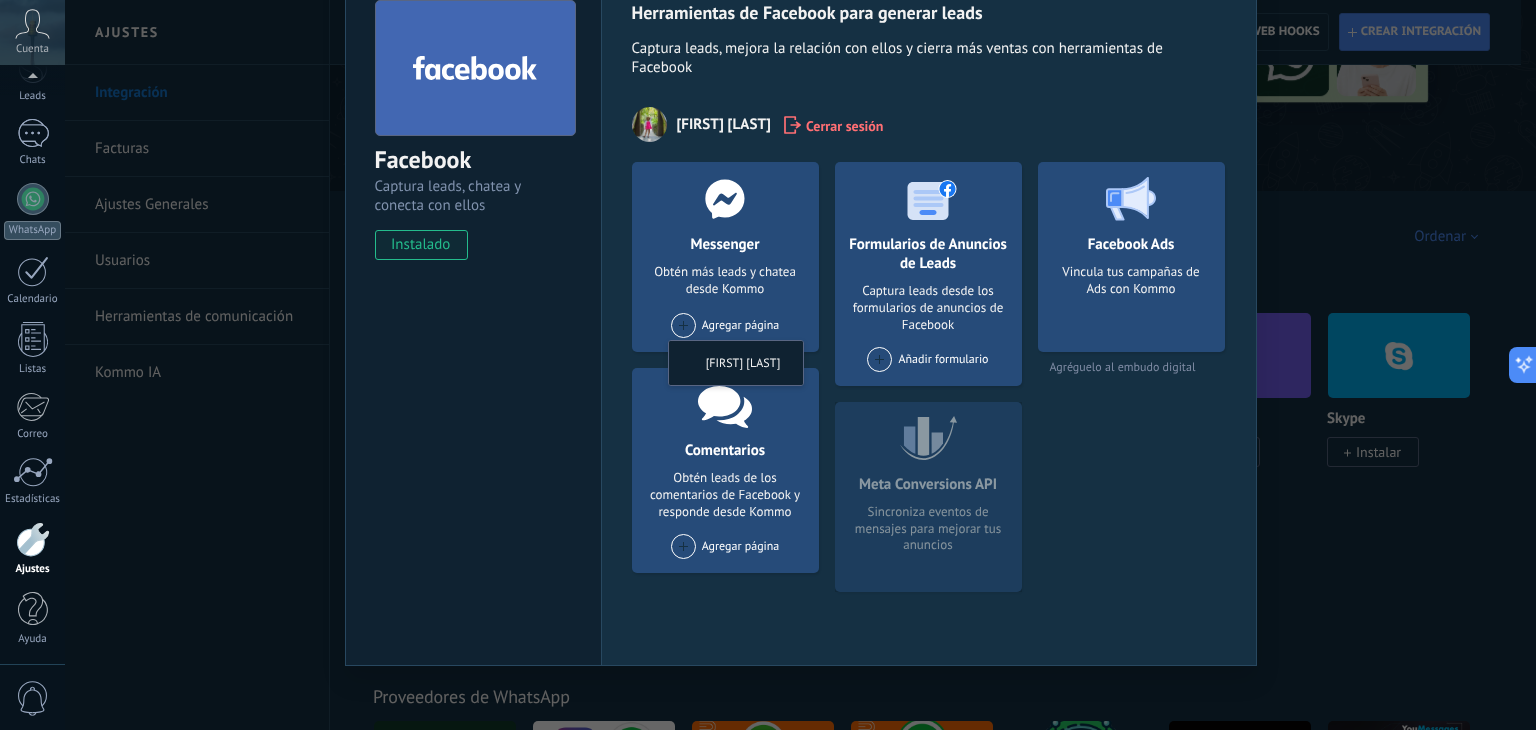 click on "[FIRST] [LAST]" at bounding box center [736, 363] 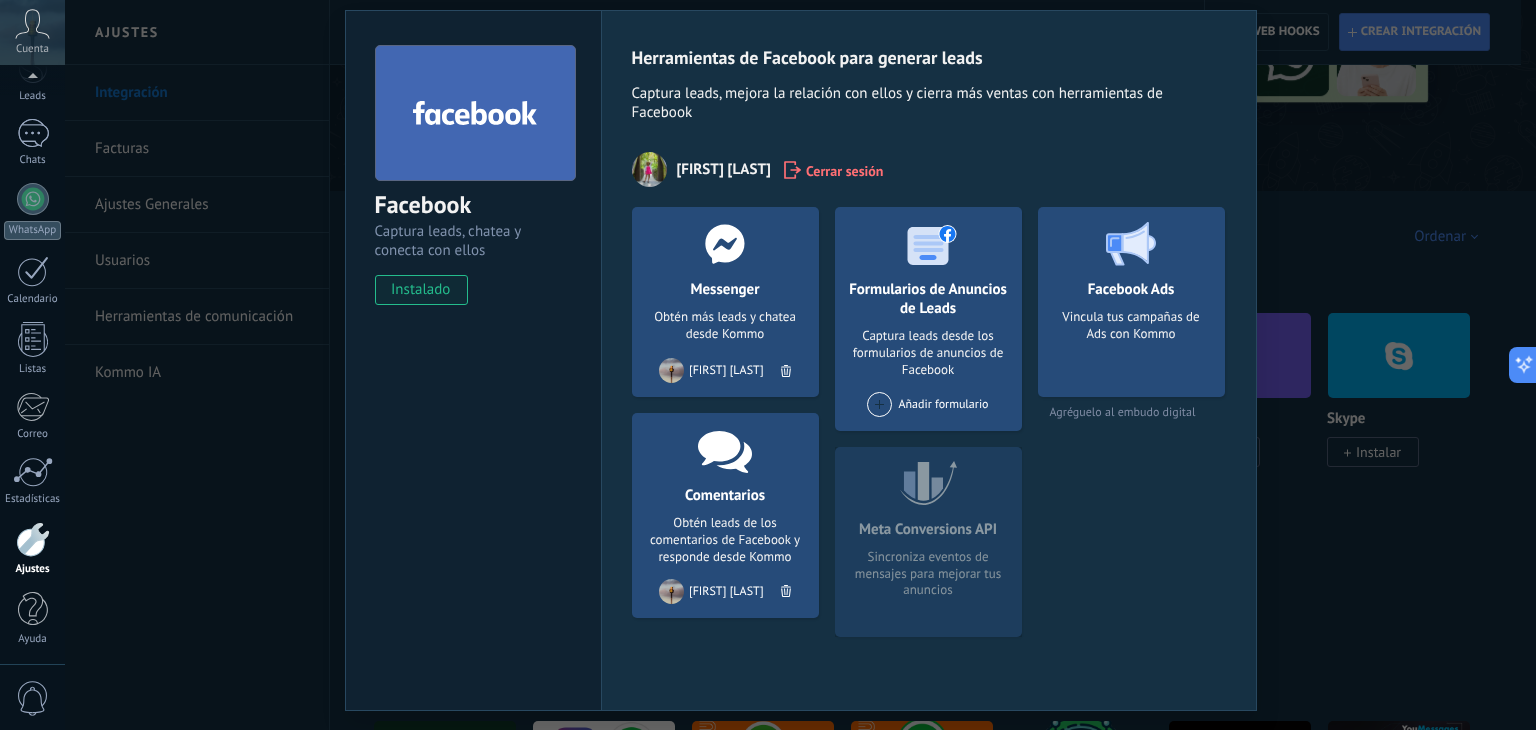 scroll, scrollTop: 11, scrollLeft: 0, axis: vertical 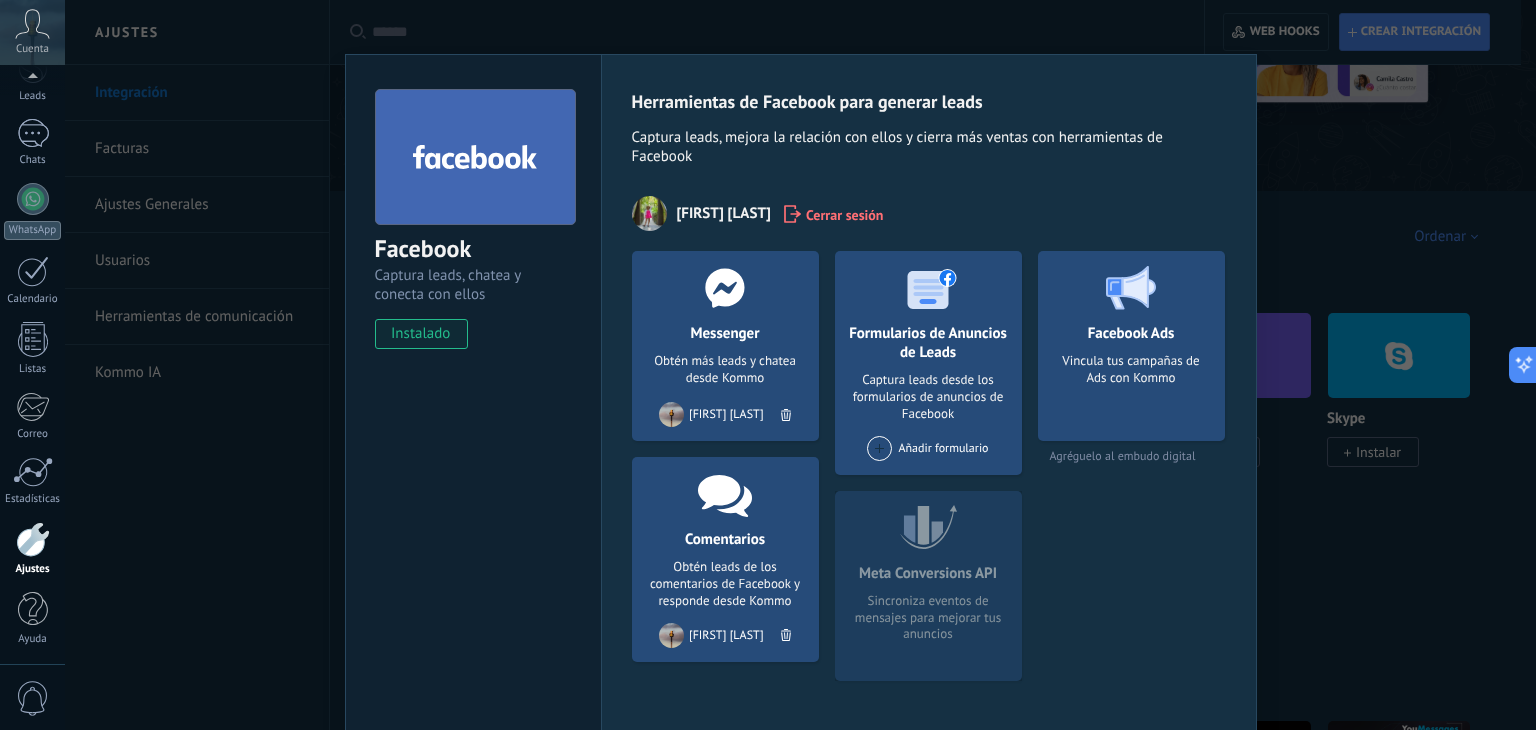 click at bounding box center [879, 448] 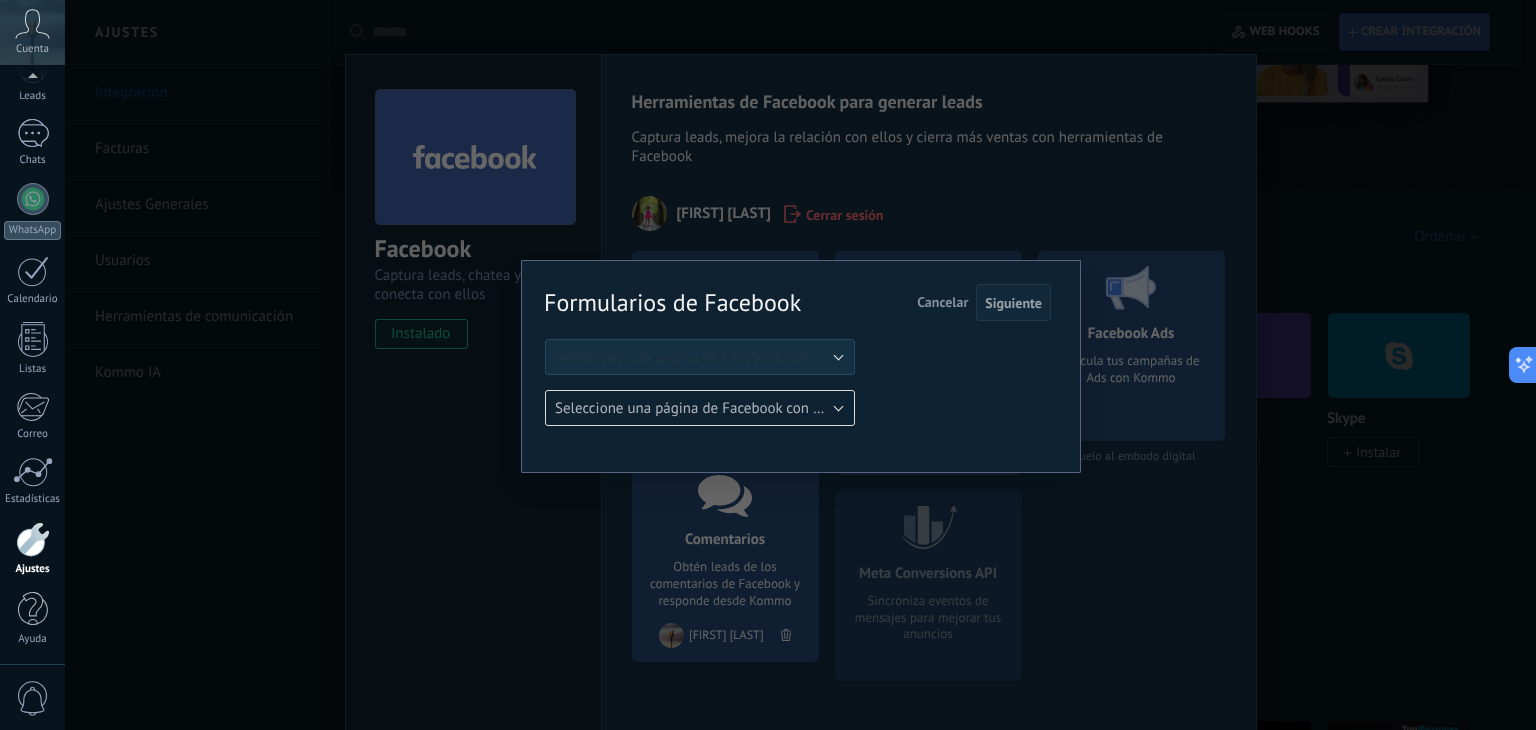 click on "Cancelar" at bounding box center [942, 302] 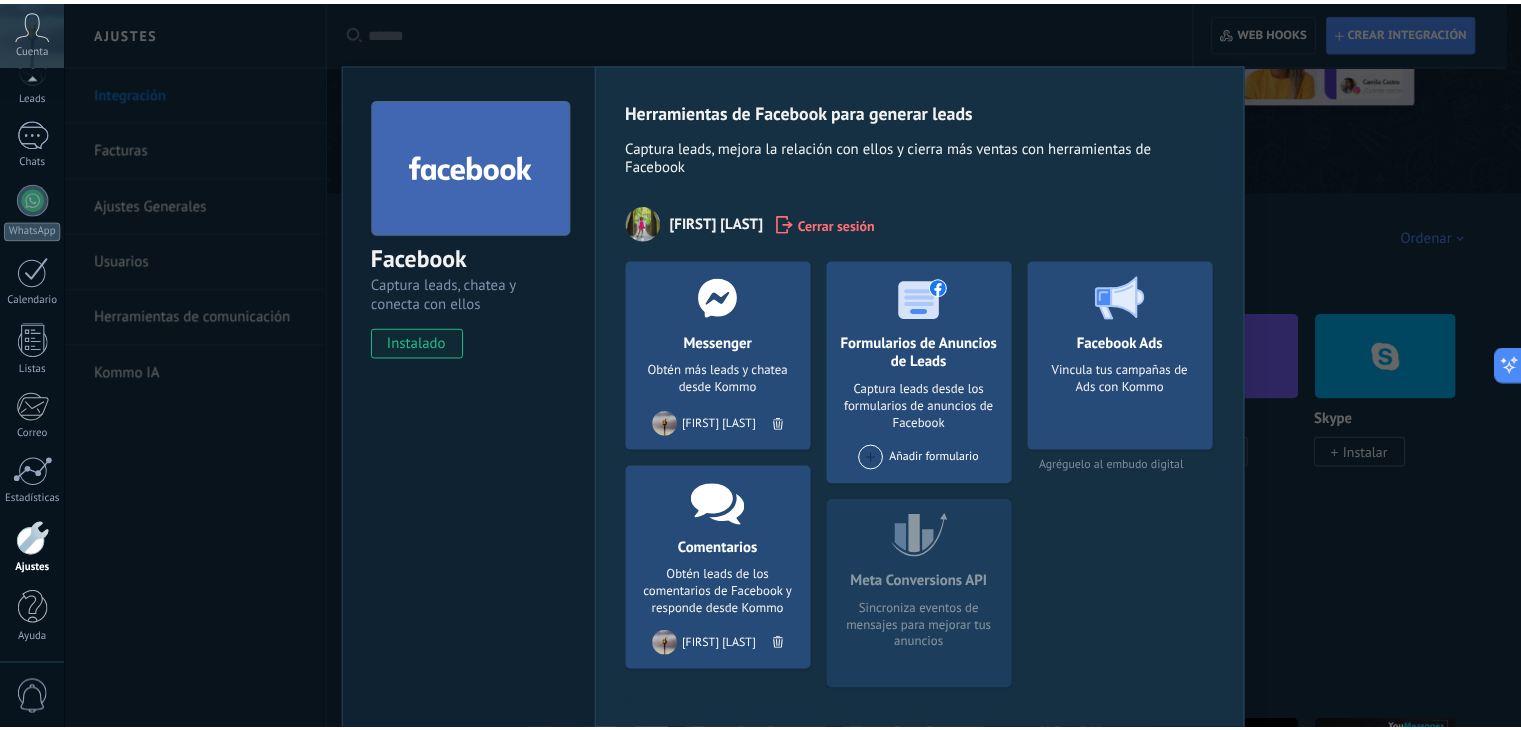 scroll, scrollTop: 0, scrollLeft: 0, axis: both 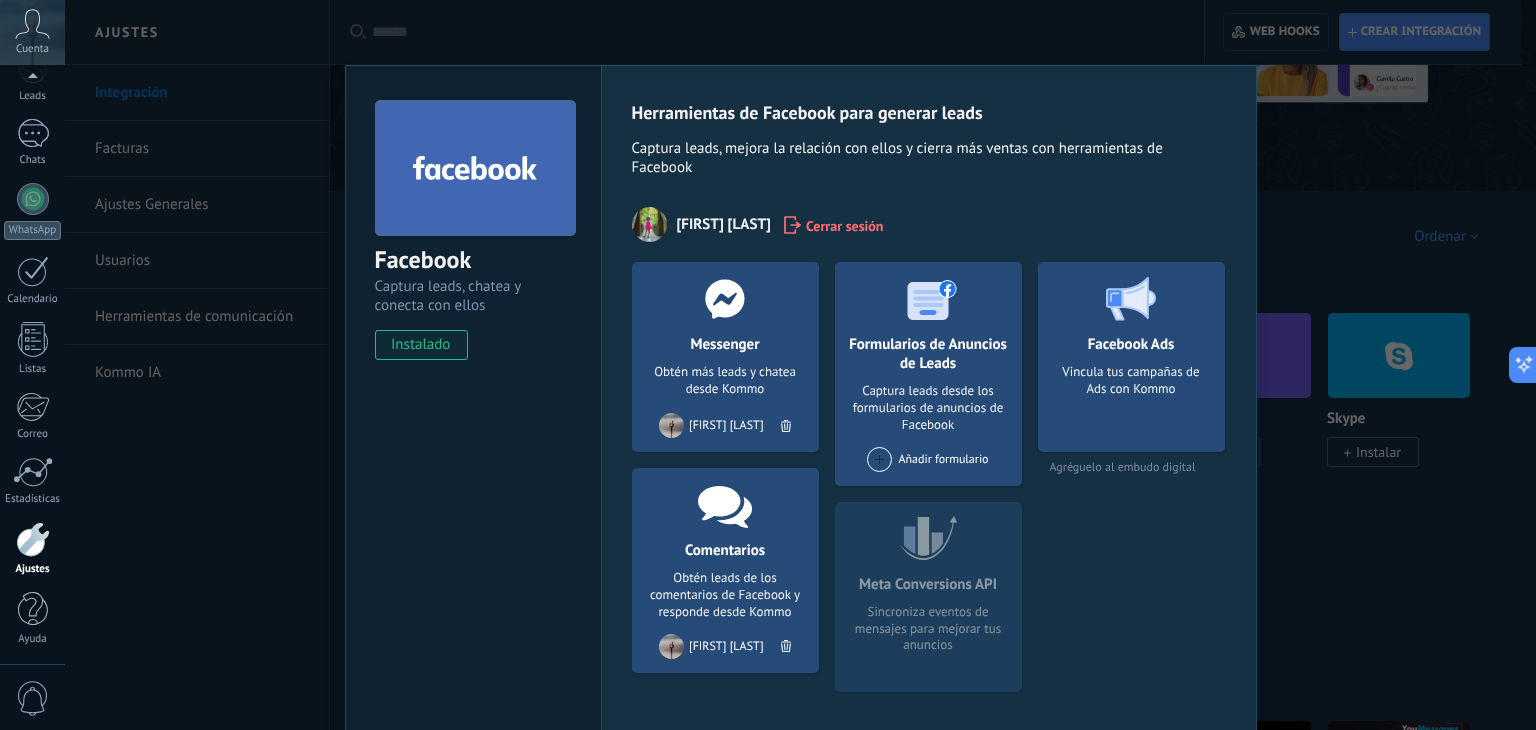 click on "Facebook Captura leads, chatea y conecta con ellos instalado Desinstalar Herramientas de Facebook para generar leads Captura leads, mejora la relación con ellos y cierra más ventas con herramientas de Facebook [NAME] Cerrar sesión Messenger Obtén más leads y chatea desde Kommo Agregar página [PAGE_NAME] Comentarios Obtén leads de los comentarios de Facebook y responde desde Kommo Agregar página [PAGE_NAME] Formularios de Anuncios de Leads Captura leads desde los formularios de anuncios de Facebook Añadir formulario Meta Conversions API Sincroniza eventos de mensajes para mejorar tus anuncios Facebook Ads Vincula tus campañas de Ads con Kommo Agréguelo al embudo digital más" at bounding box center [800, 365] 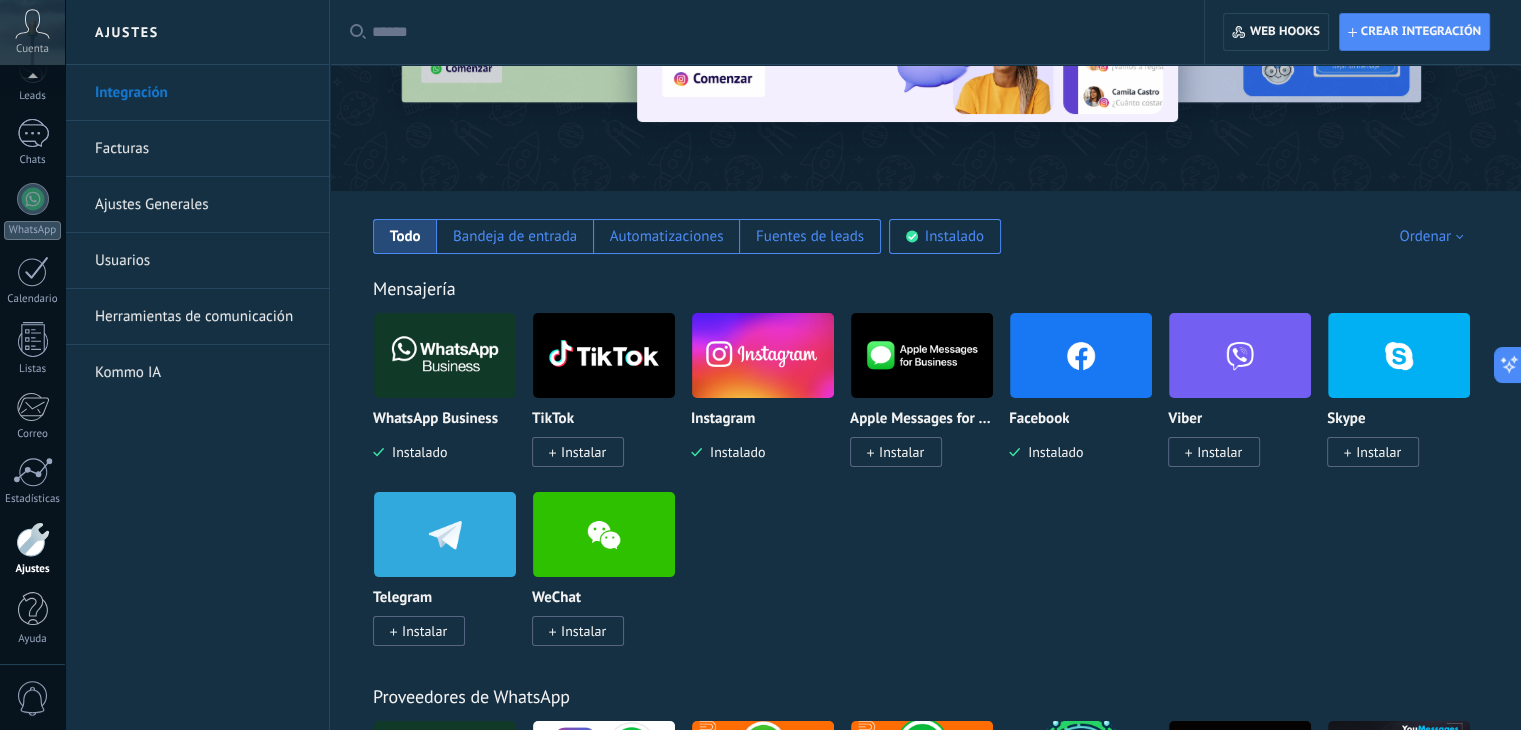 click at bounding box center [763, 355] 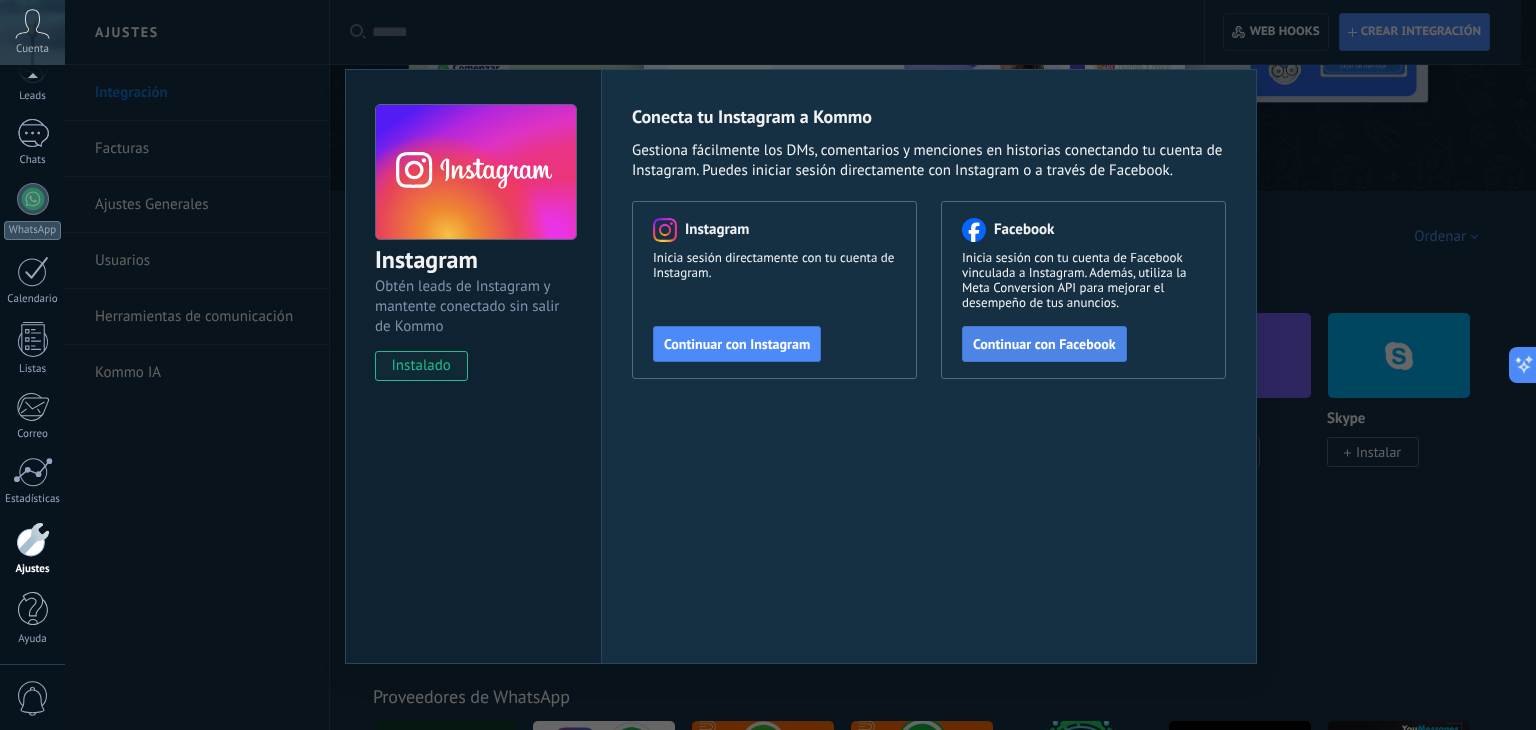 click on "Continuar con Facebook" at bounding box center [737, 344] 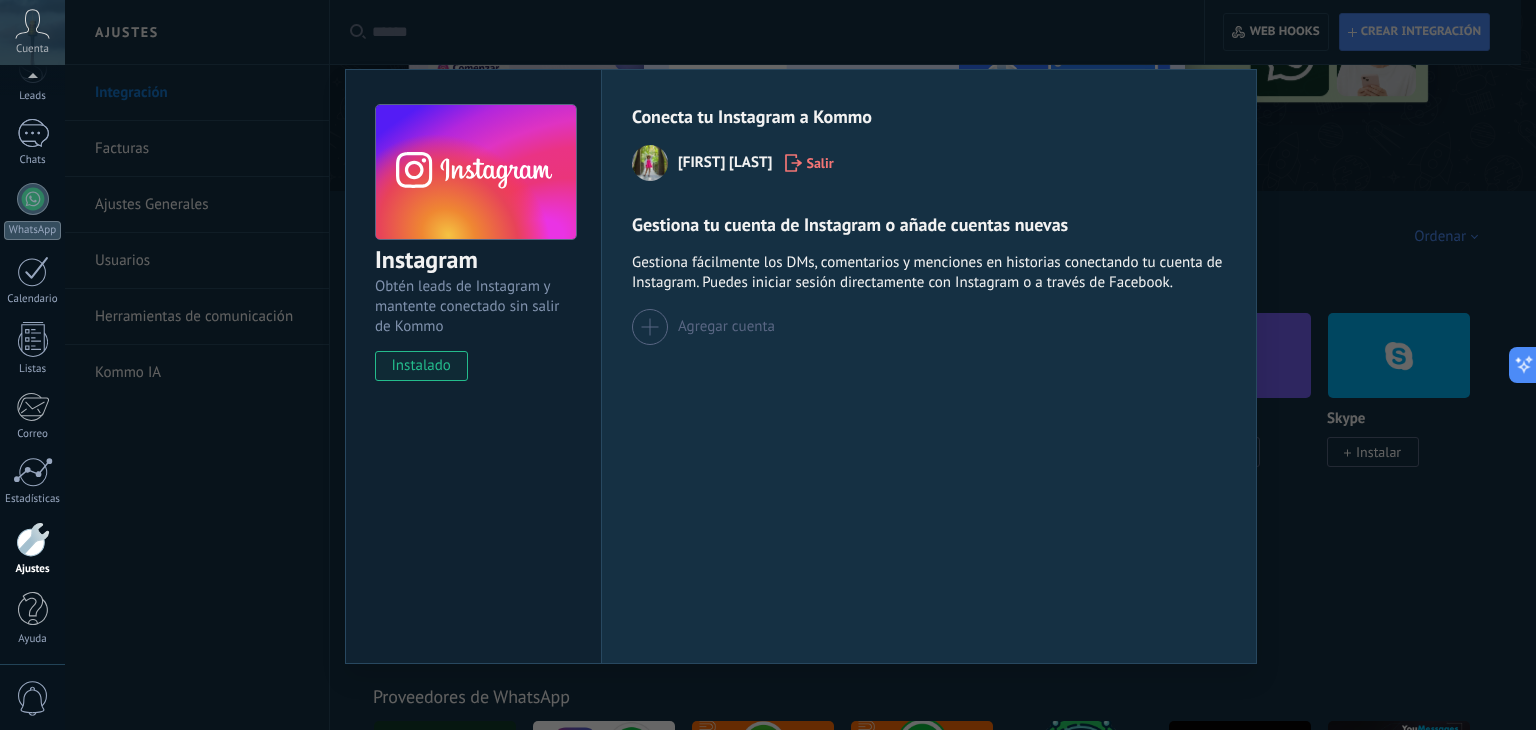 click at bounding box center [650, 327] 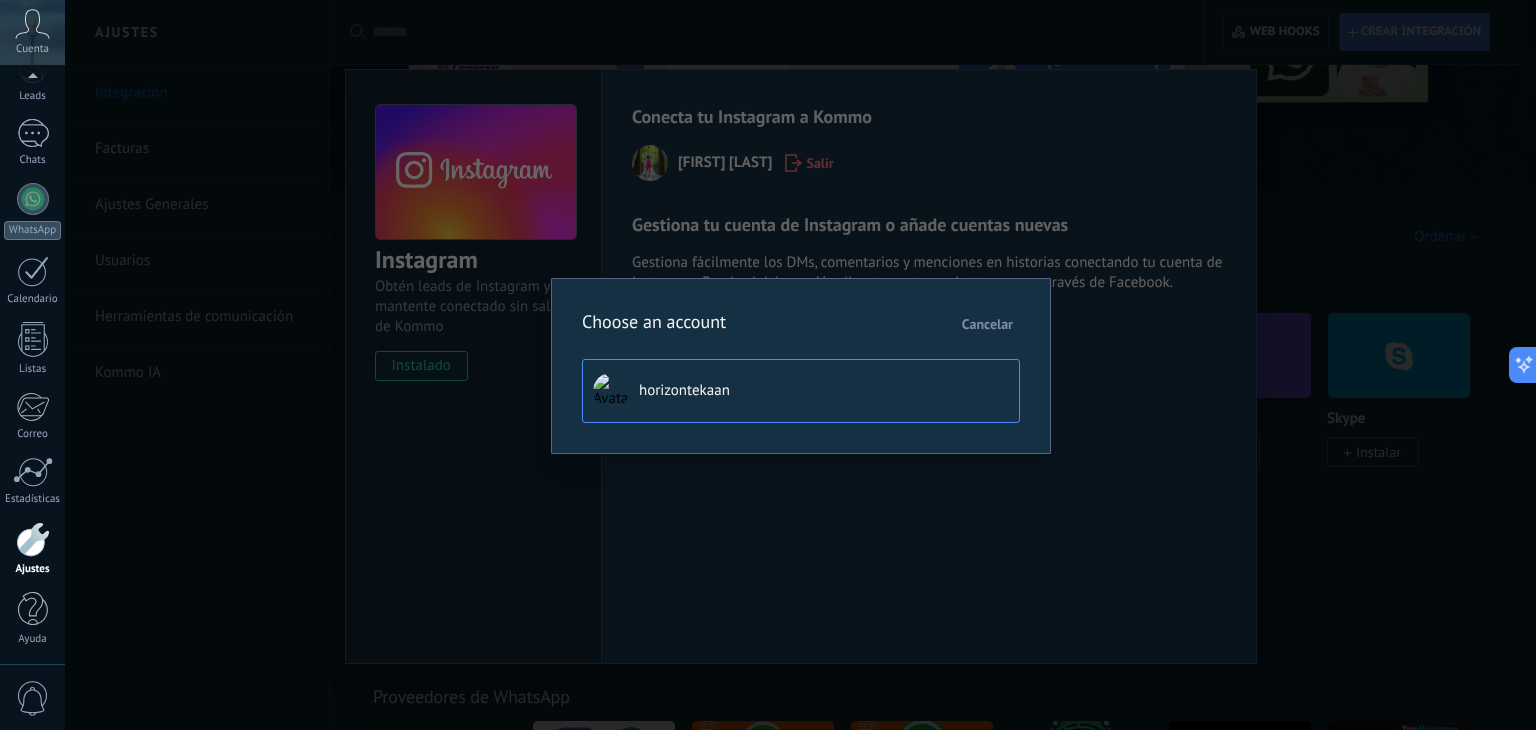 click on "horizontekaan" at bounding box center [801, 391] 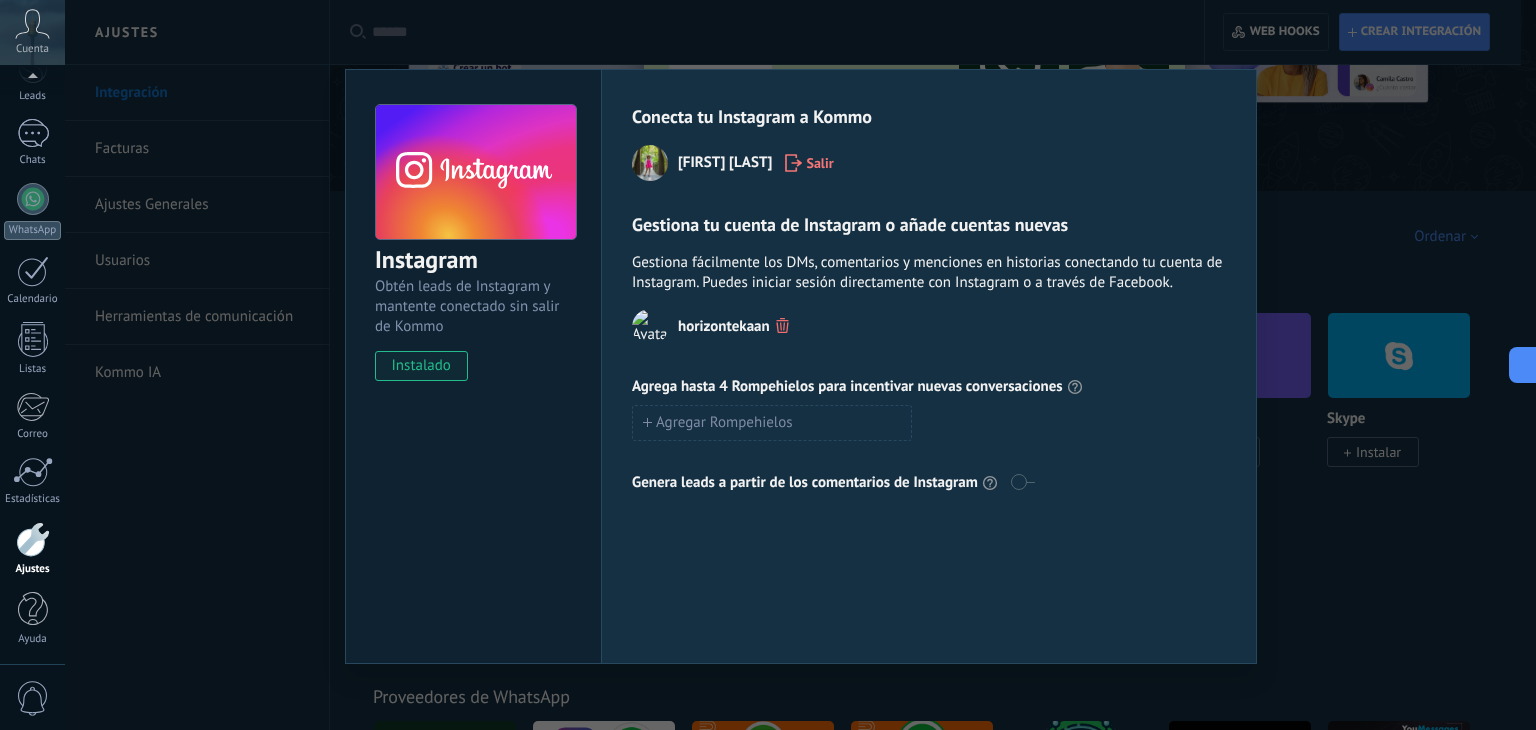 click on "Instagram Obtén leads de Instagram y mantente conectado sin salir de Kommo instalado Conecta tu Instagram a Kommo [FIRST] [LAST] Salir Gestiona tu cuenta de Instagram o añade cuentas nuevas Gestiona fácilmente los DMs, comentarios y menciones en historias conectando tu cuenta de Instagram. Puedes iniciar sesión directamente con Instagram o a través de Facebook. [FIRST] [LAST] Agrega hasta 4 Rompehielos para incentivar nuevas conversaciones Agregar Rompehielos Genera leads a partir de los comentarios de Instagram" at bounding box center (800, 365) 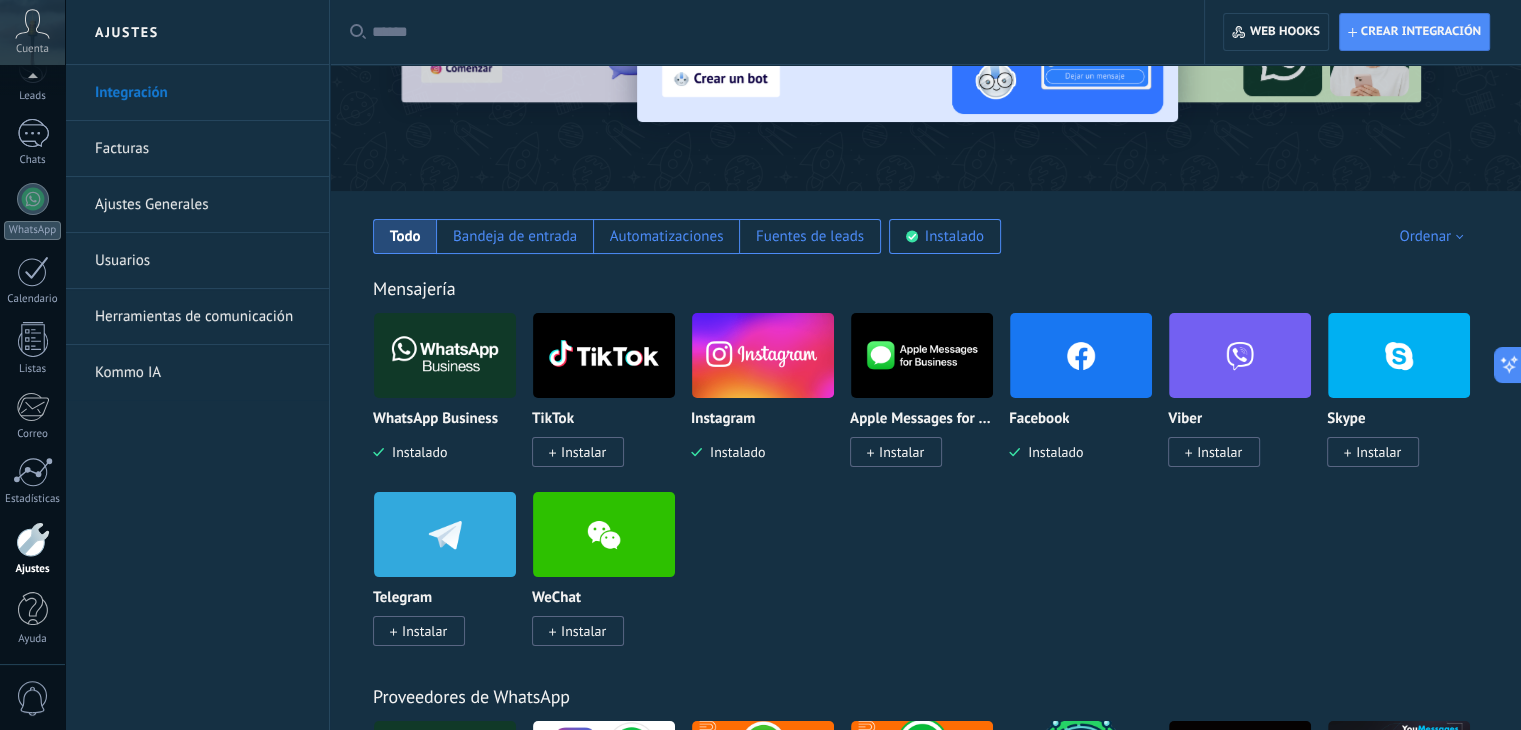 click at bounding box center (763, 355) 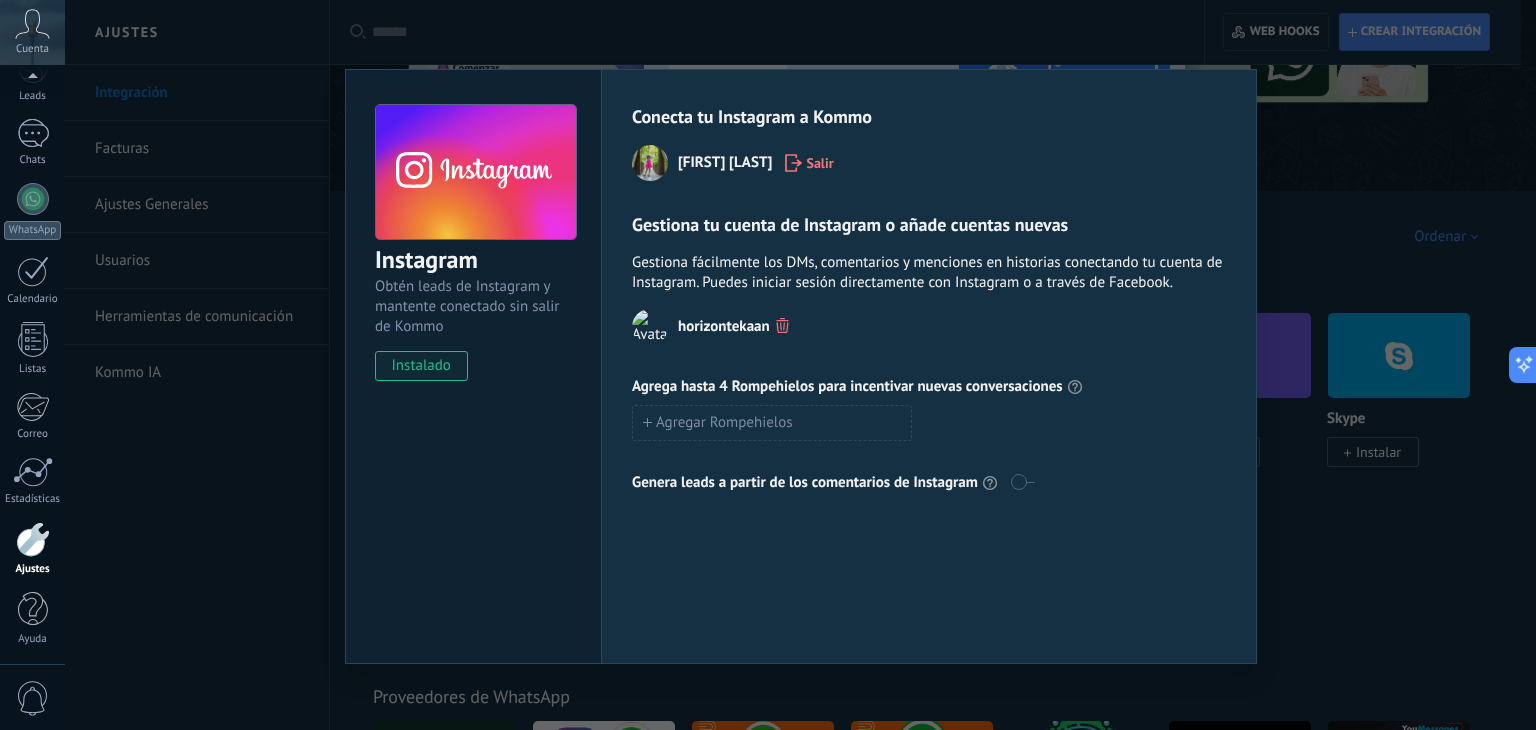 click on "Instagram Obtén leads de Instagram y mantente conectado sin salir de Kommo instalado Conecta tu Instagram a Kommo [FIRST] [LAST] Salir Gestiona tu cuenta de Instagram o añade cuentas nuevas Gestiona fácilmente los DMs, comentarios y menciones en historias conectando tu cuenta de Instagram. Puedes iniciar sesión directamente con Instagram o a través de Facebook. [FIRST] [LAST] Agrega hasta 4 Rompehielos para incentivar nuevas conversaciones Agregar Rompehielos Genera leads a partir de los comentarios de Instagram" at bounding box center [800, 365] 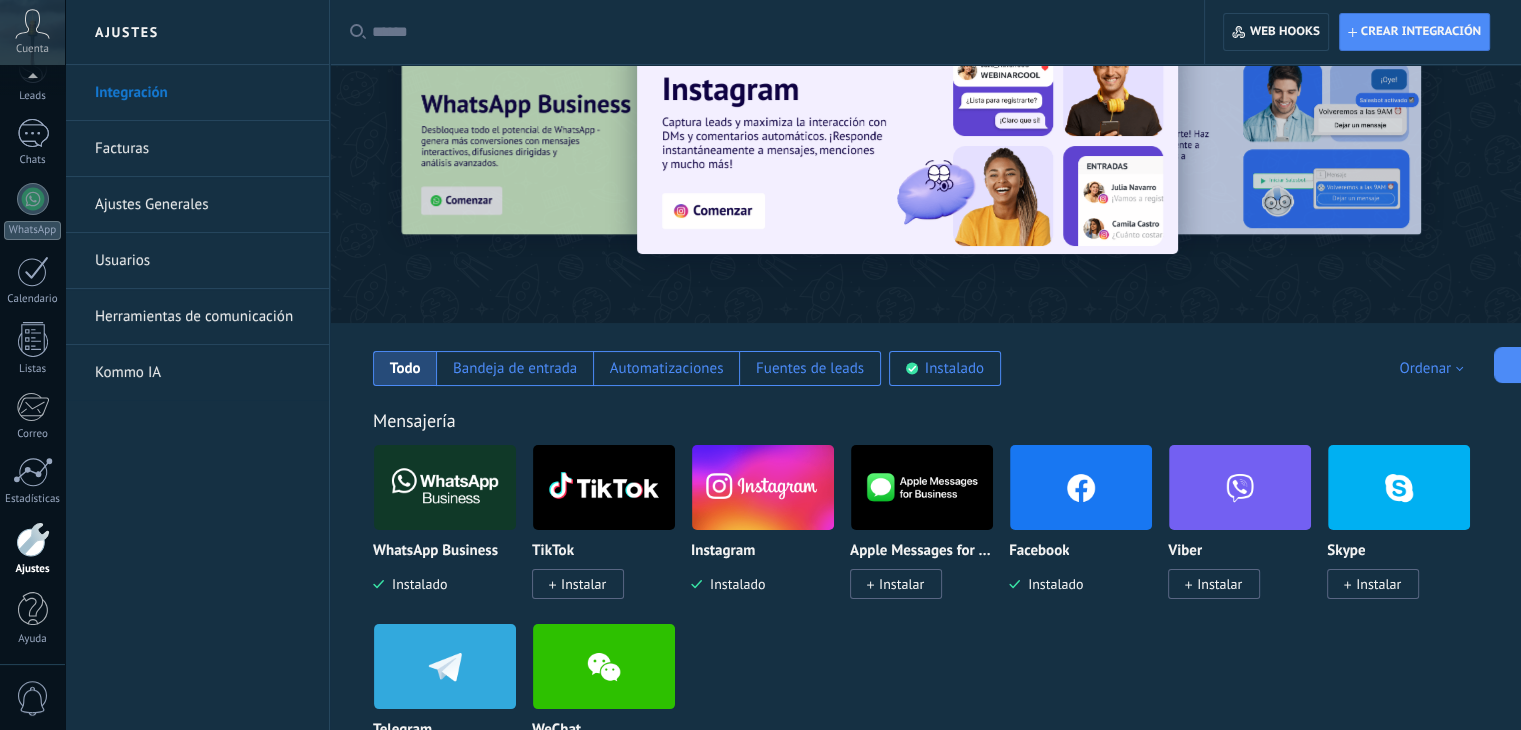 scroll, scrollTop: 0, scrollLeft: 0, axis: both 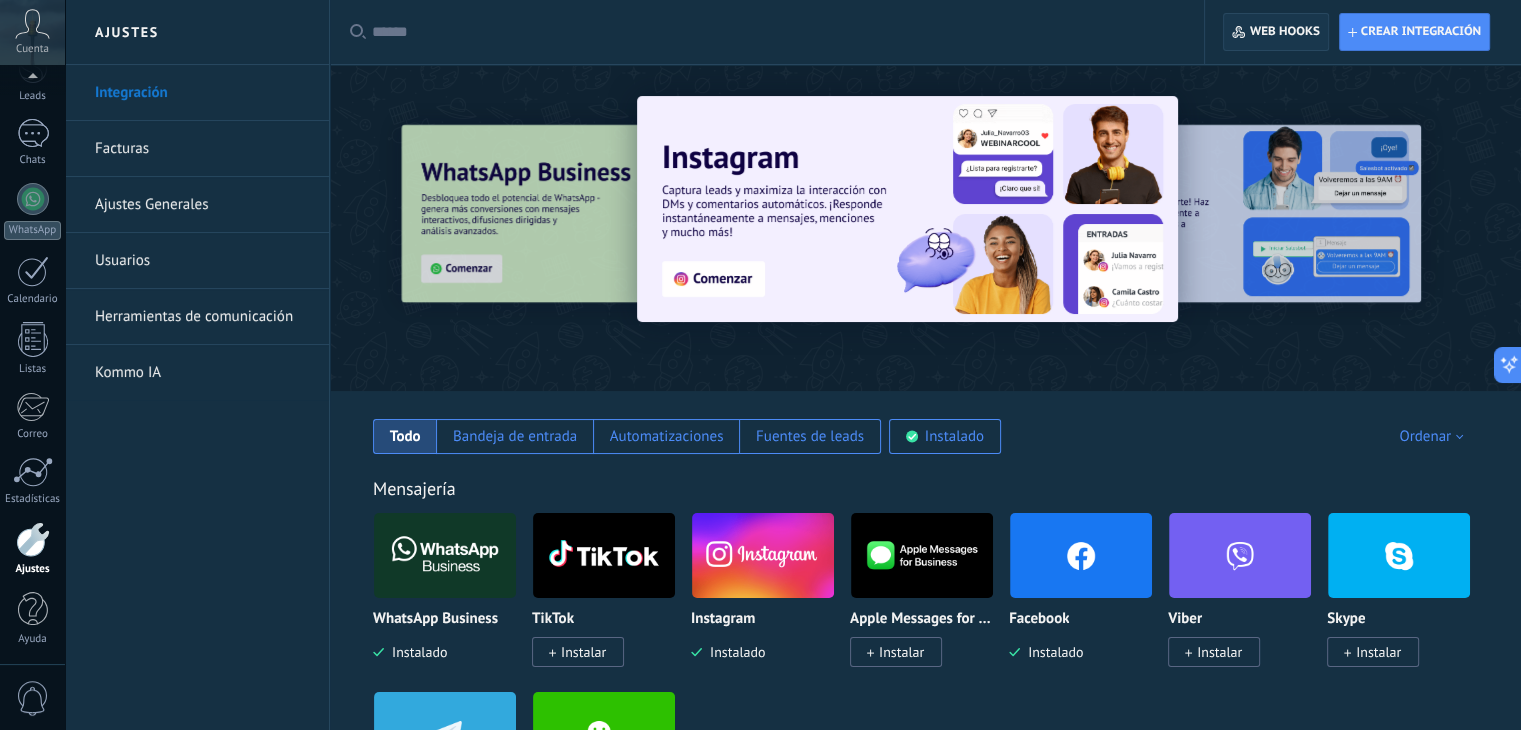 click on "Web hooks  0" at bounding box center (1275, 32) 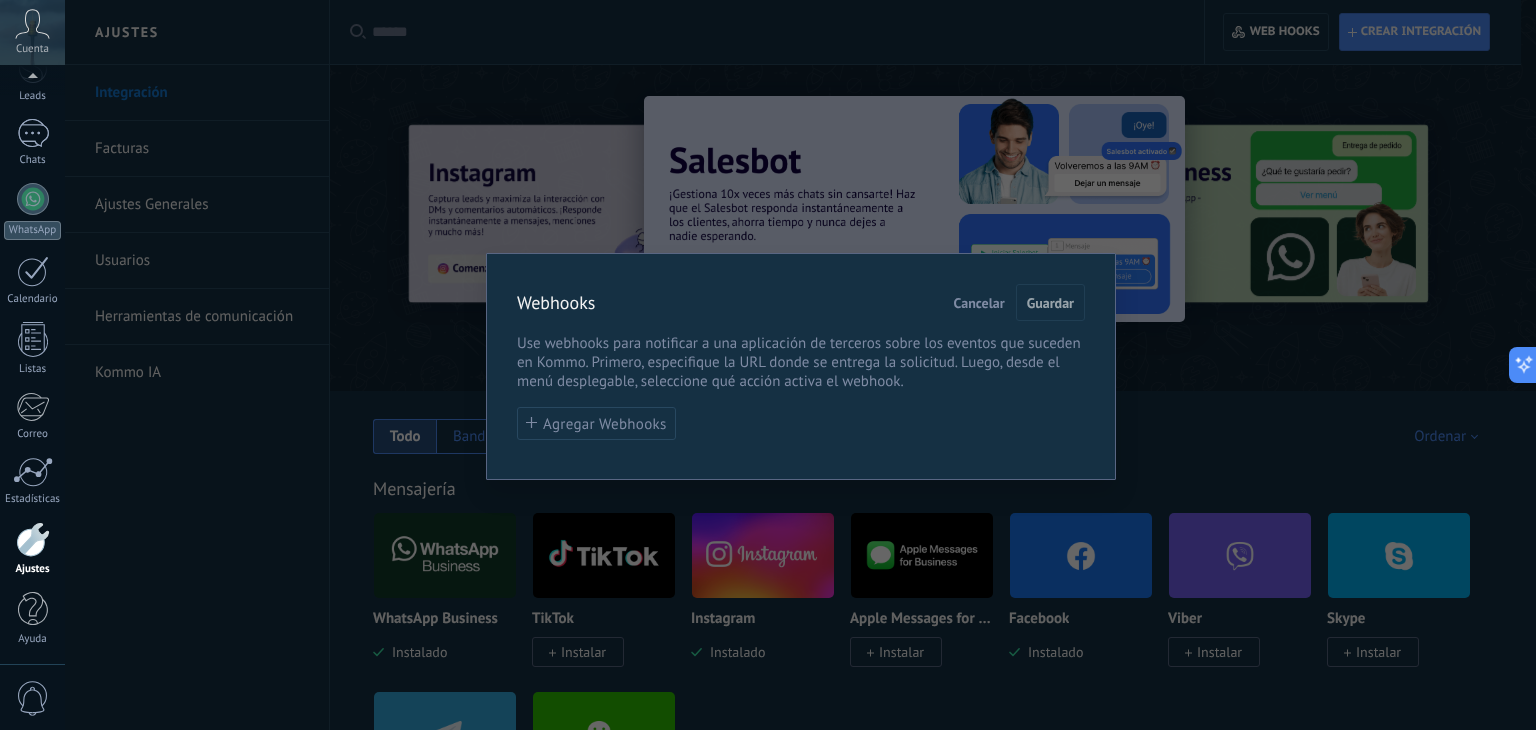click on "Cancelar" at bounding box center [979, 303] 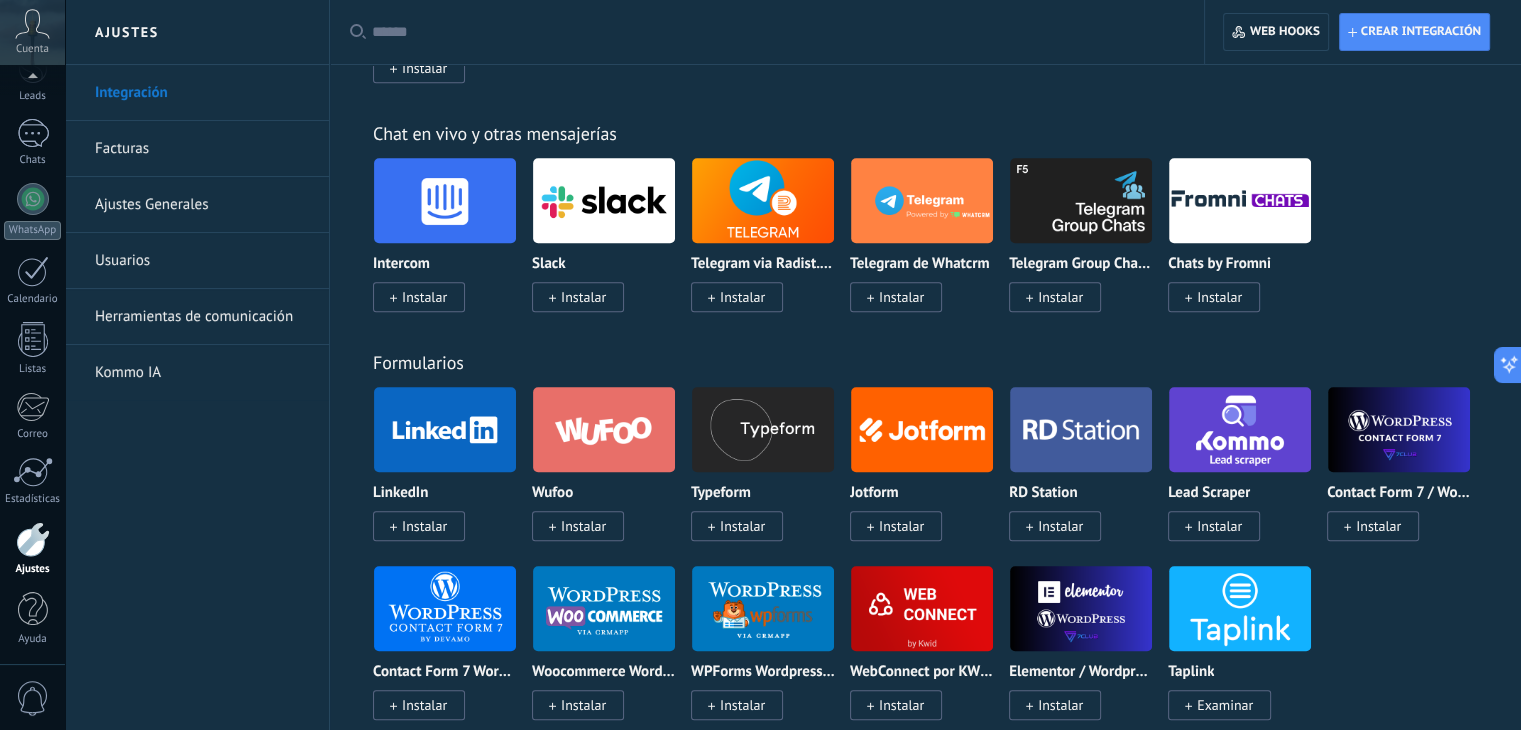 scroll, scrollTop: 1200, scrollLeft: 0, axis: vertical 